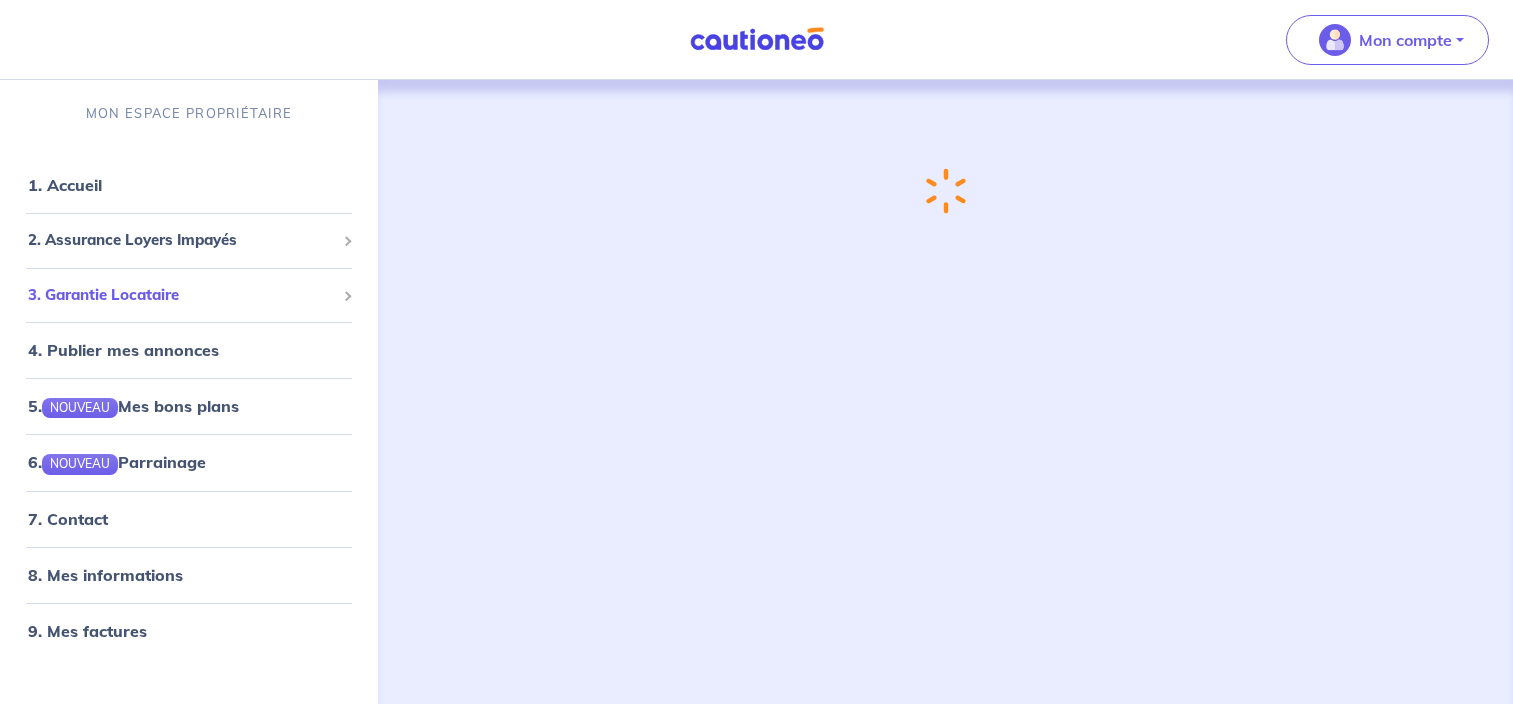 scroll, scrollTop: 0, scrollLeft: 0, axis: both 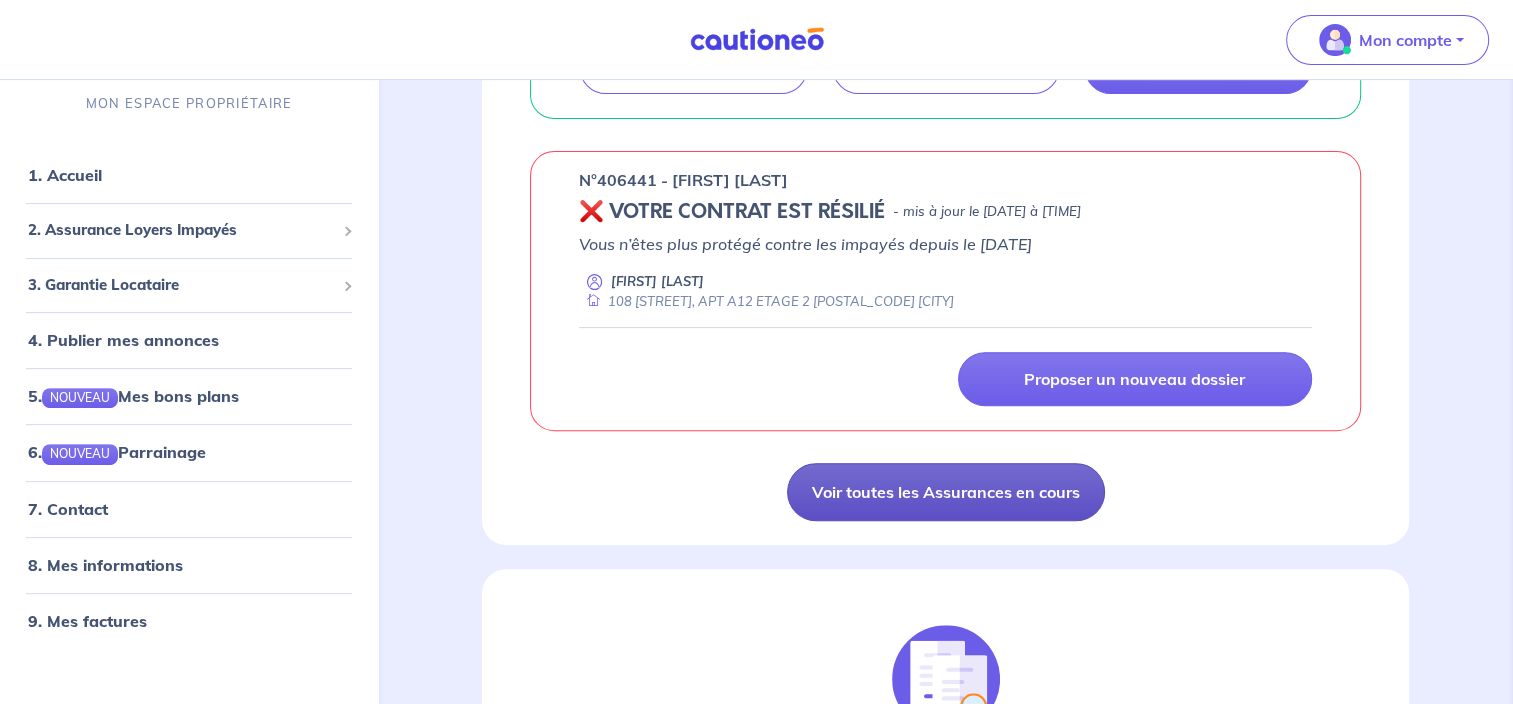 click on "Voir toutes les Assurances en cours" at bounding box center [946, 492] 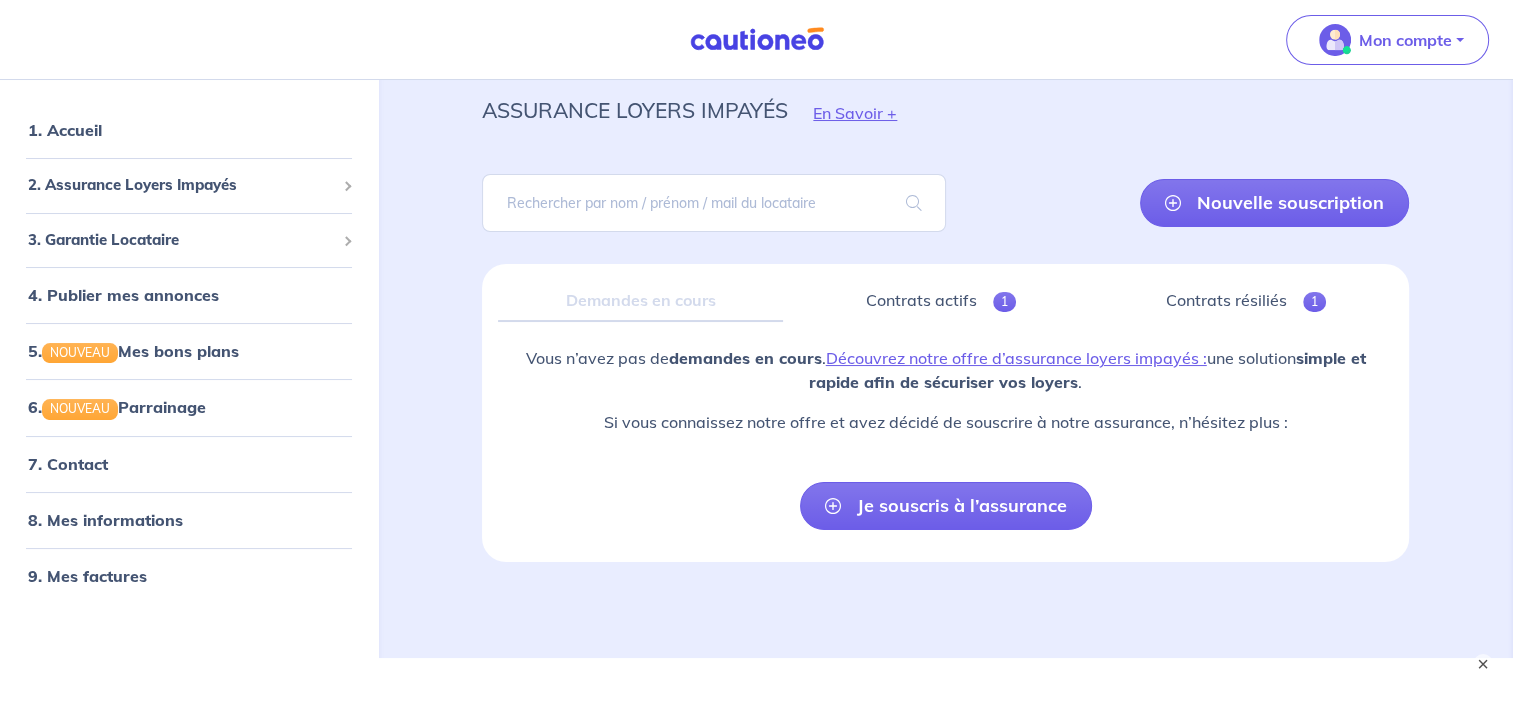scroll, scrollTop: 92, scrollLeft: 0, axis: vertical 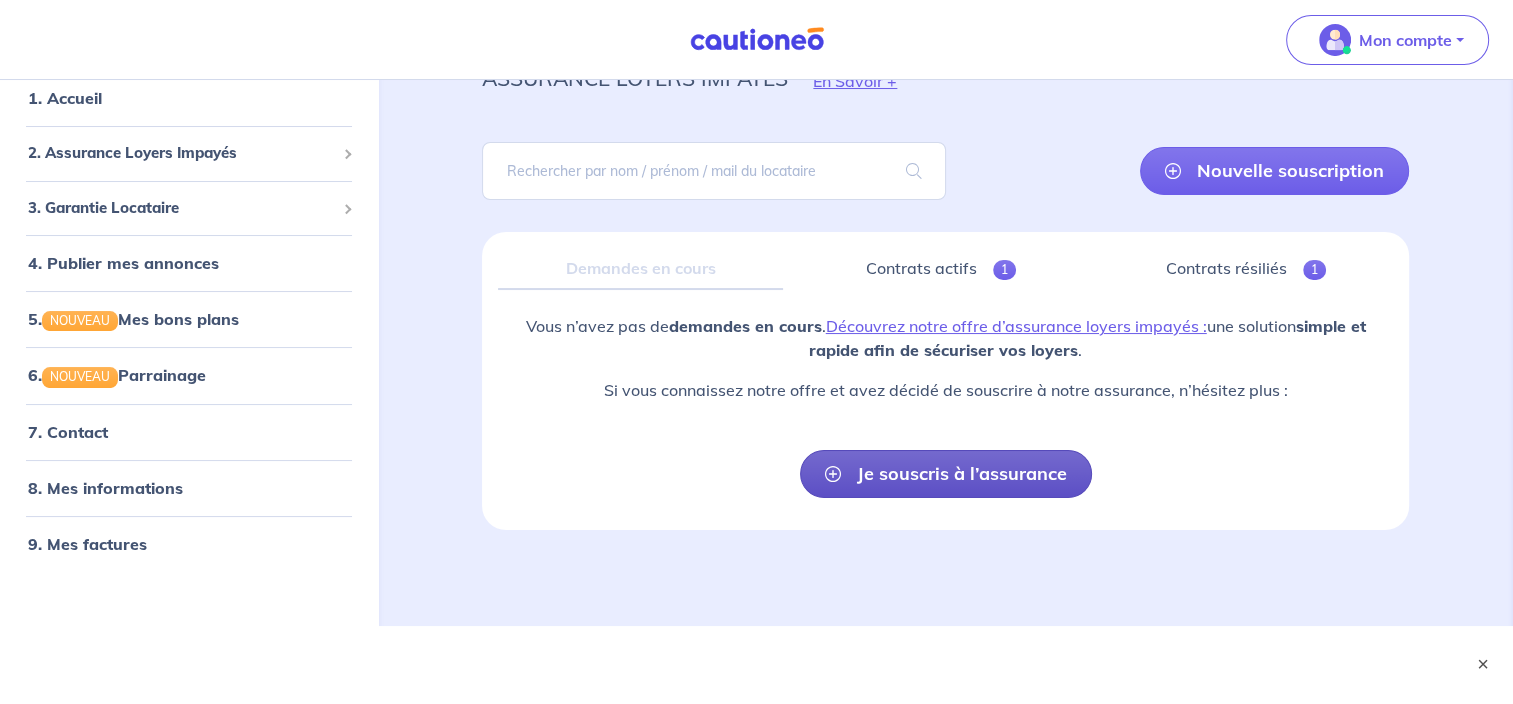 click on "Je souscris à l’assurance" at bounding box center [946, 474] 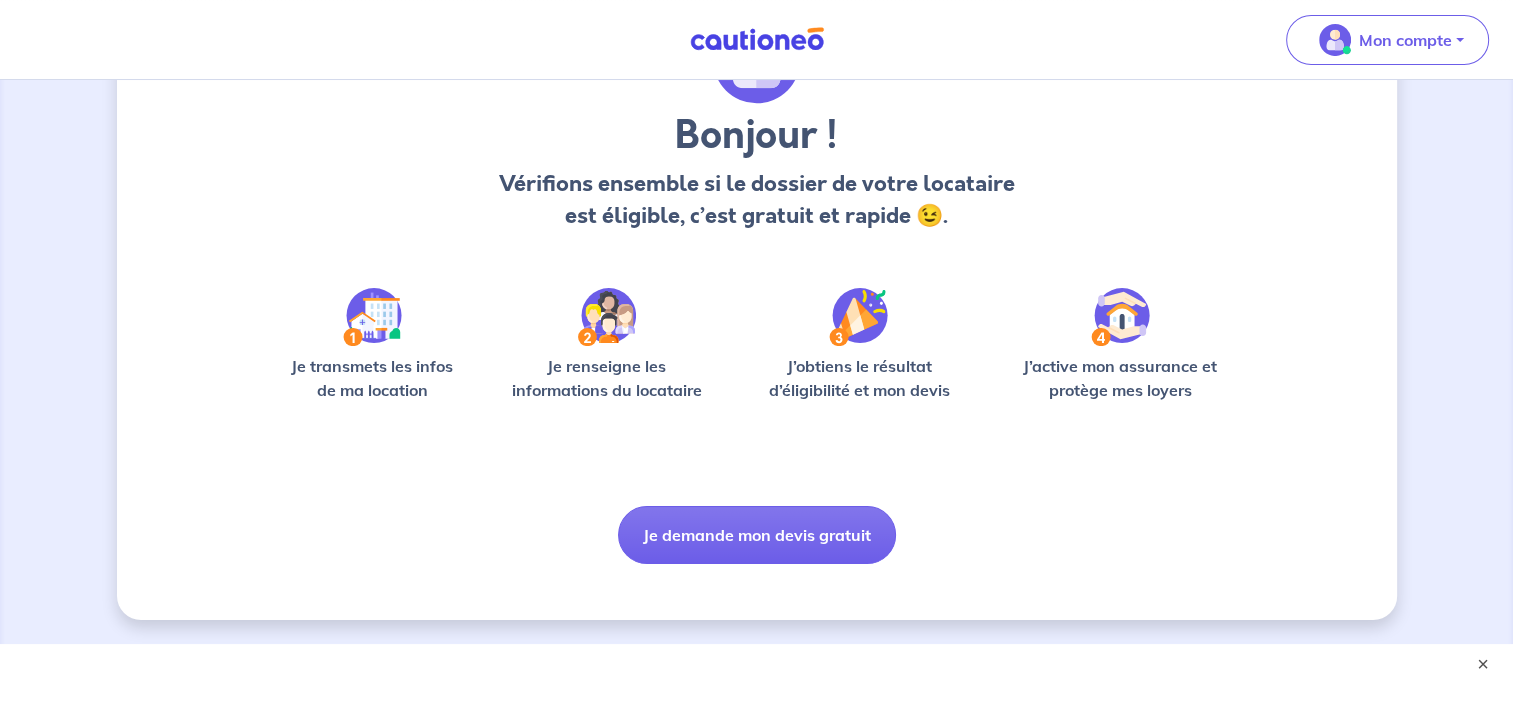 scroll, scrollTop: 156, scrollLeft: 0, axis: vertical 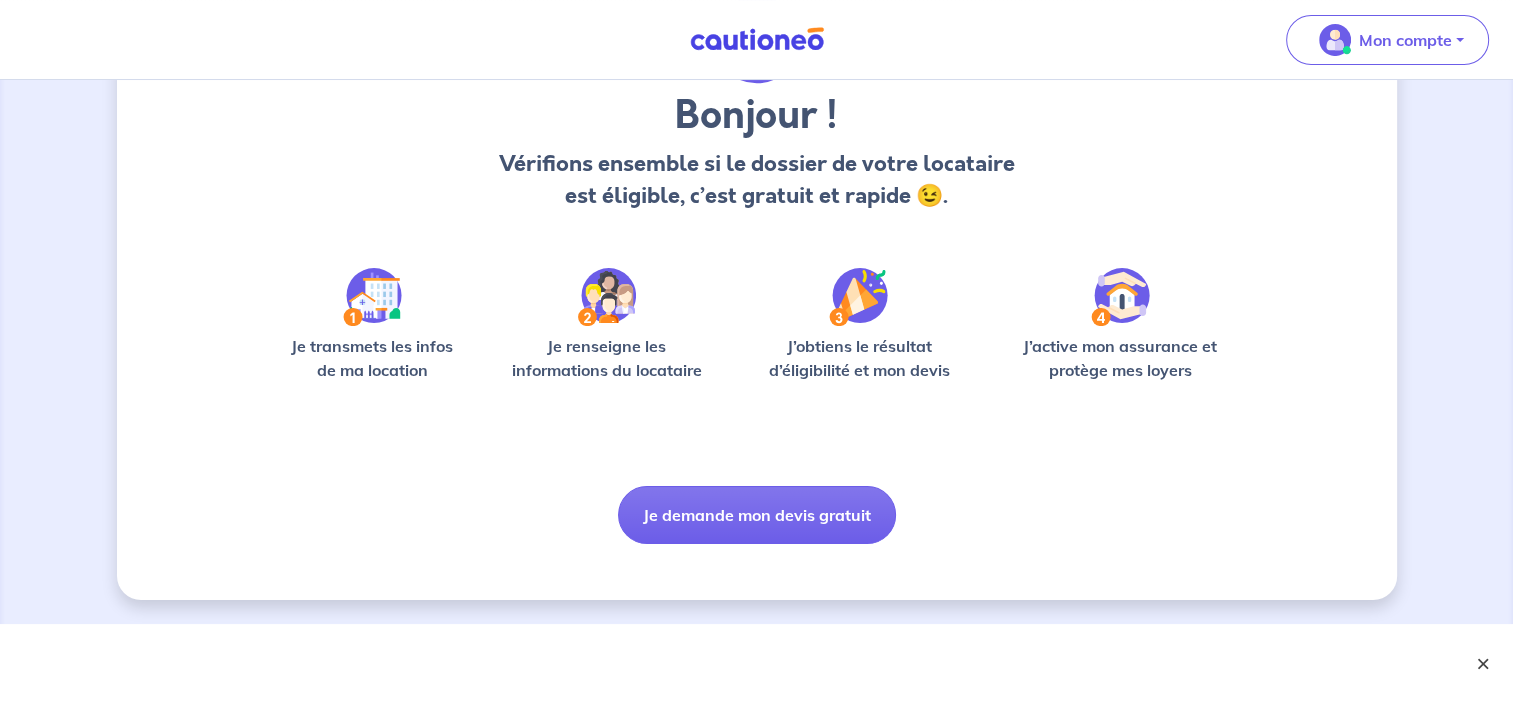 click on "×" at bounding box center (1483, 664) 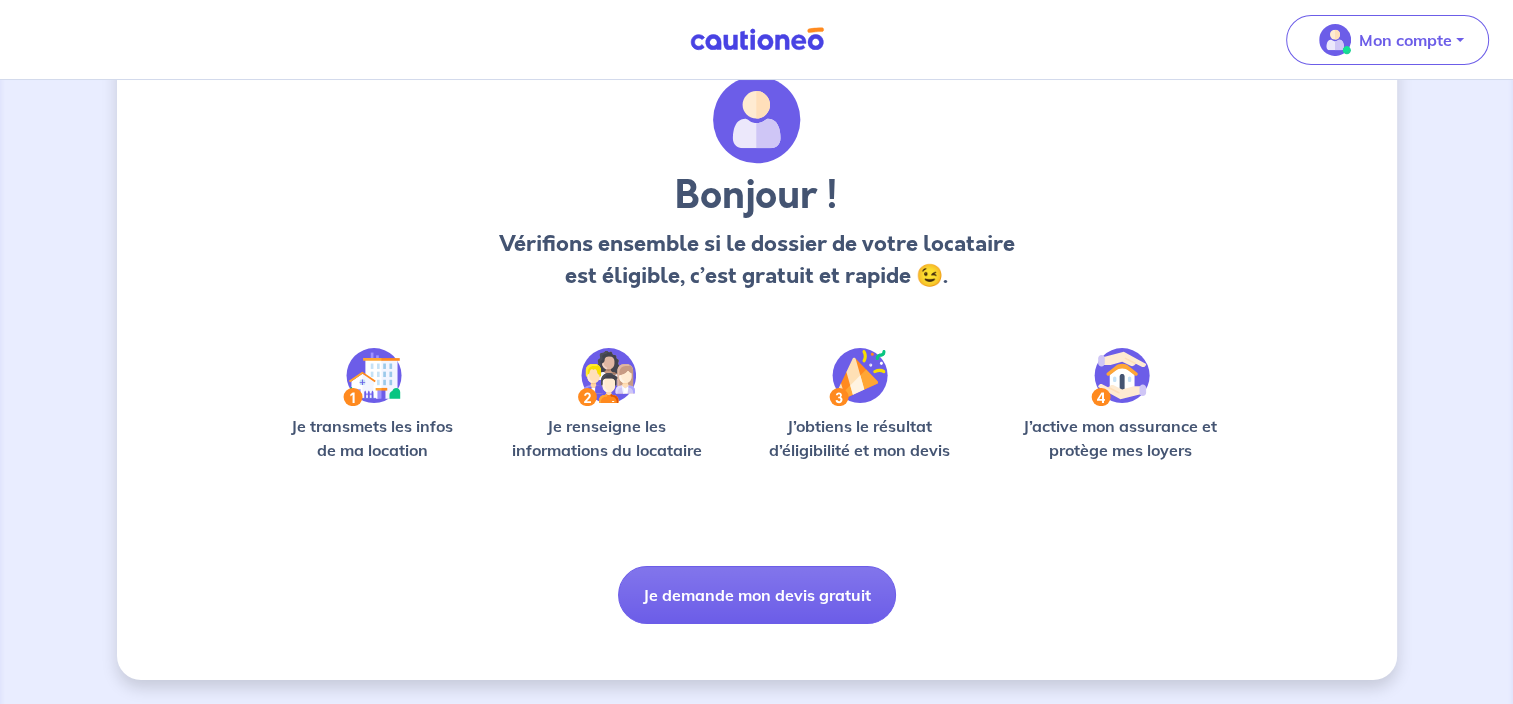 scroll, scrollTop: 76, scrollLeft: 0, axis: vertical 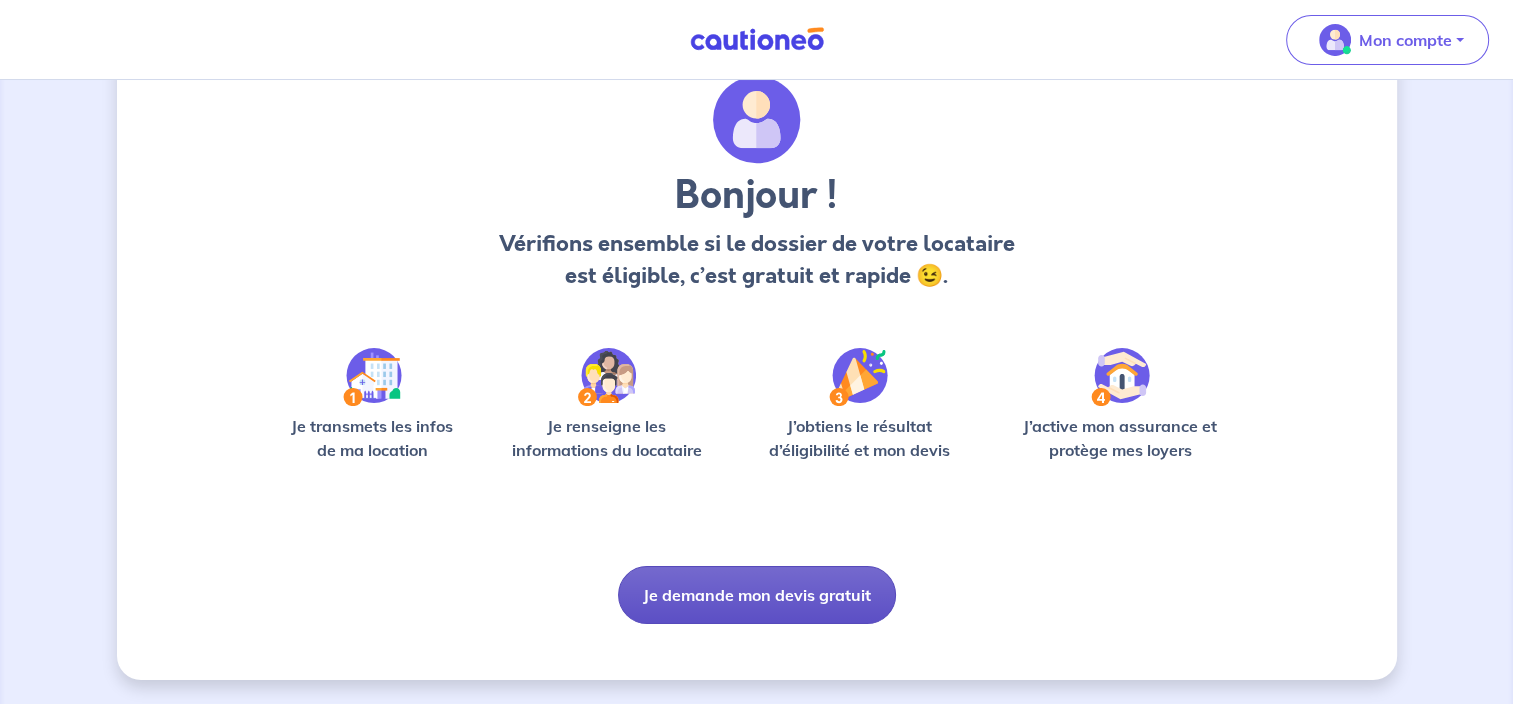 click on "Je demande mon devis gratuit" at bounding box center [757, 595] 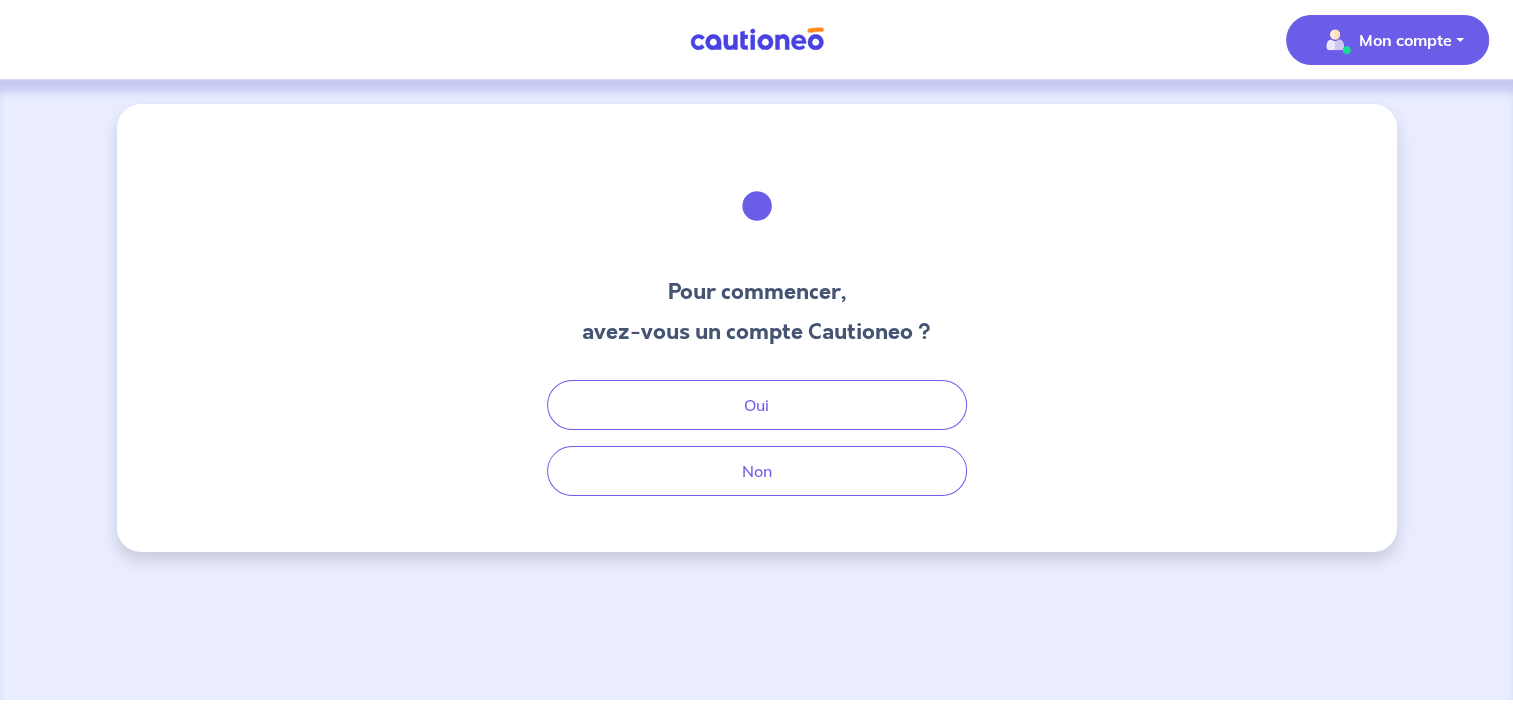 scroll, scrollTop: 0, scrollLeft: 0, axis: both 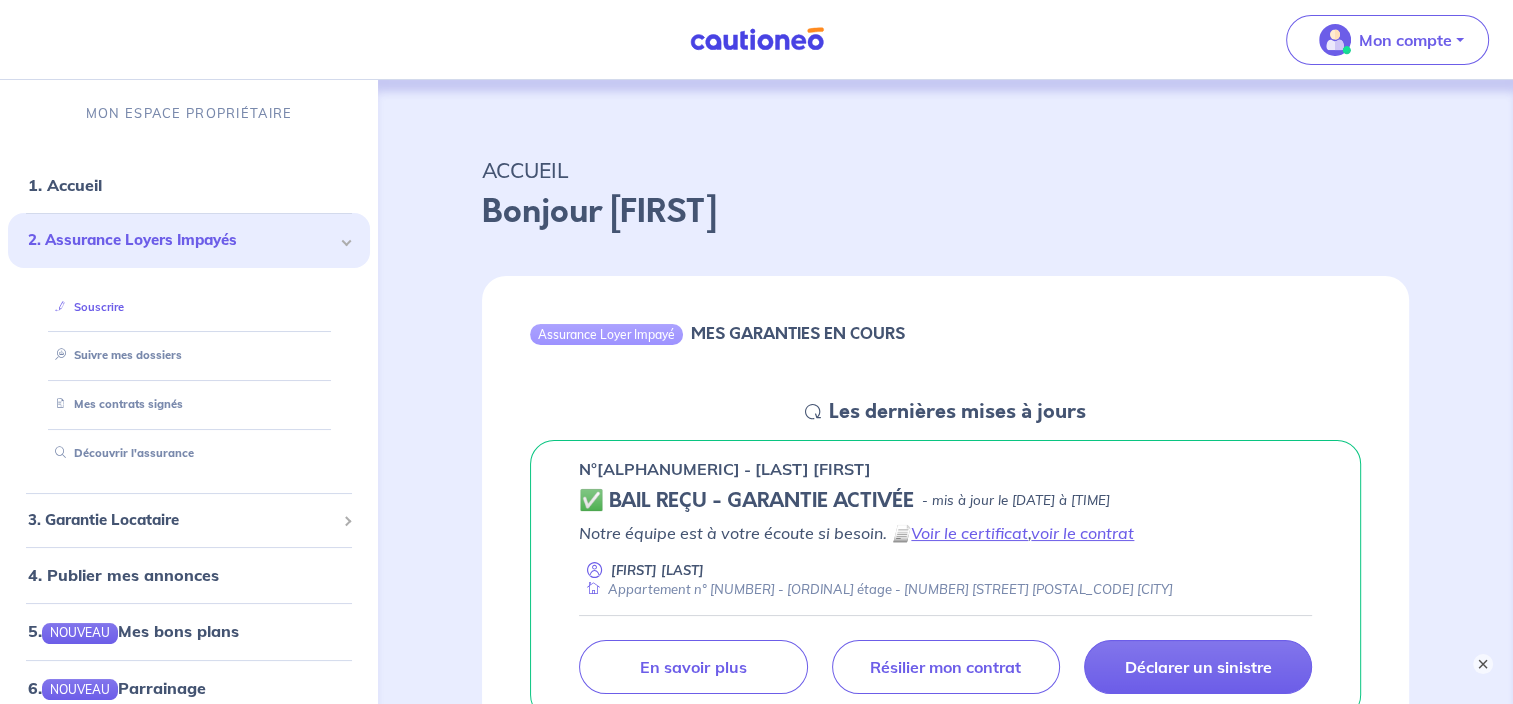 click on "Souscrire" at bounding box center [85, 307] 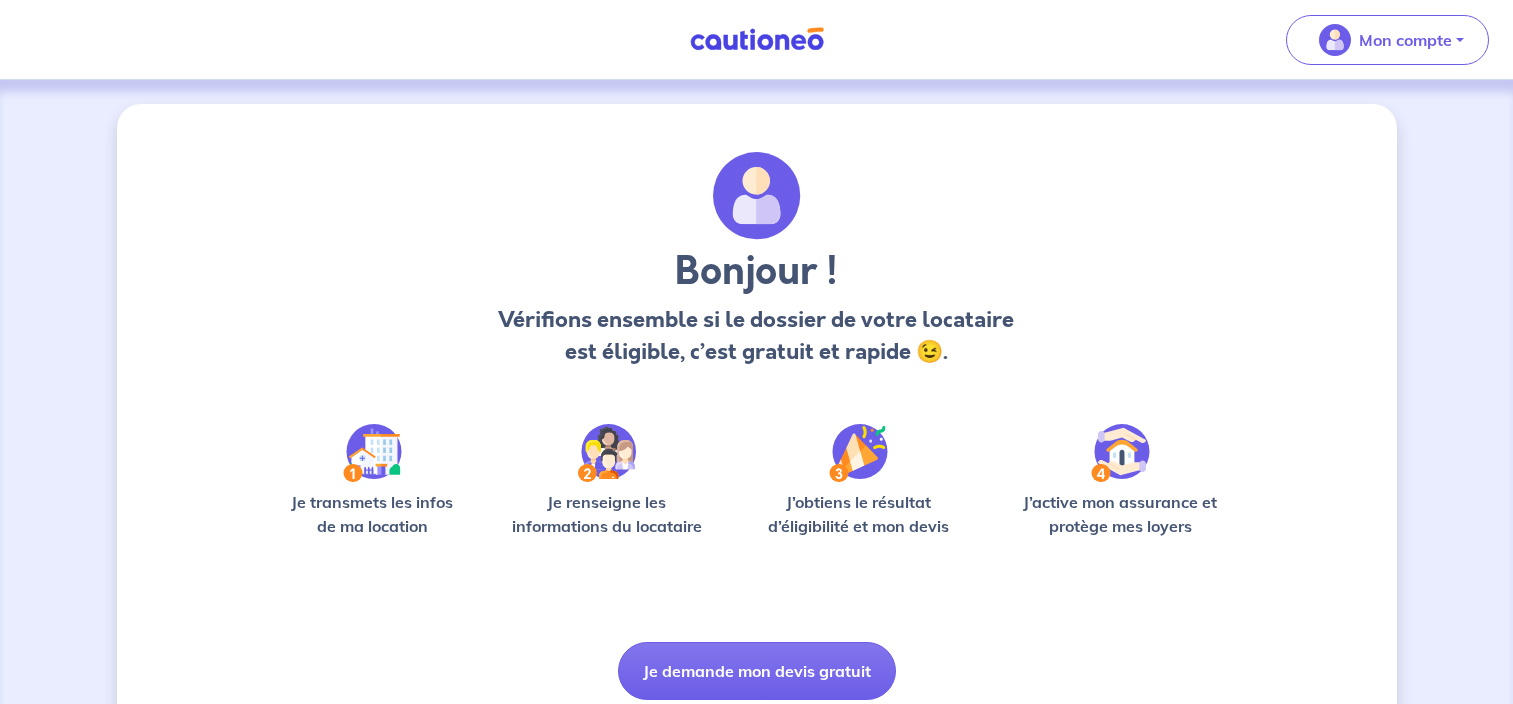 scroll, scrollTop: 0, scrollLeft: 0, axis: both 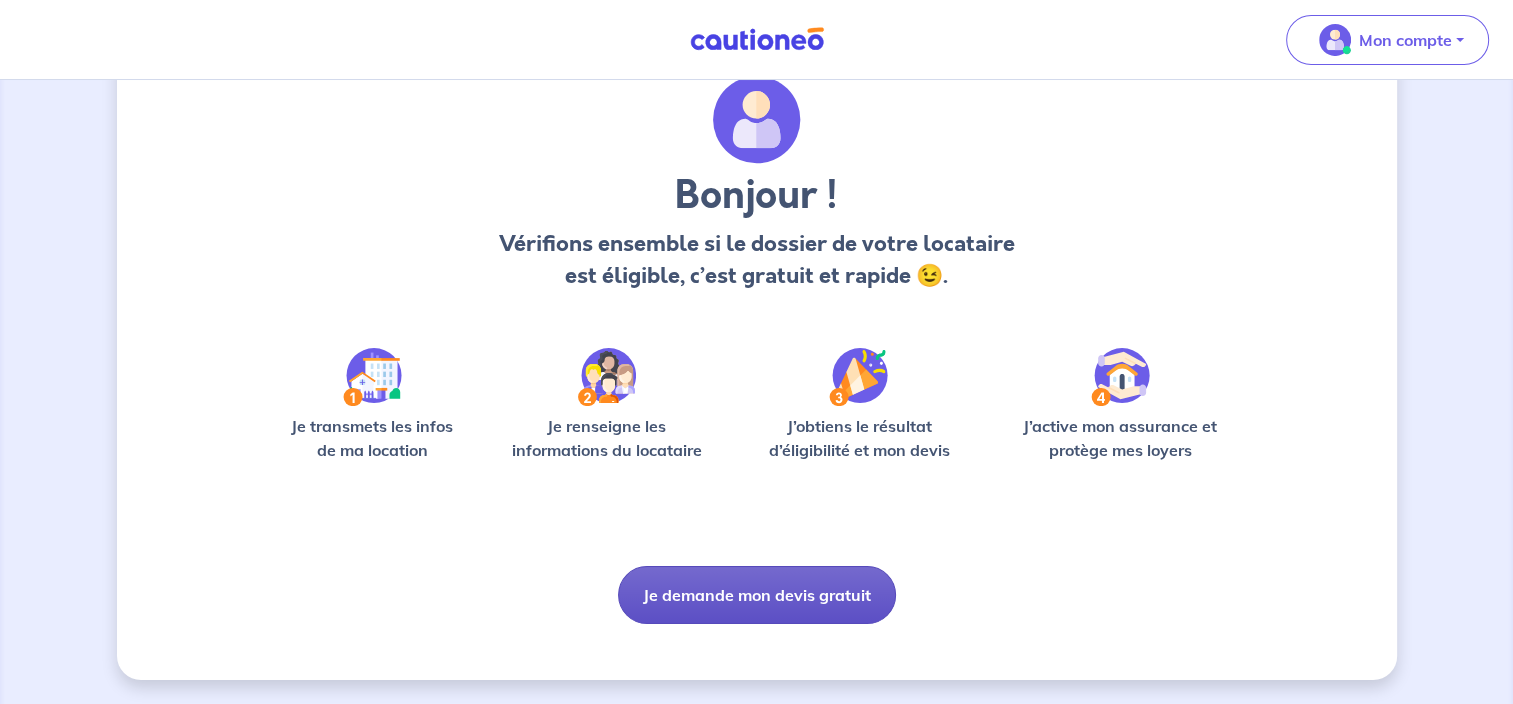 click on "Je demande mon devis gratuit" at bounding box center [757, 595] 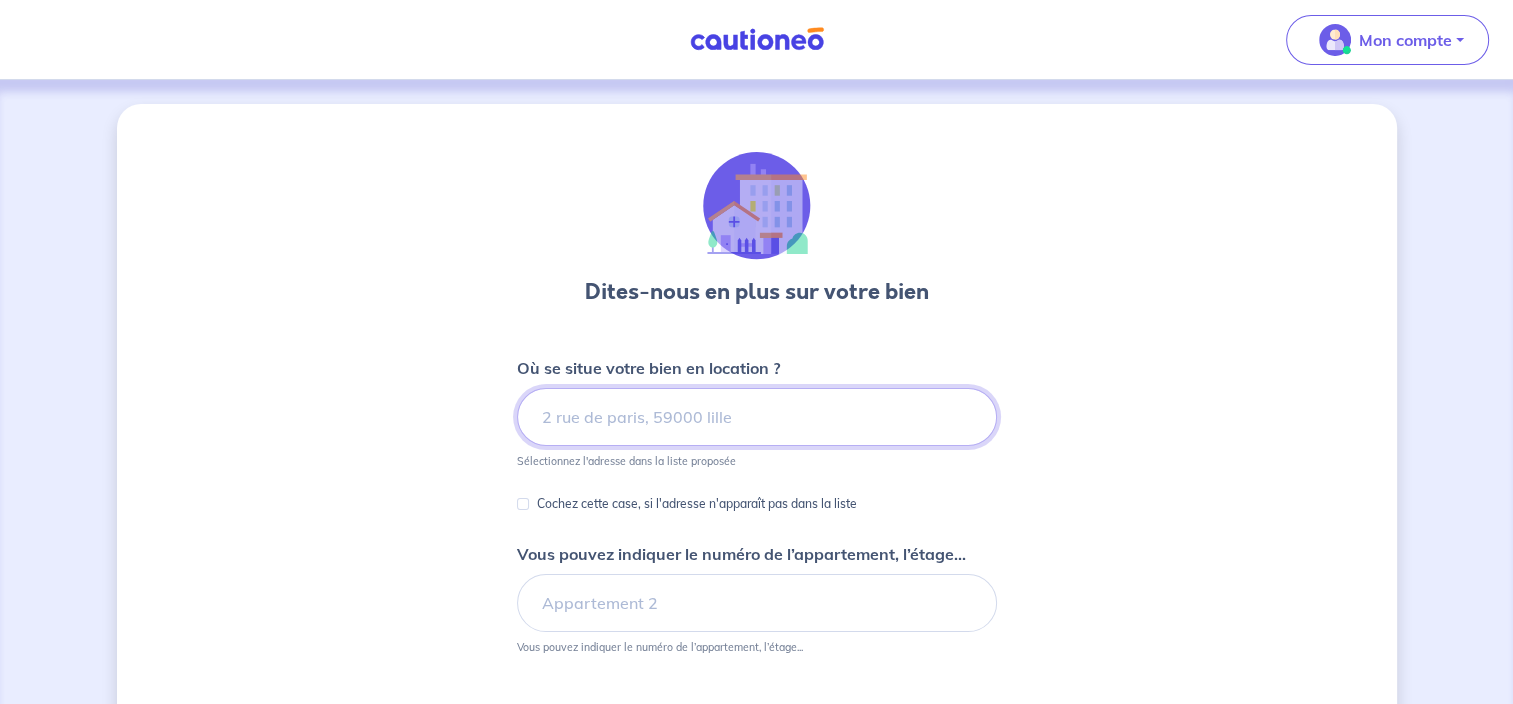 click at bounding box center [757, 417] 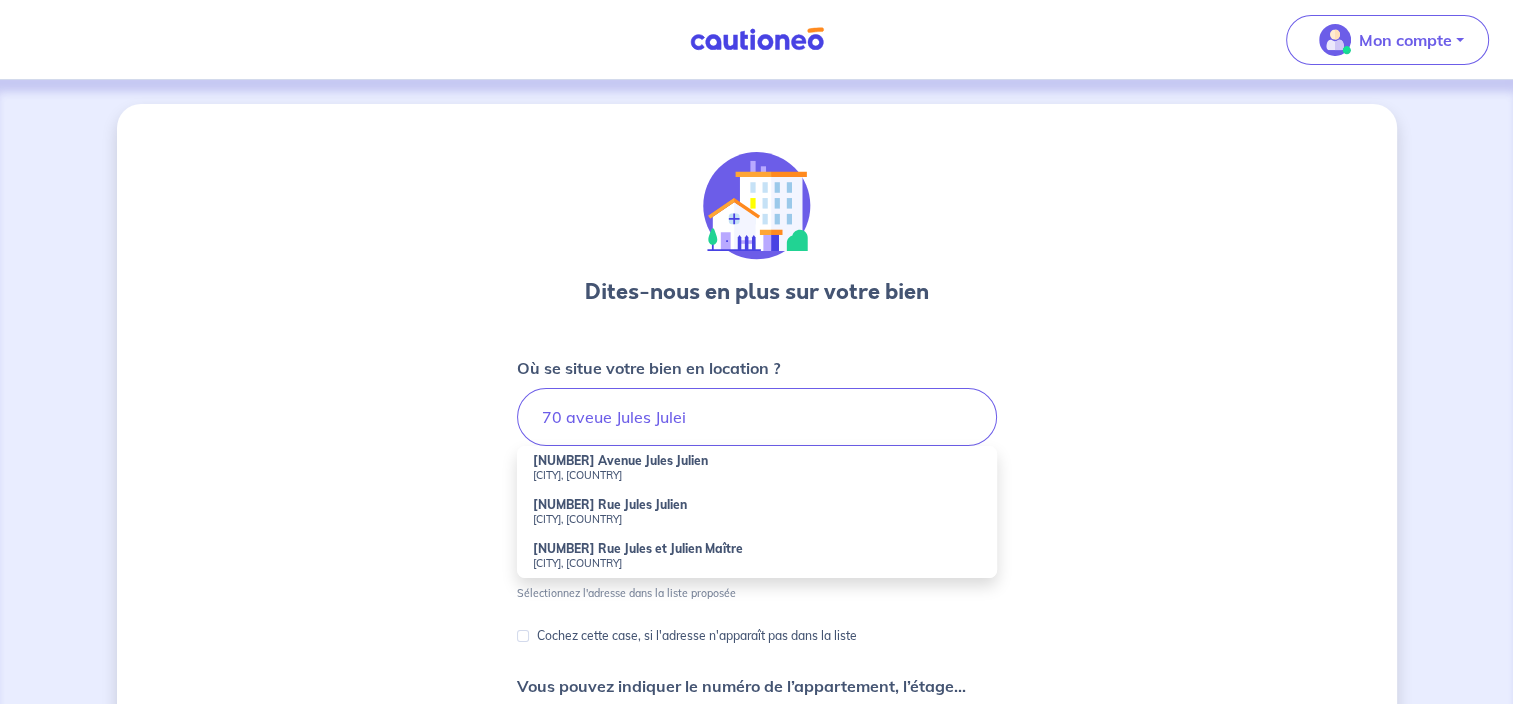 click on "[CITY], [COUNTRY]" at bounding box center [757, 475] 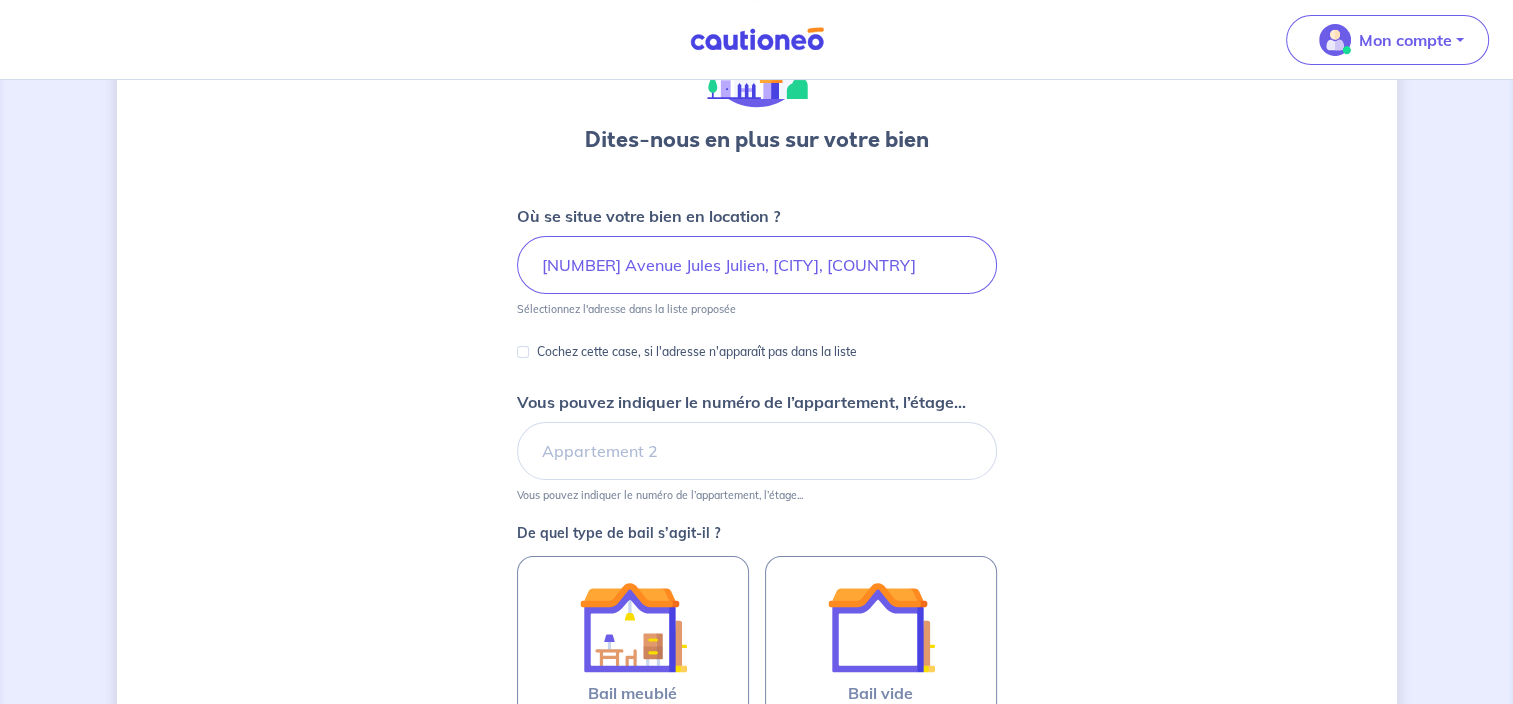 scroll, scrollTop: 200, scrollLeft: 0, axis: vertical 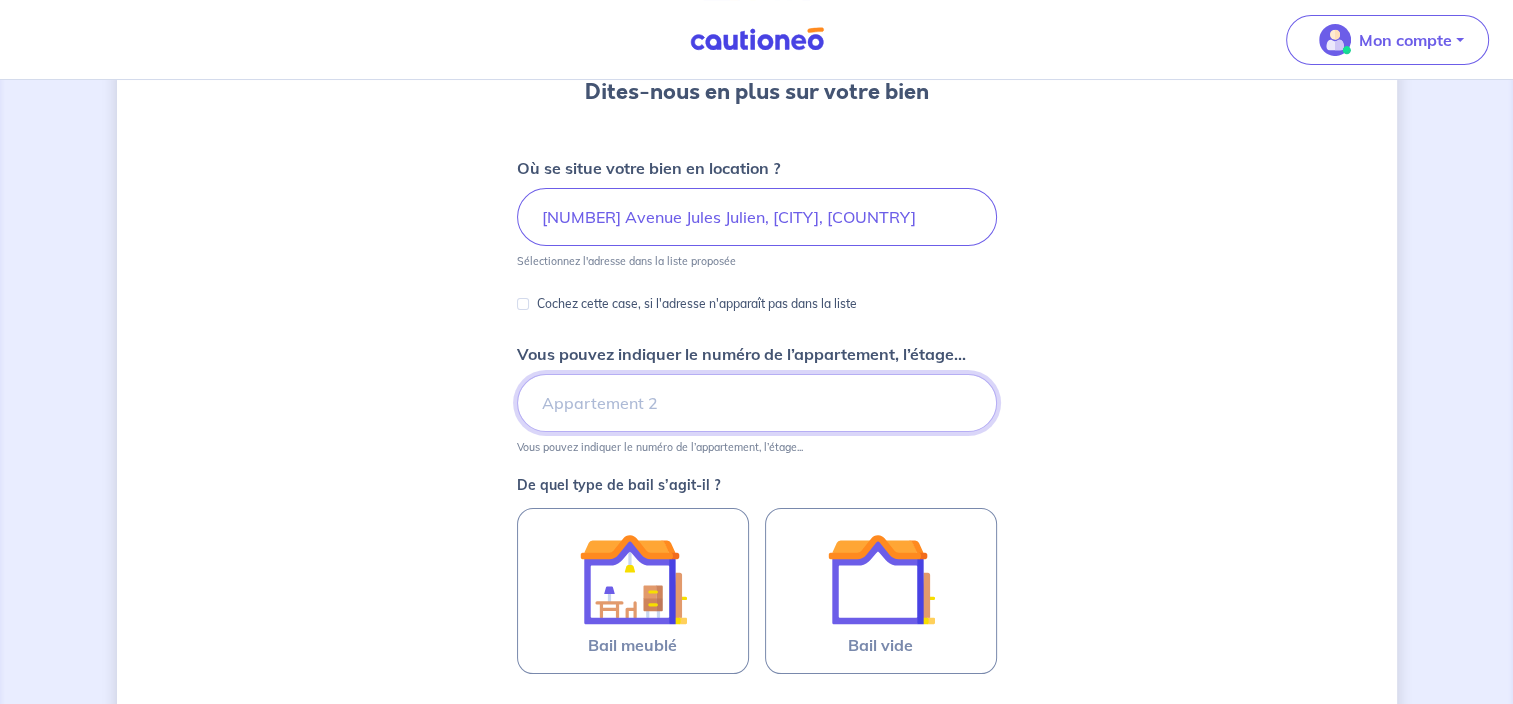 click on "Vous pouvez indiquer le numéro de l’appartement, l’étage..." at bounding box center [757, 403] 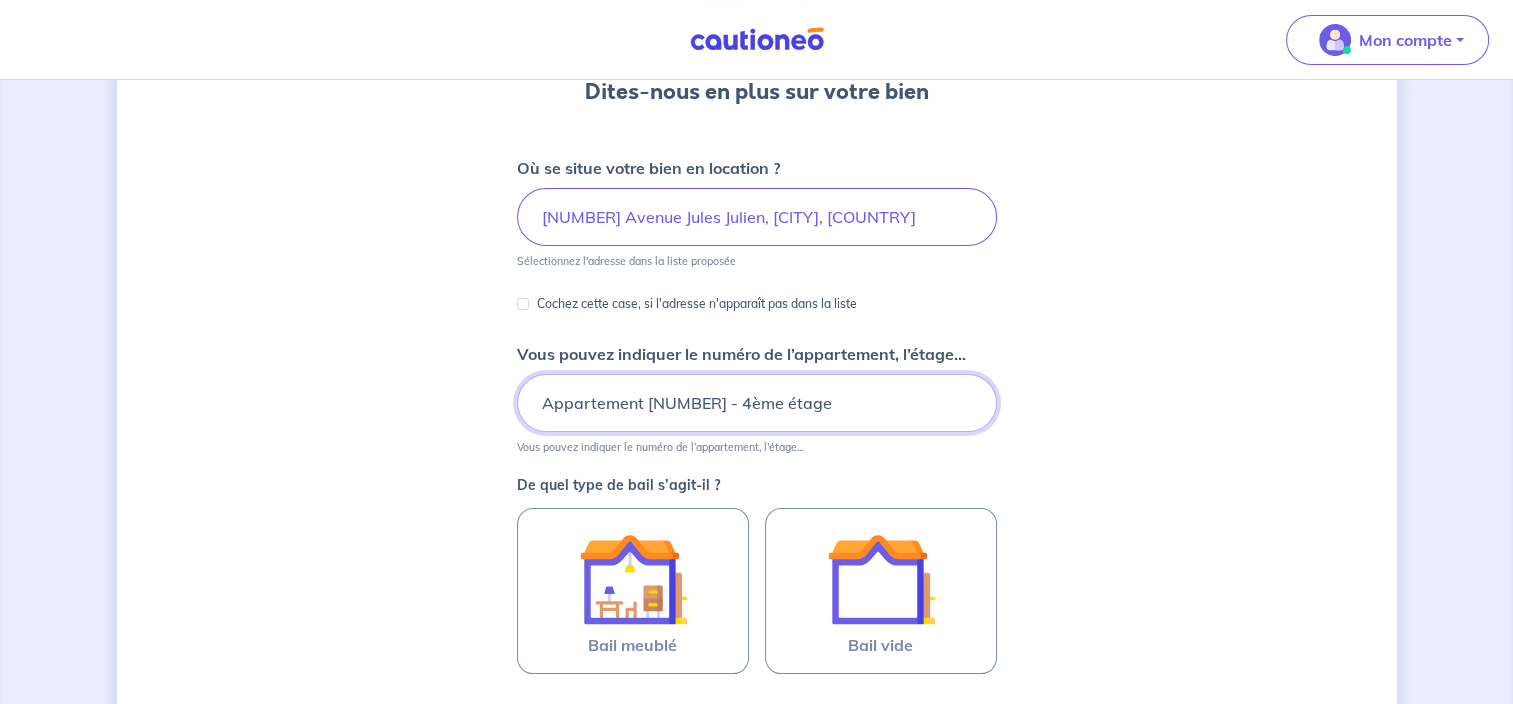 scroll, scrollTop: 300, scrollLeft: 0, axis: vertical 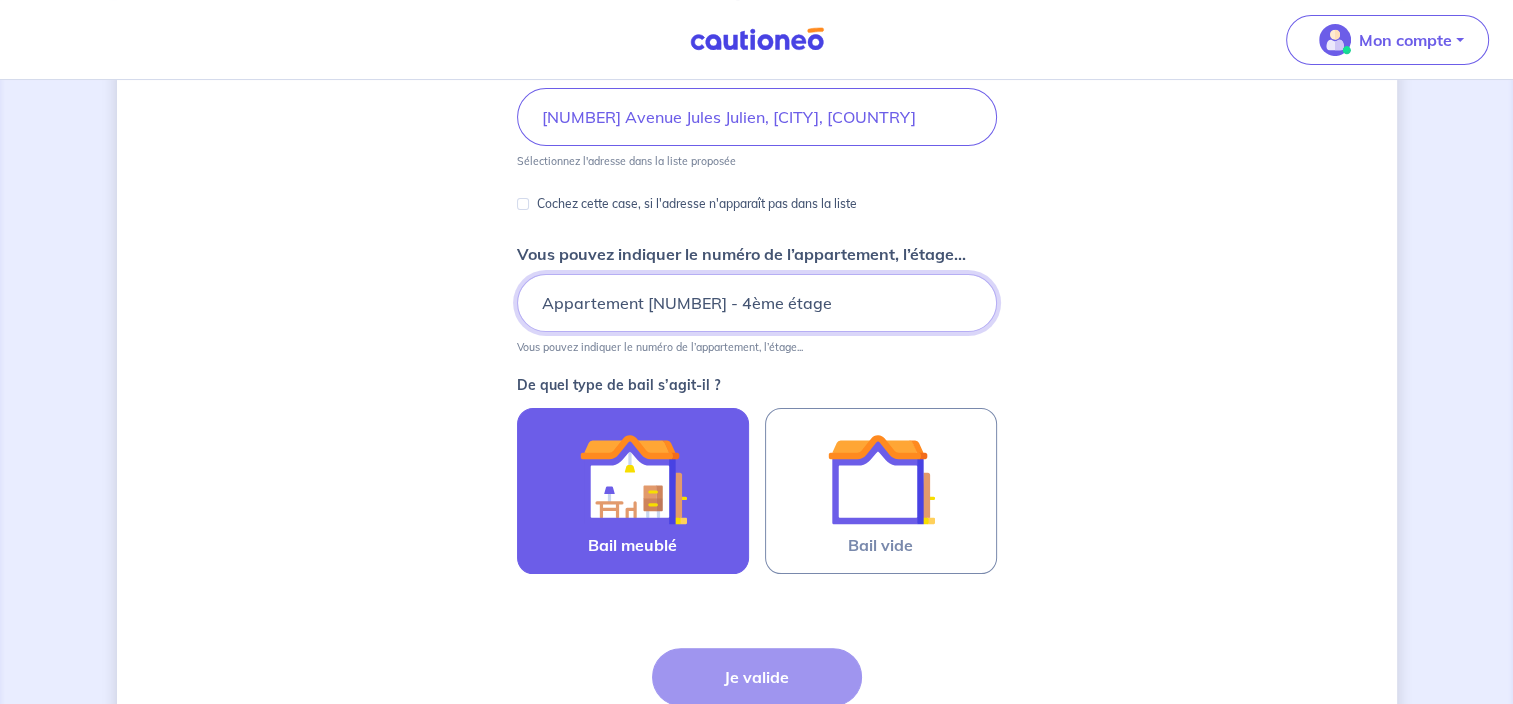 type on "Appartement [NUMBER] - 4ème étage" 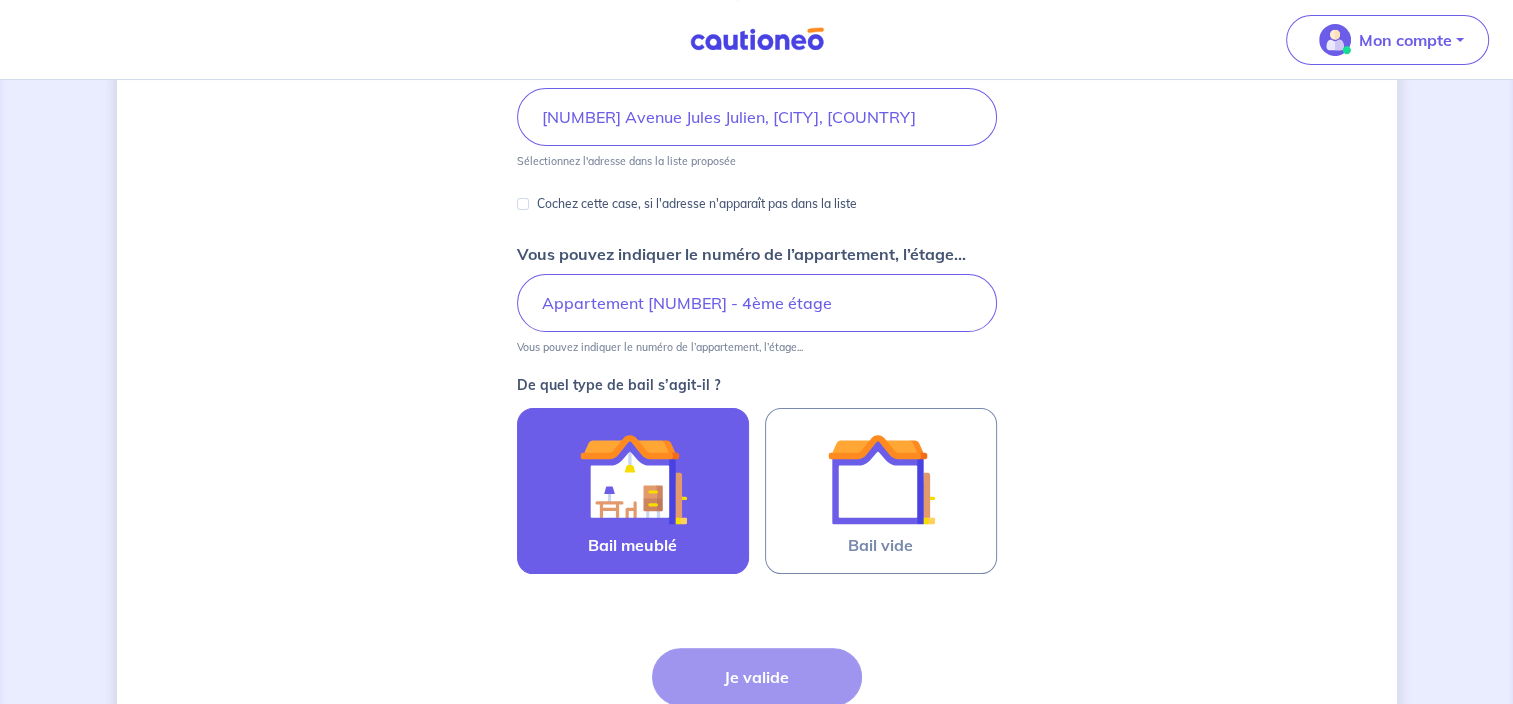 click at bounding box center [633, 479] 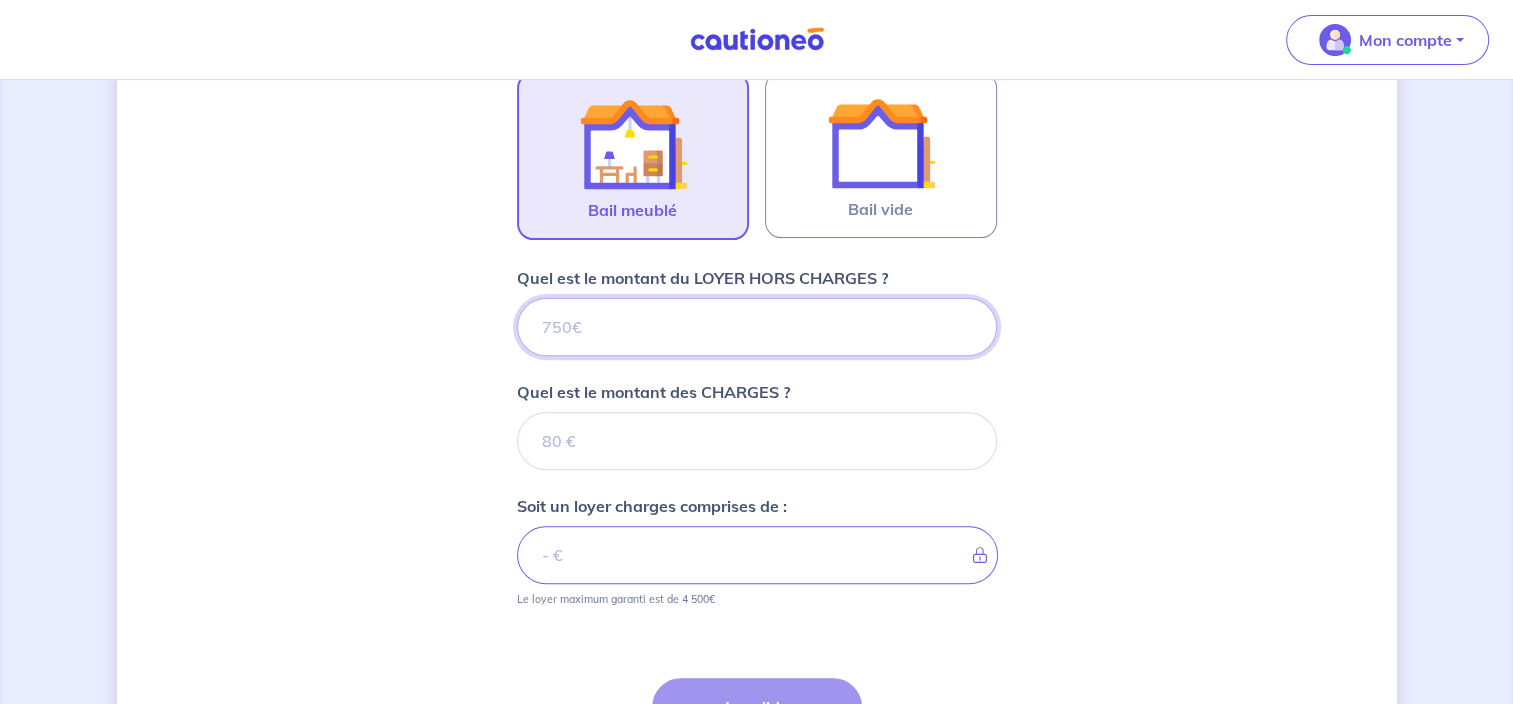 scroll, scrollTop: 634, scrollLeft: 0, axis: vertical 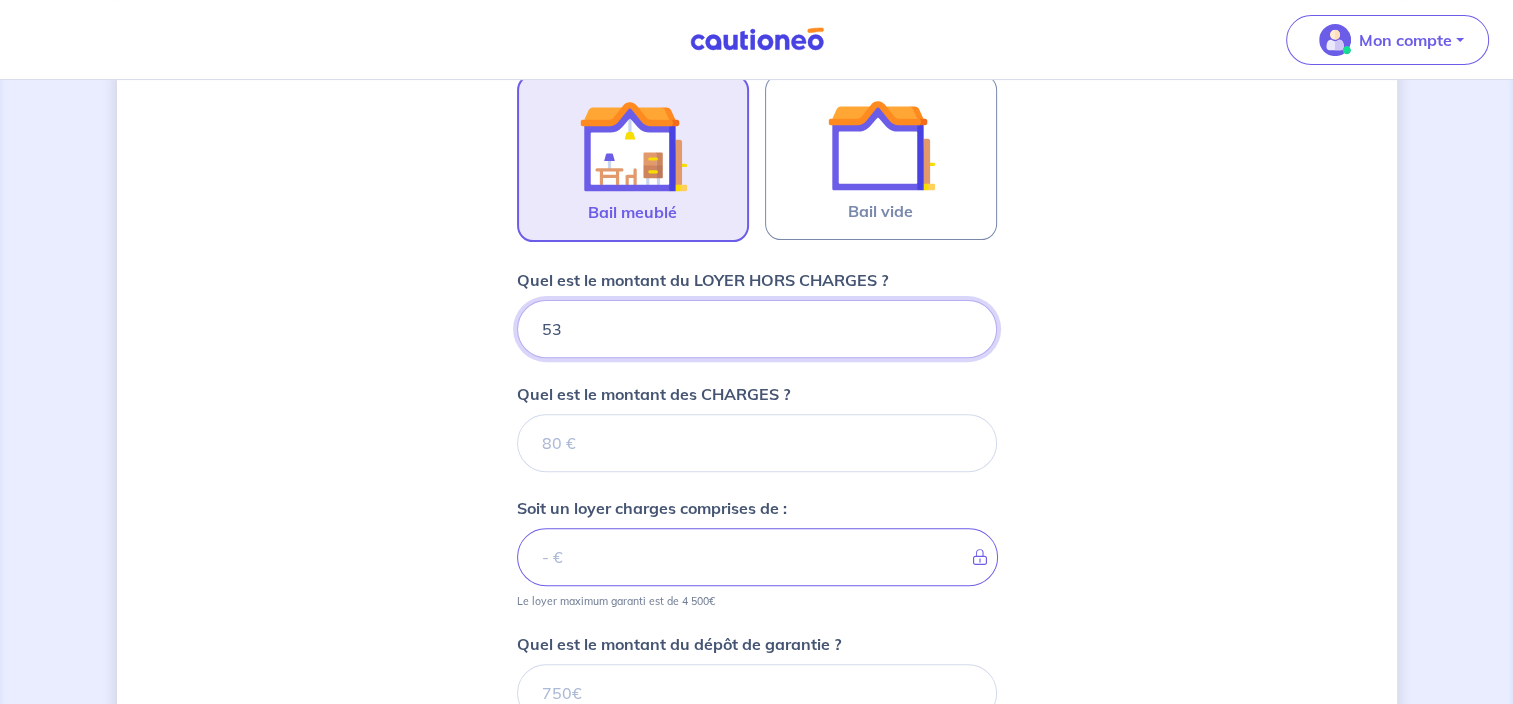 type on "538" 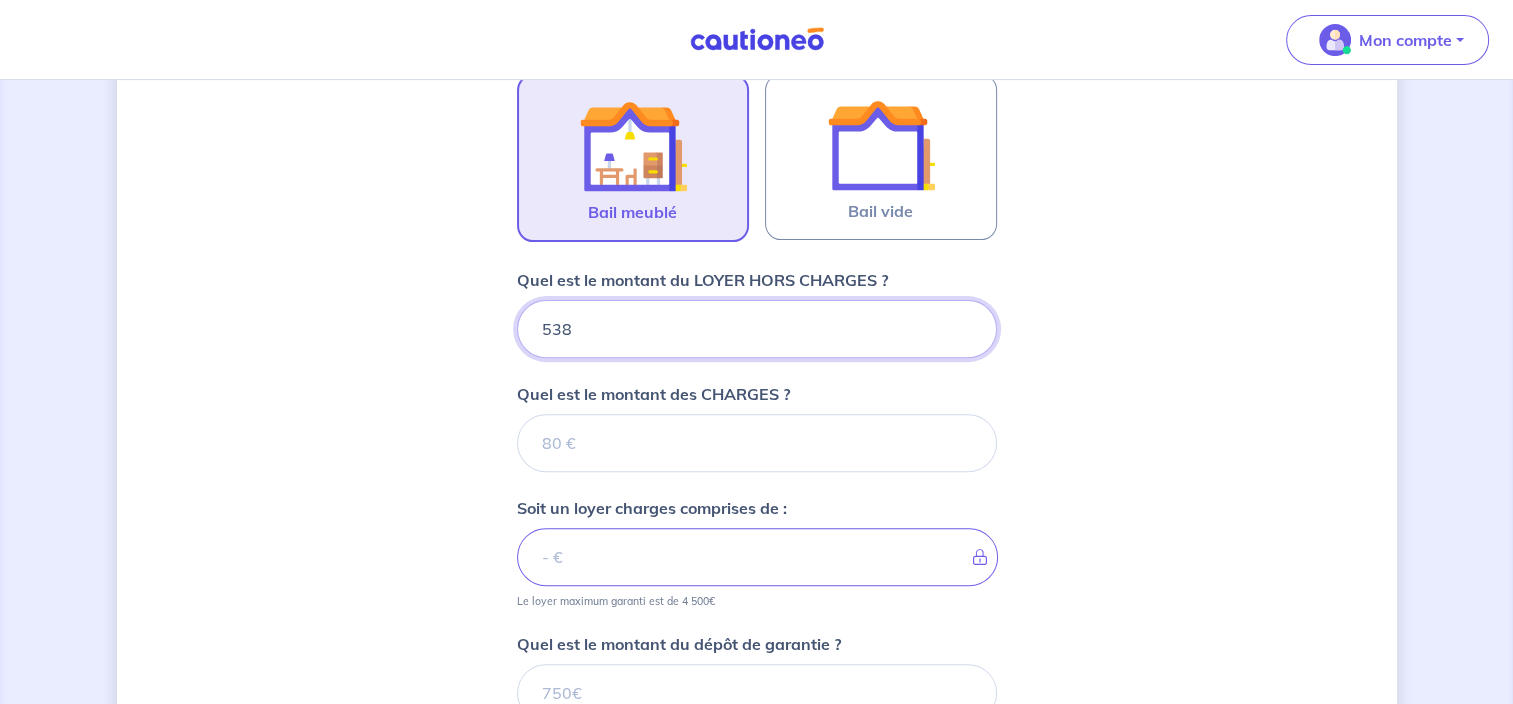 type 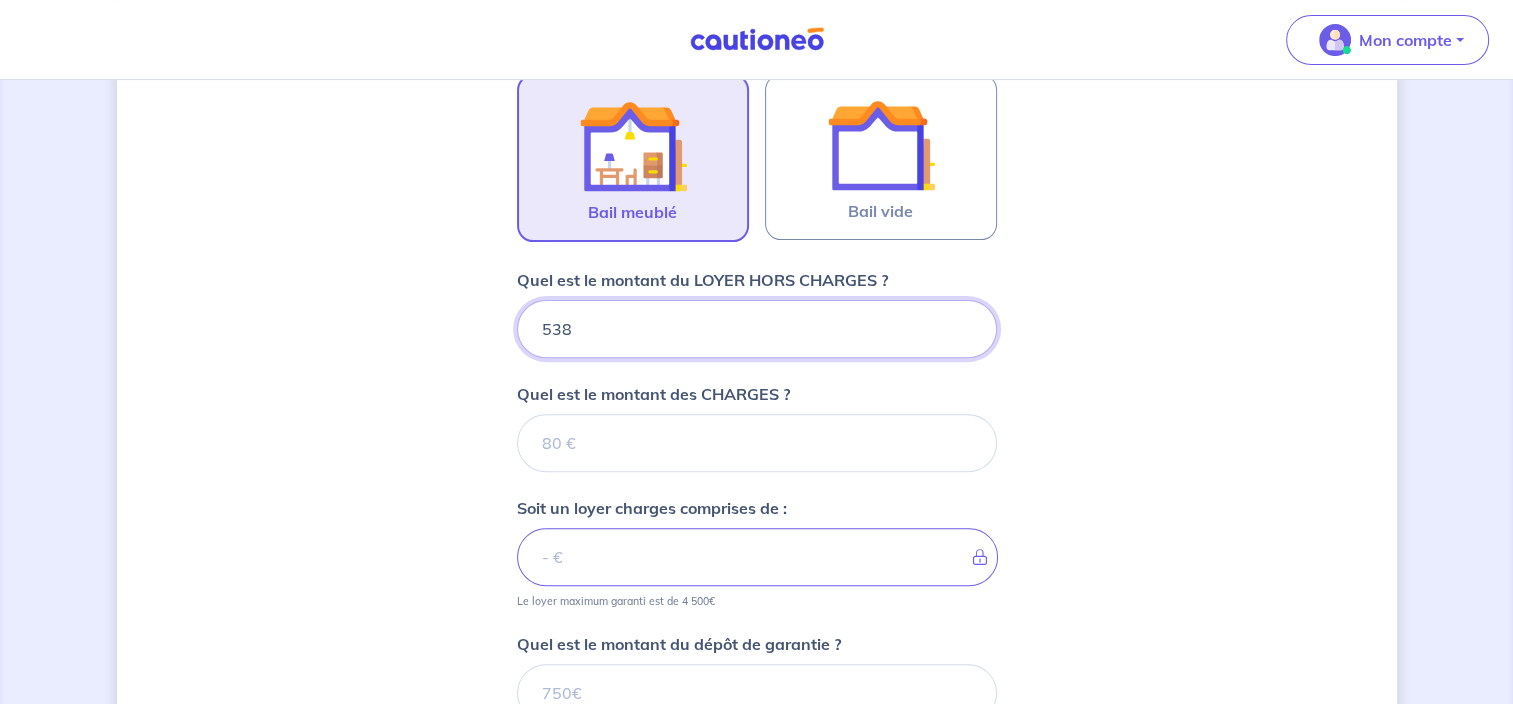 type on "538" 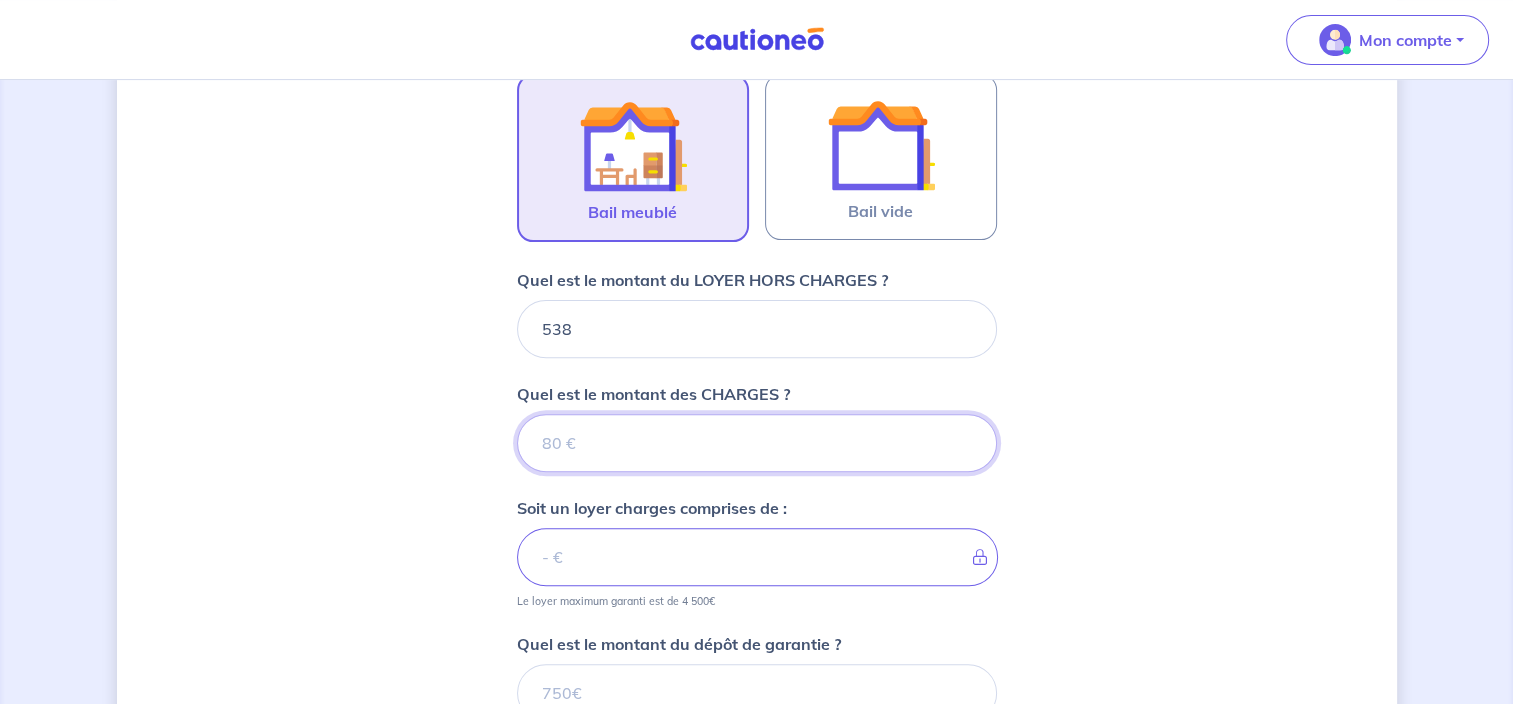 click on "Quel est le montant des CHARGES ?" at bounding box center [757, 443] 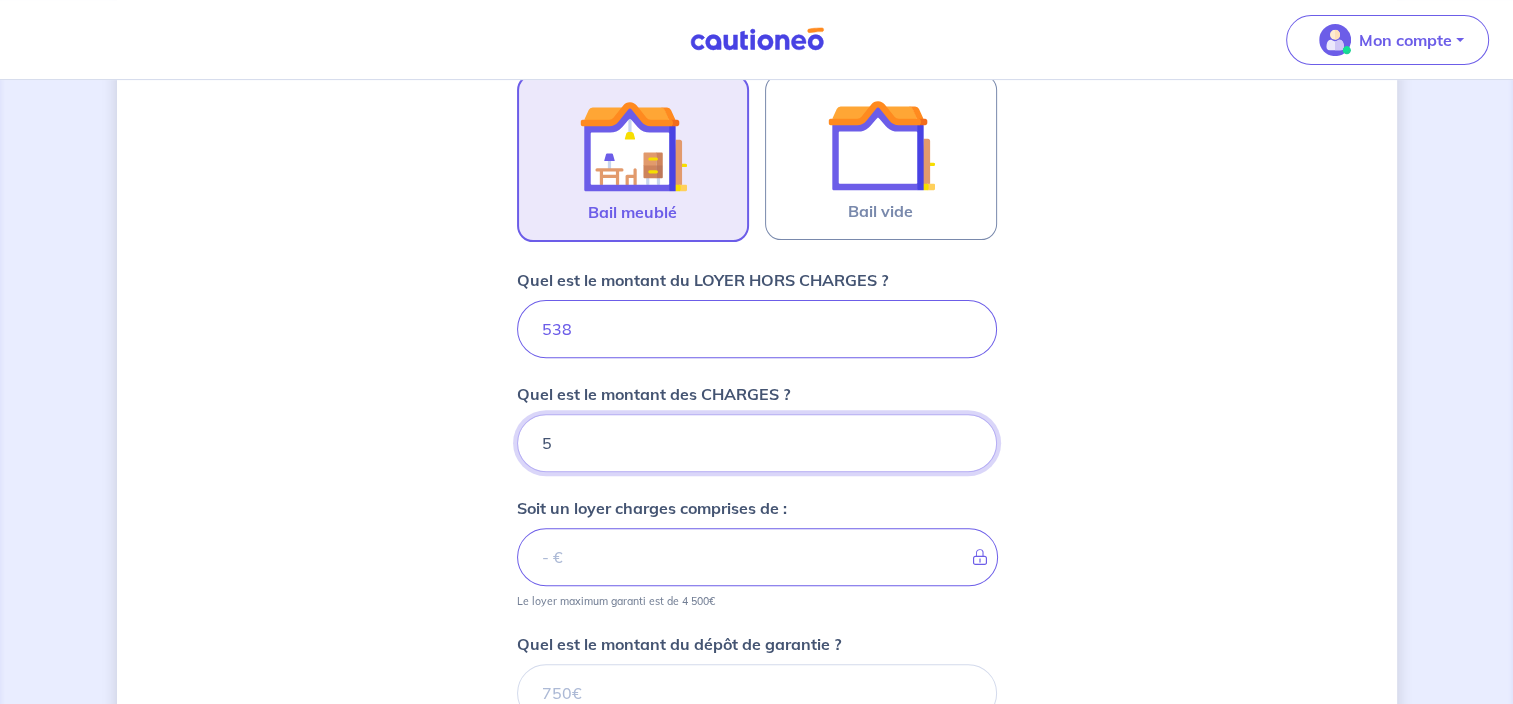 type on "57" 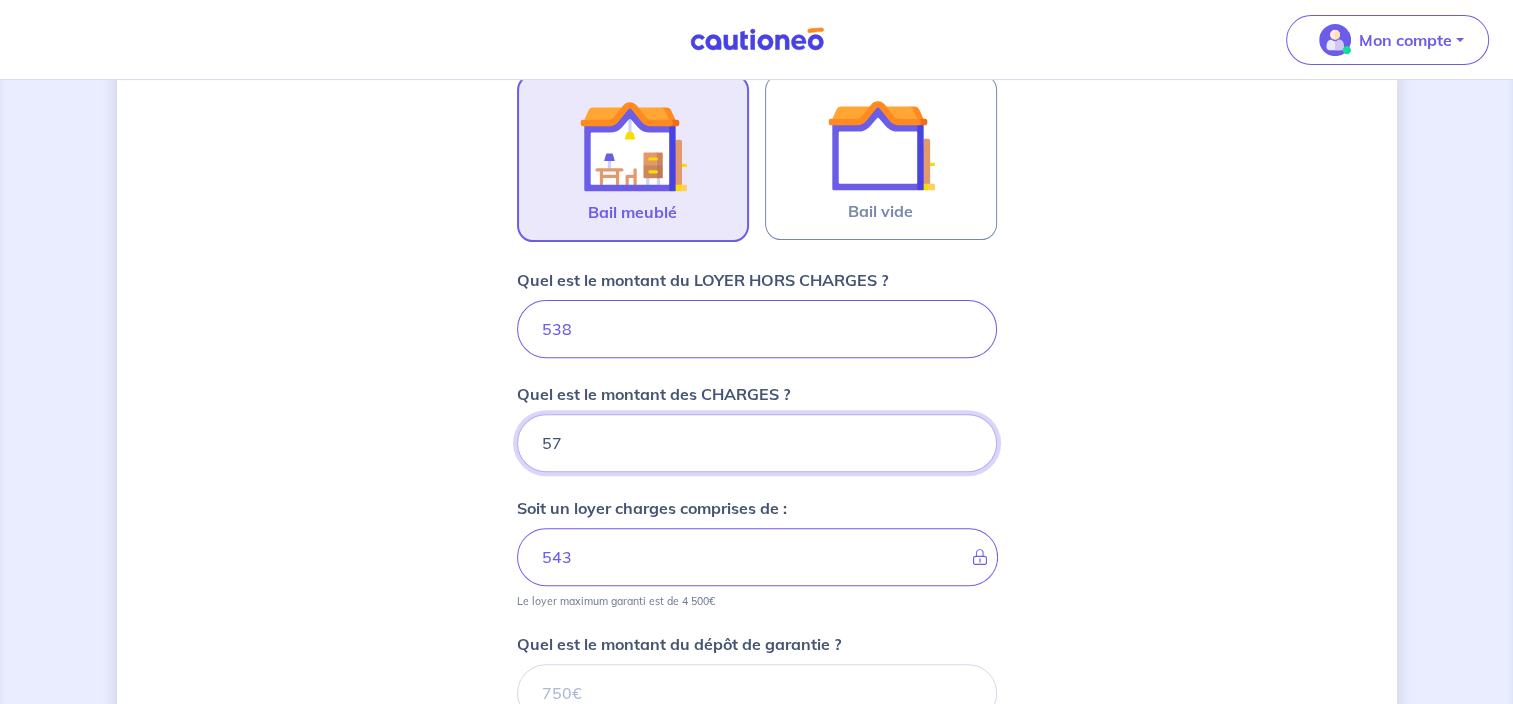 type on "595" 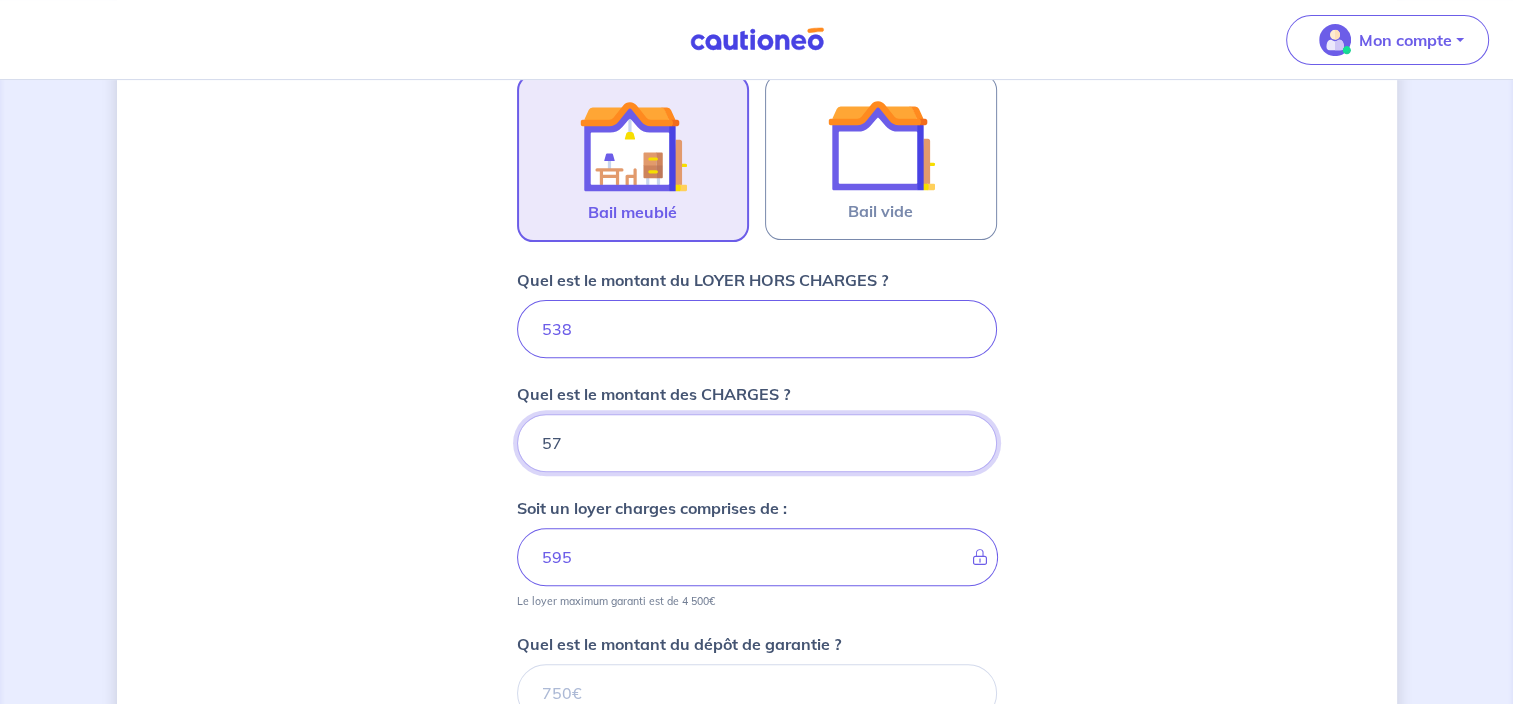type on "57" 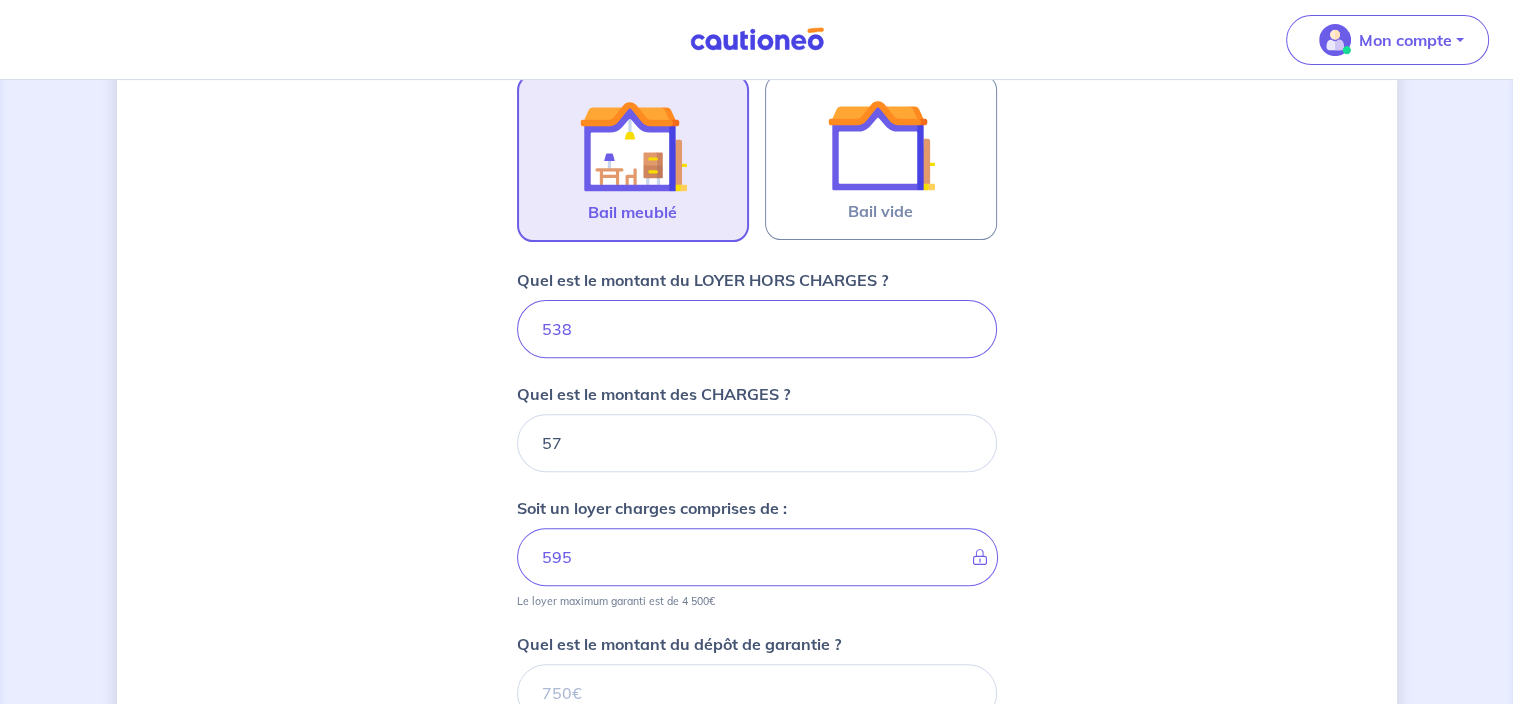 click on "Dites-nous en plus sur votre bien Où se situe votre bien en location ? [NUMBER] Avenue Jules Julien, [CITY], [COUNTRY] Sélectionnez l'adresse dans la liste proposée Cochez cette case, si l'adresse n'apparaît pas dans la liste Vous pouvez indiquer le numéro de l’appartement, l’étage... Appartement [NUMBER] - 4ème étage Vous pouvez indiquer le numéro de l’appartement, l’étage... De quel type de bail s’agit-il ? Bail meublé Bail vide Quel est le montant du LOYER HORS CHARGES ? [PRICE] Quel est le montant des CHARGES ? [PRICE] Soit un loyer charges comprises de : [PRICE] Le loyer maximum garanti est de [PRICE] Quel est le montant du dépôt de garantie ? Pour un locataire entrant, il doit être équivalent à  2 mois  de loyer hors charges. Étape Précédente Précédent Je valide Je valide" at bounding box center [757, 245] 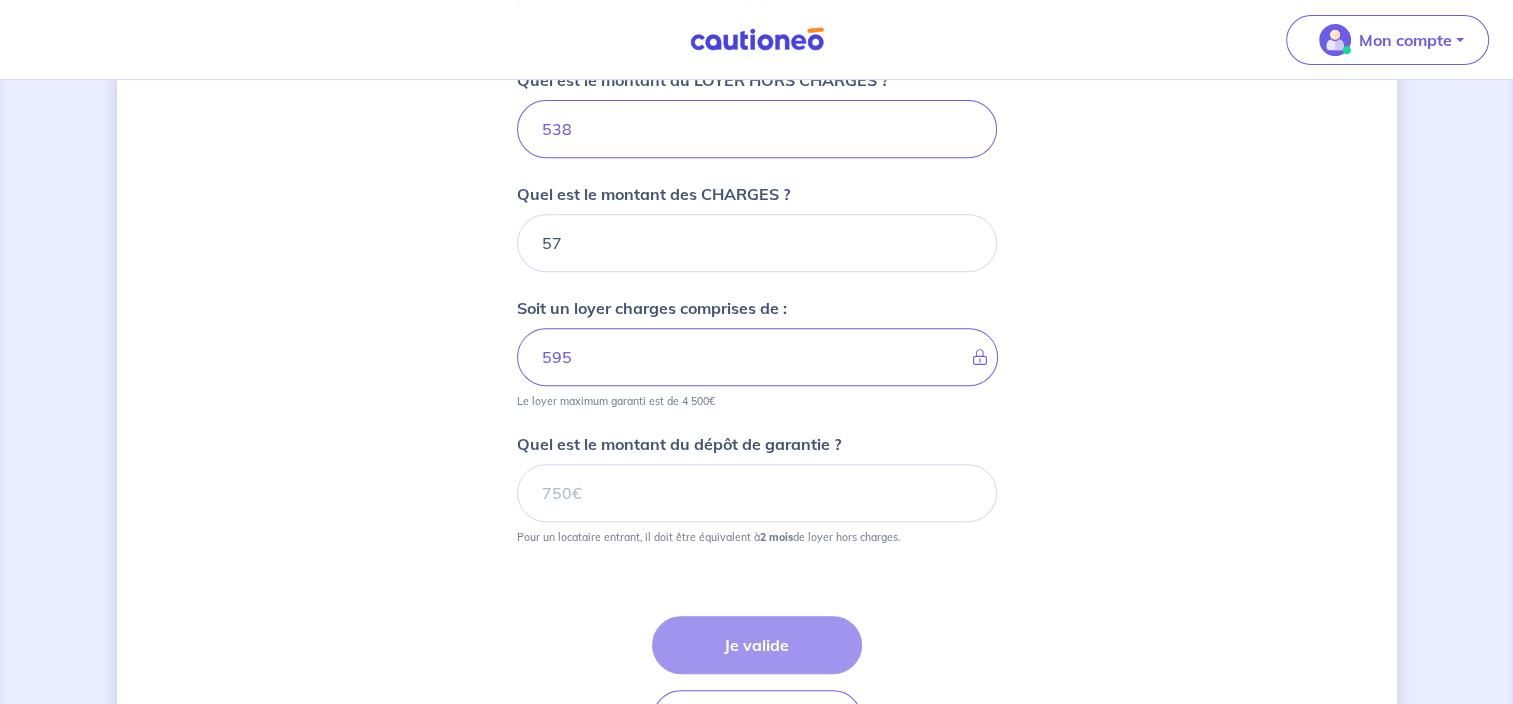 scroll, scrollTop: 934, scrollLeft: 0, axis: vertical 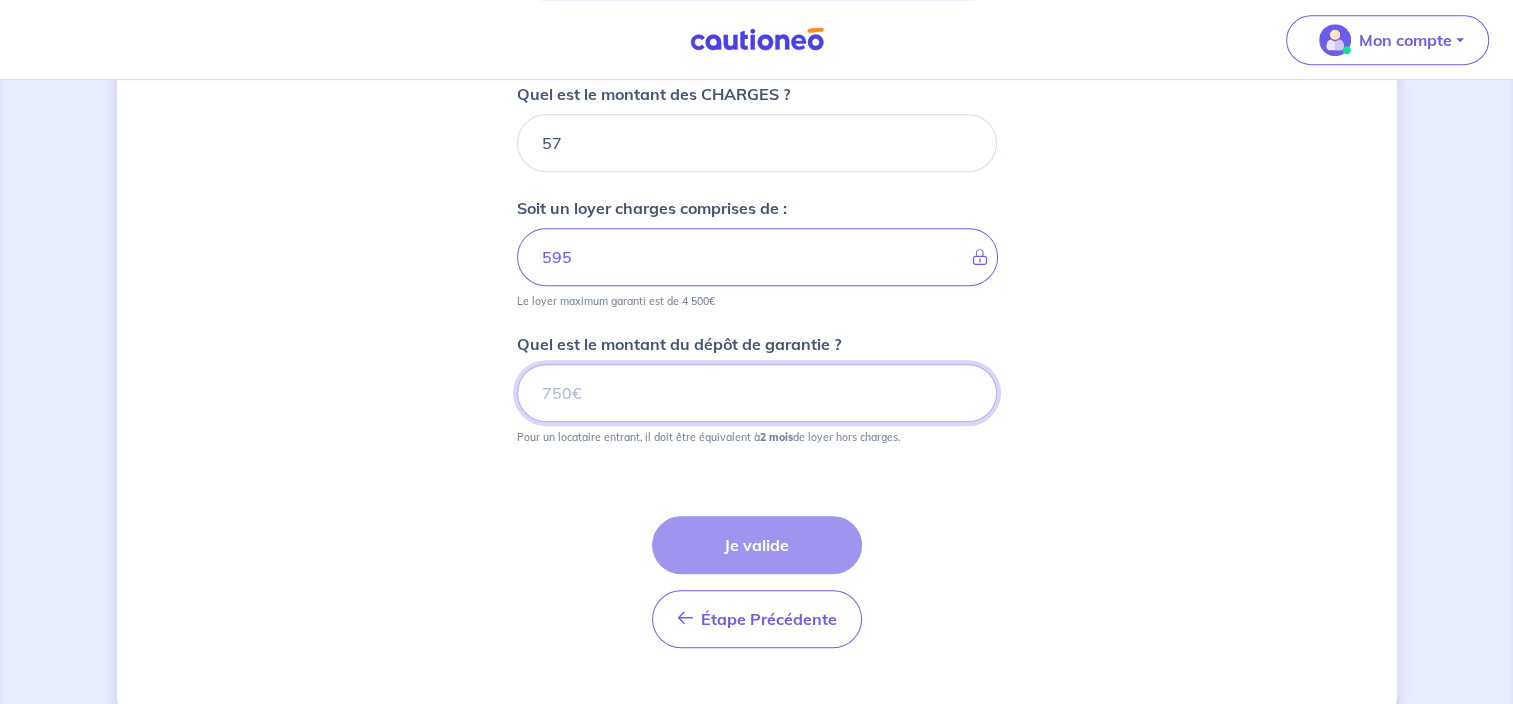 click on "Quel est le montant du dépôt de garantie ?" at bounding box center [757, 393] 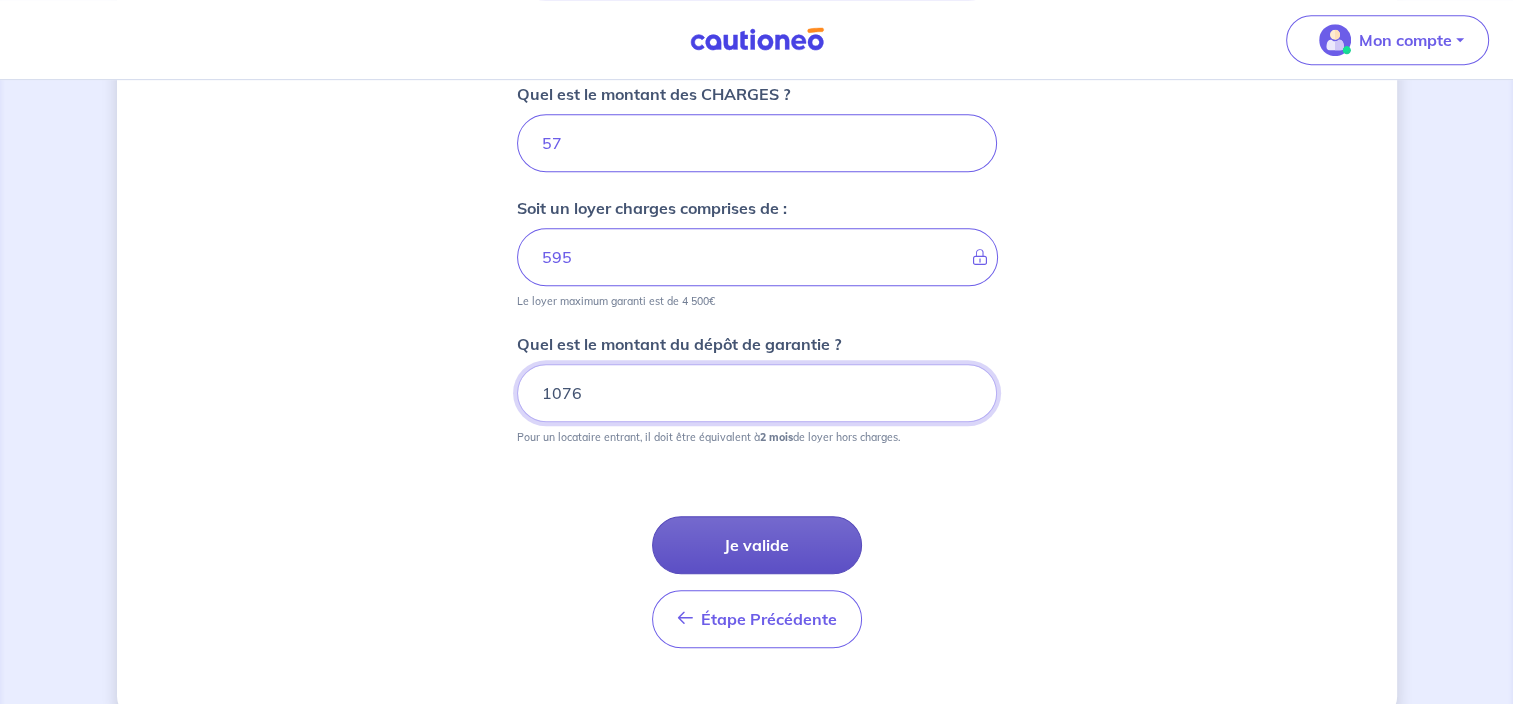 type on "1076" 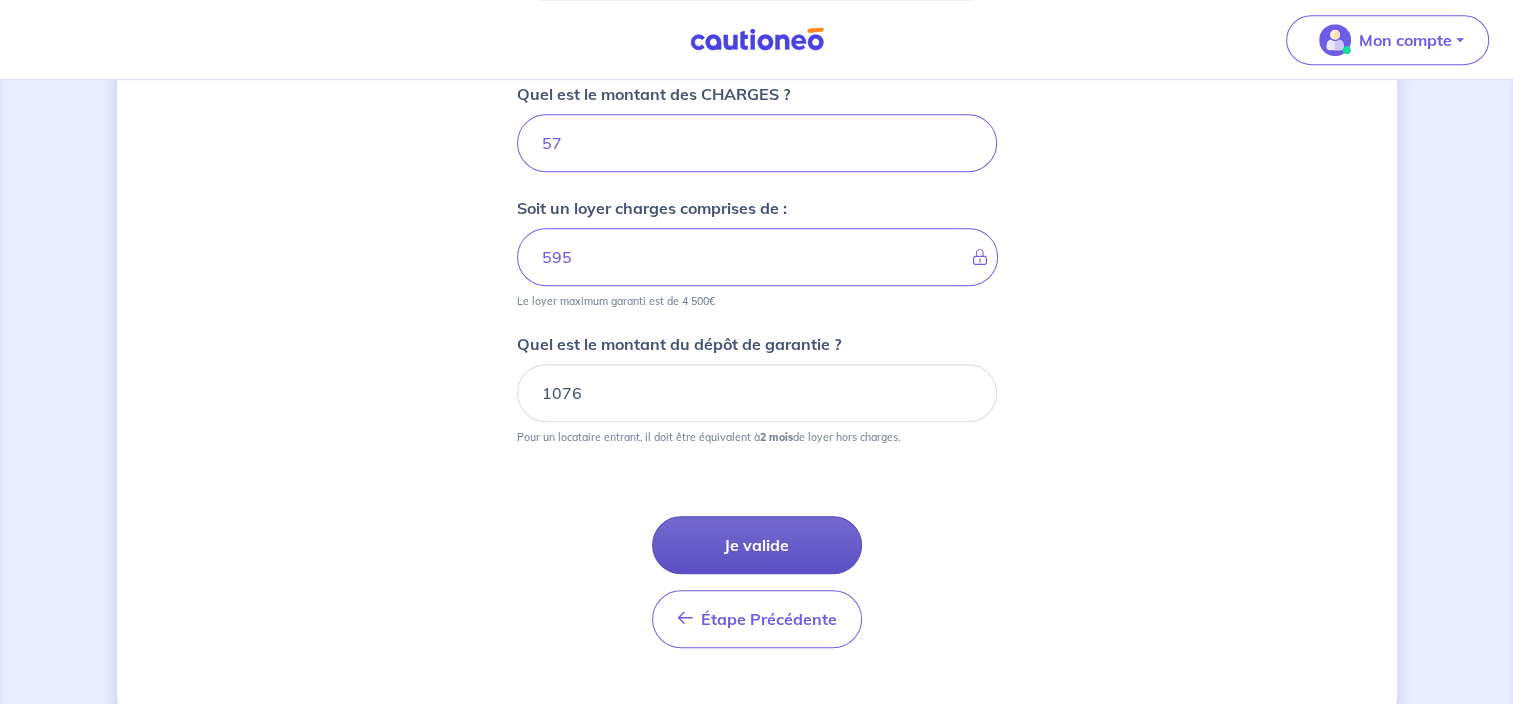 click on "Je valide" at bounding box center (757, 545) 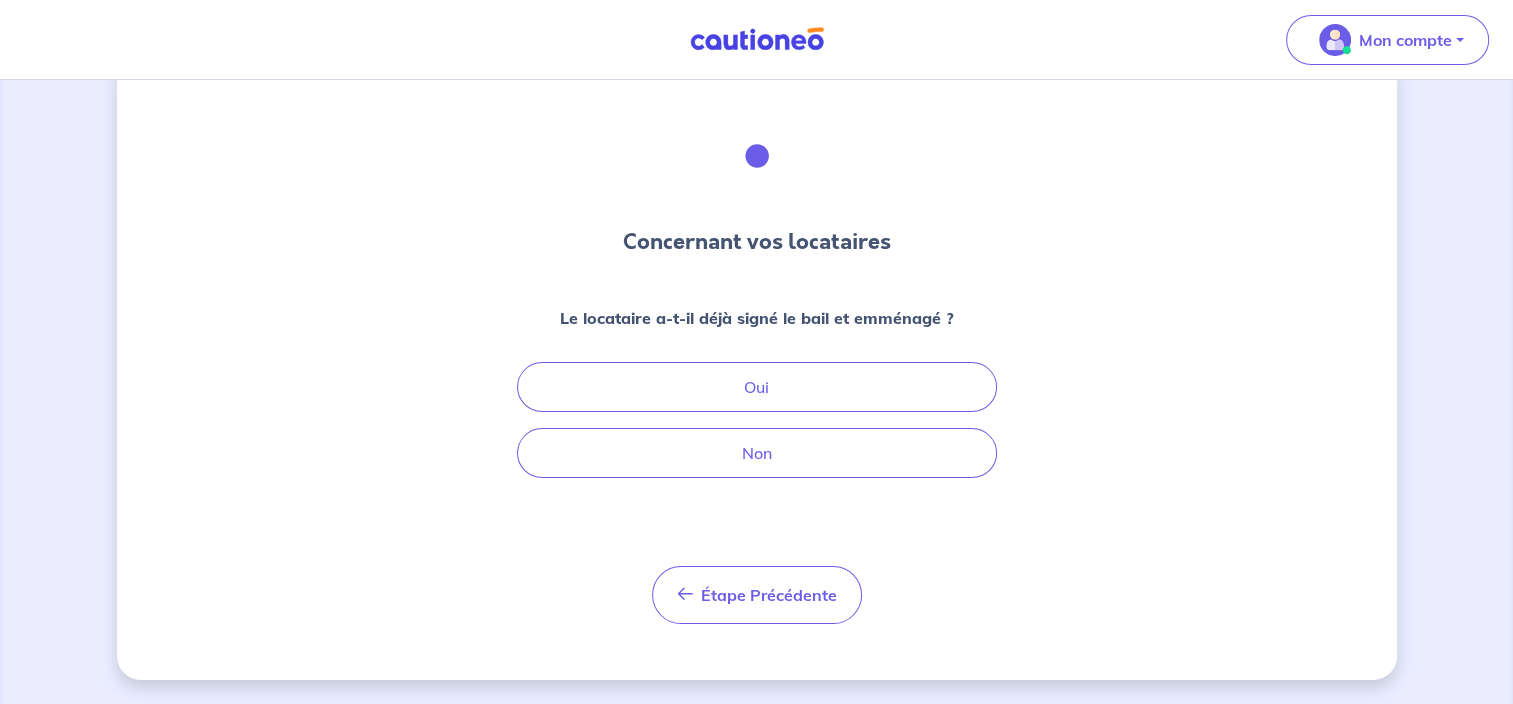 scroll, scrollTop: 0, scrollLeft: 0, axis: both 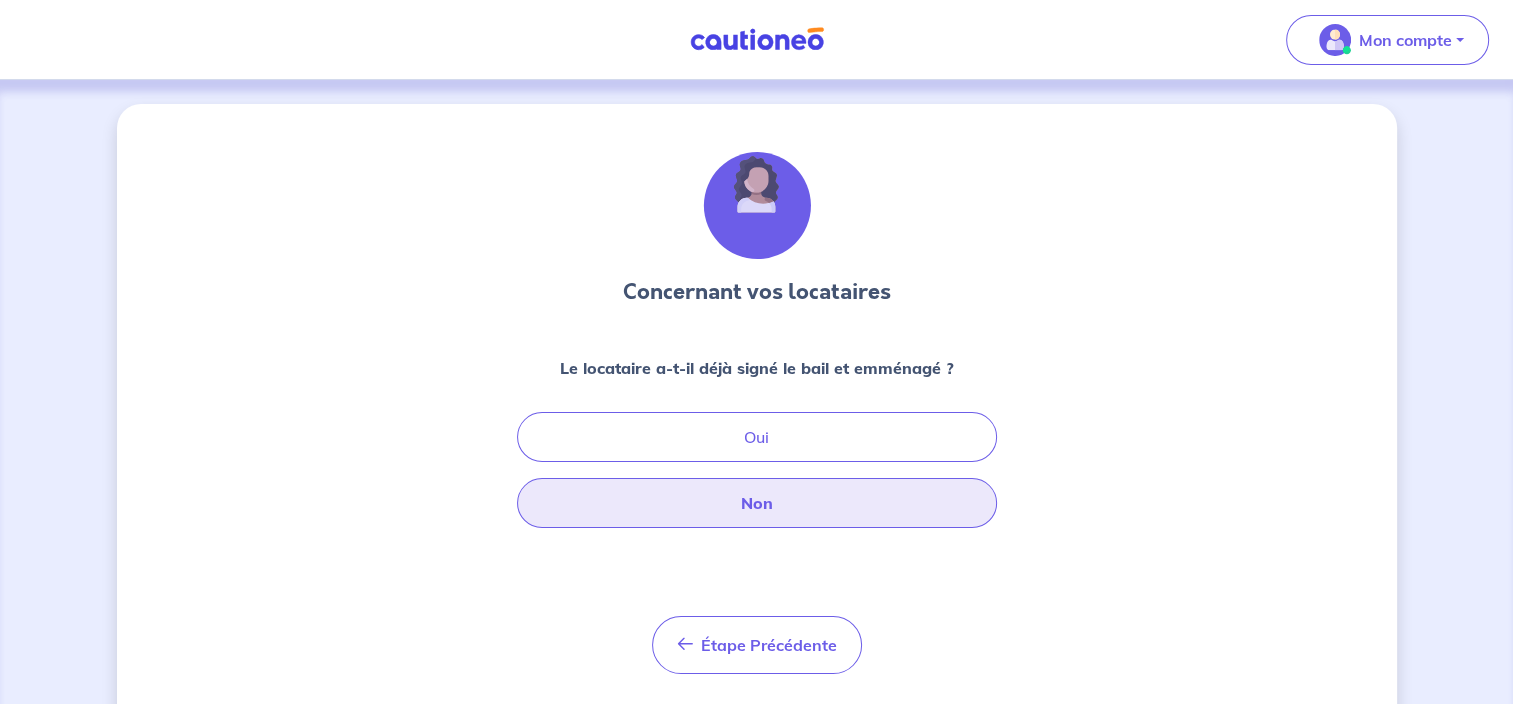 click on "Non" at bounding box center (757, 503) 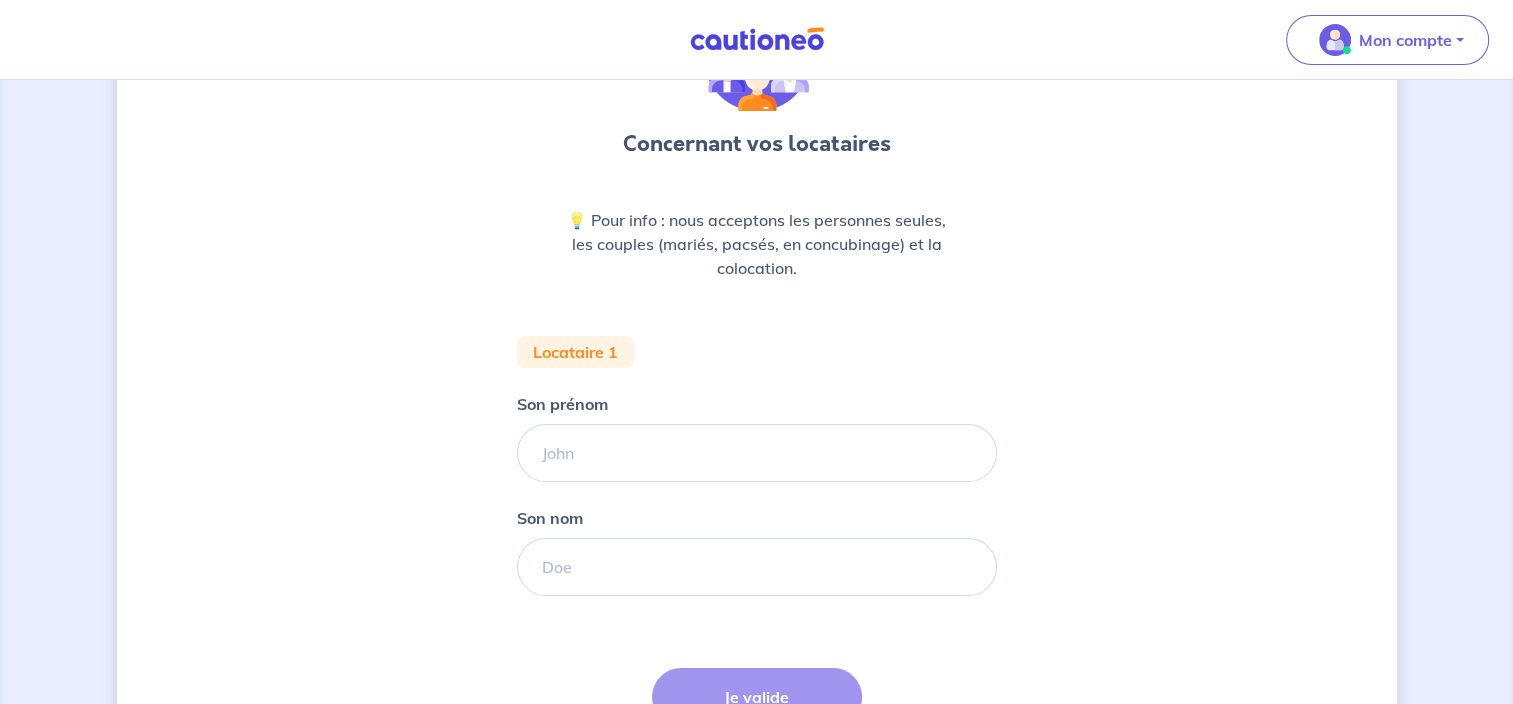 scroll, scrollTop: 200, scrollLeft: 0, axis: vertical 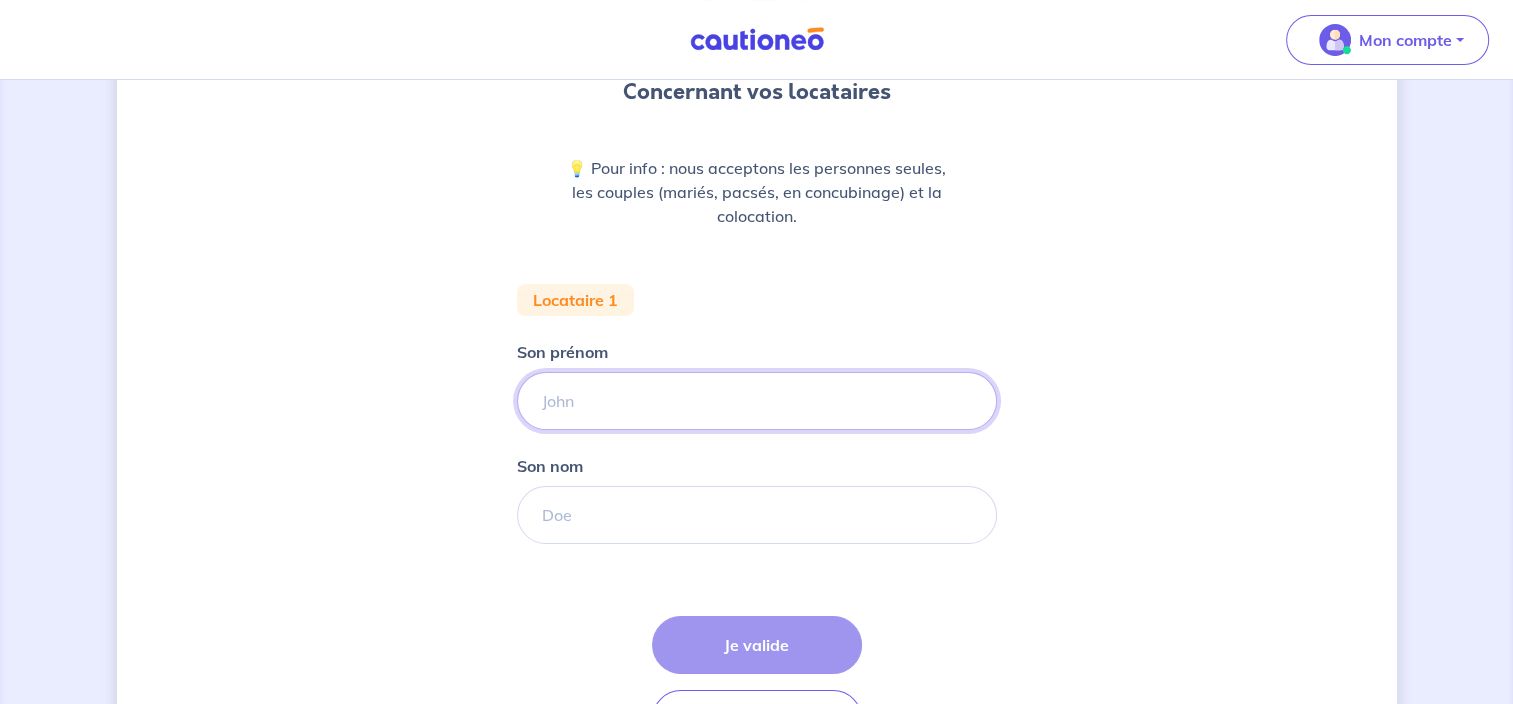 click on "Son prénom" at bounding box center [757, 401] 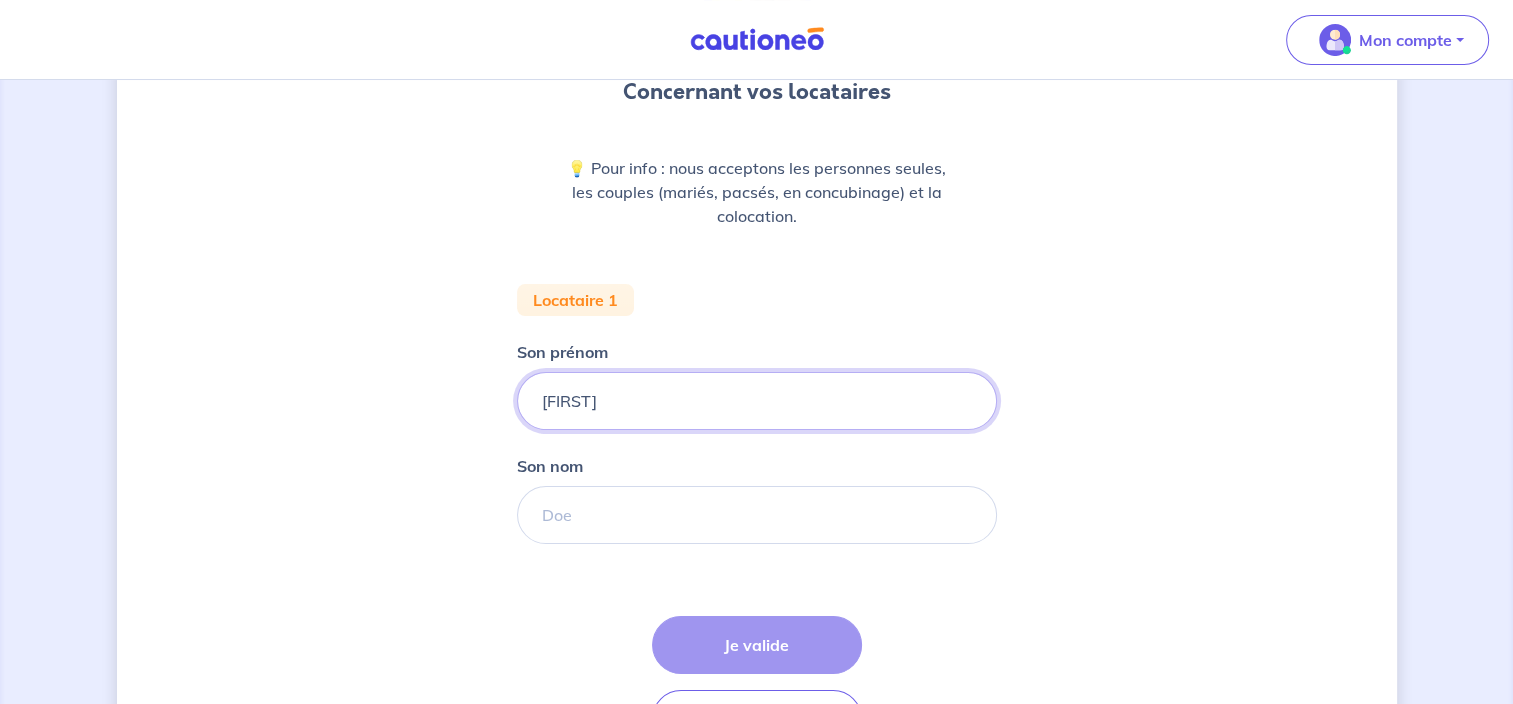 type on "[FIRST]" 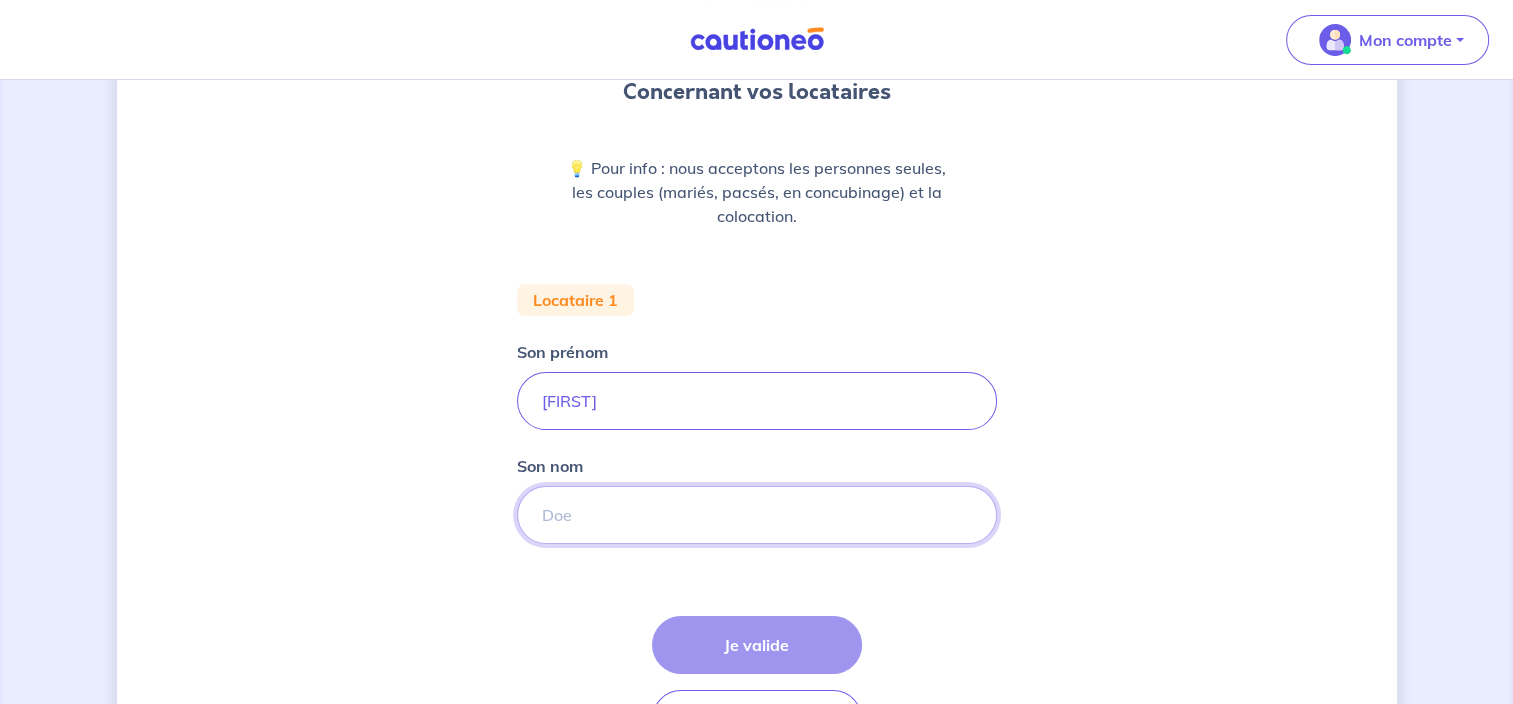 click on "Son nom" at bounding box center (757, 515) 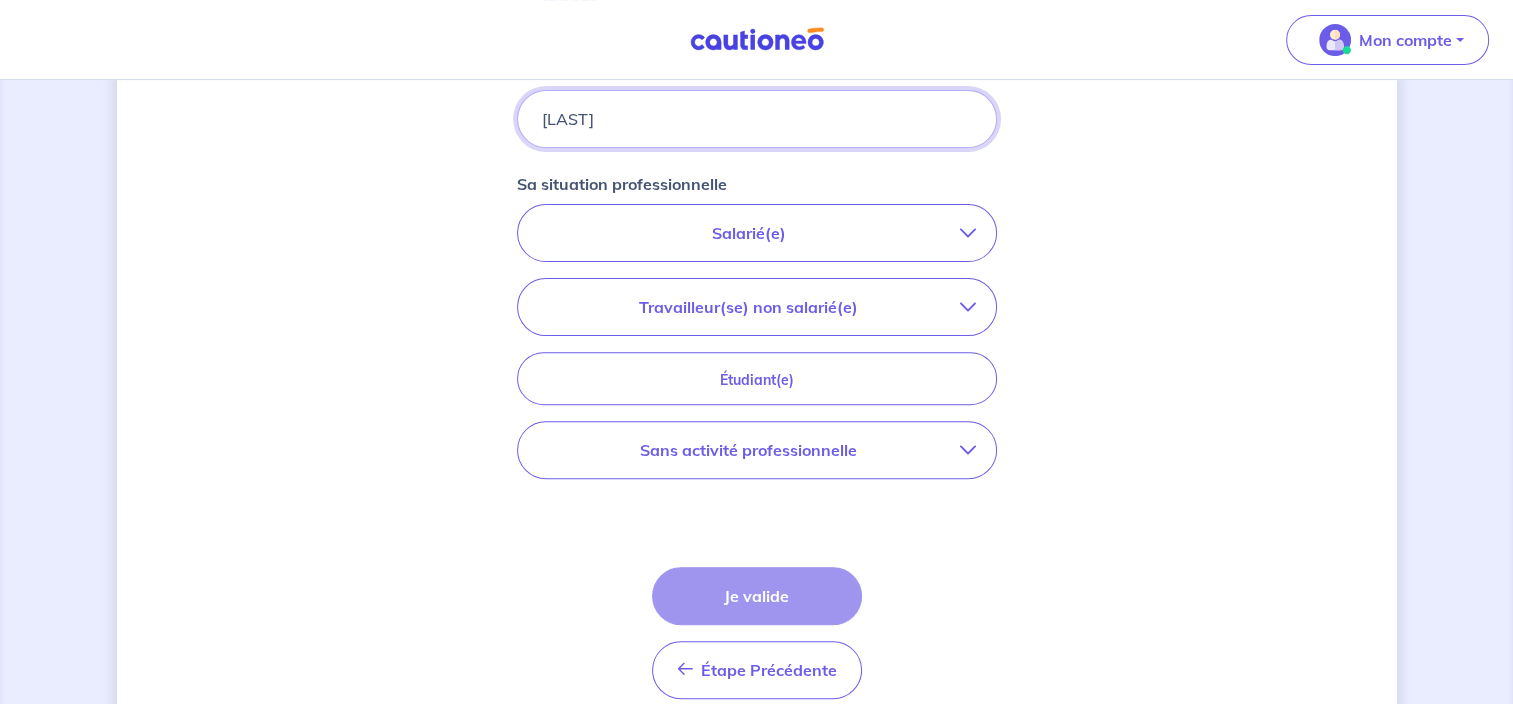 scroll, scrollTop: 600, scrollLeft: 0, axis: vertical 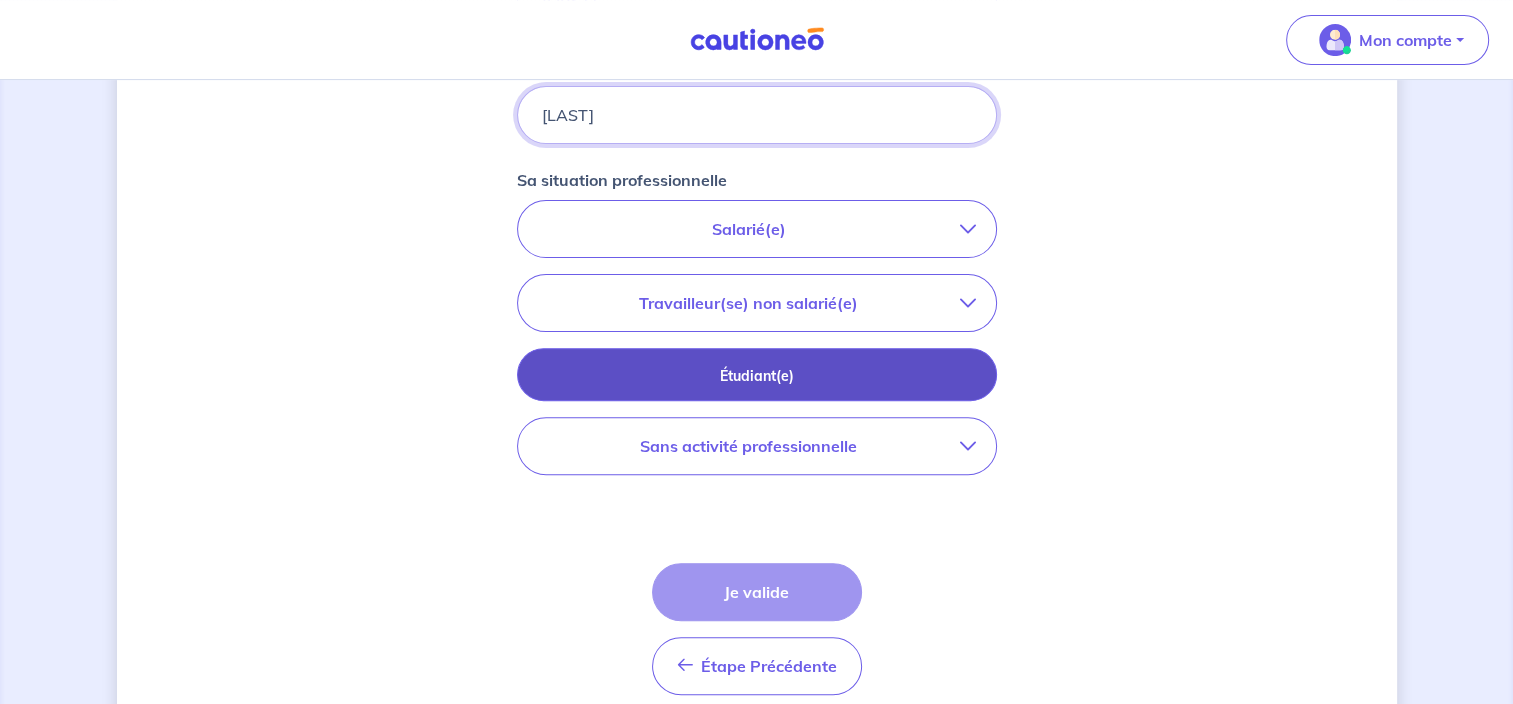 type on "[LAST]" 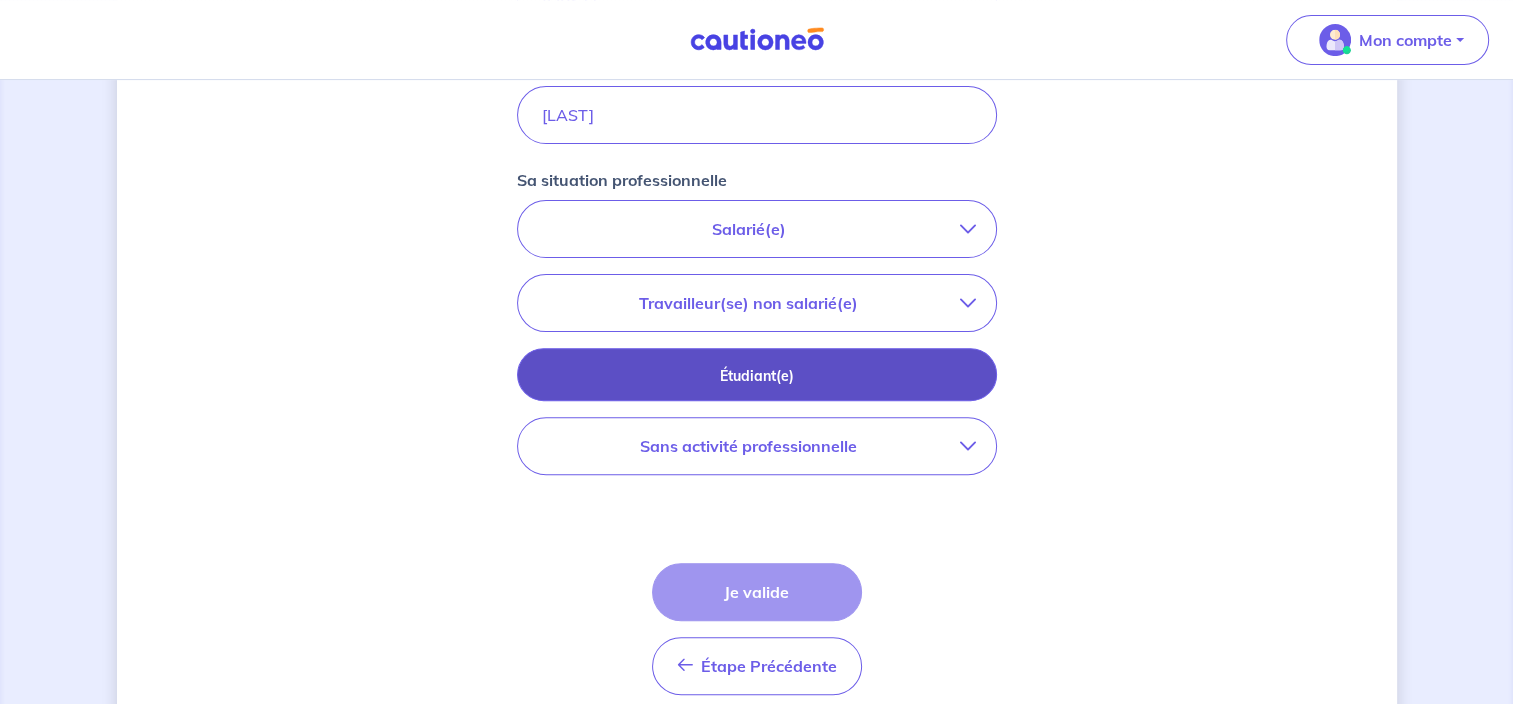 click on "Étudiant(e)" at bounding box center (757, 376) 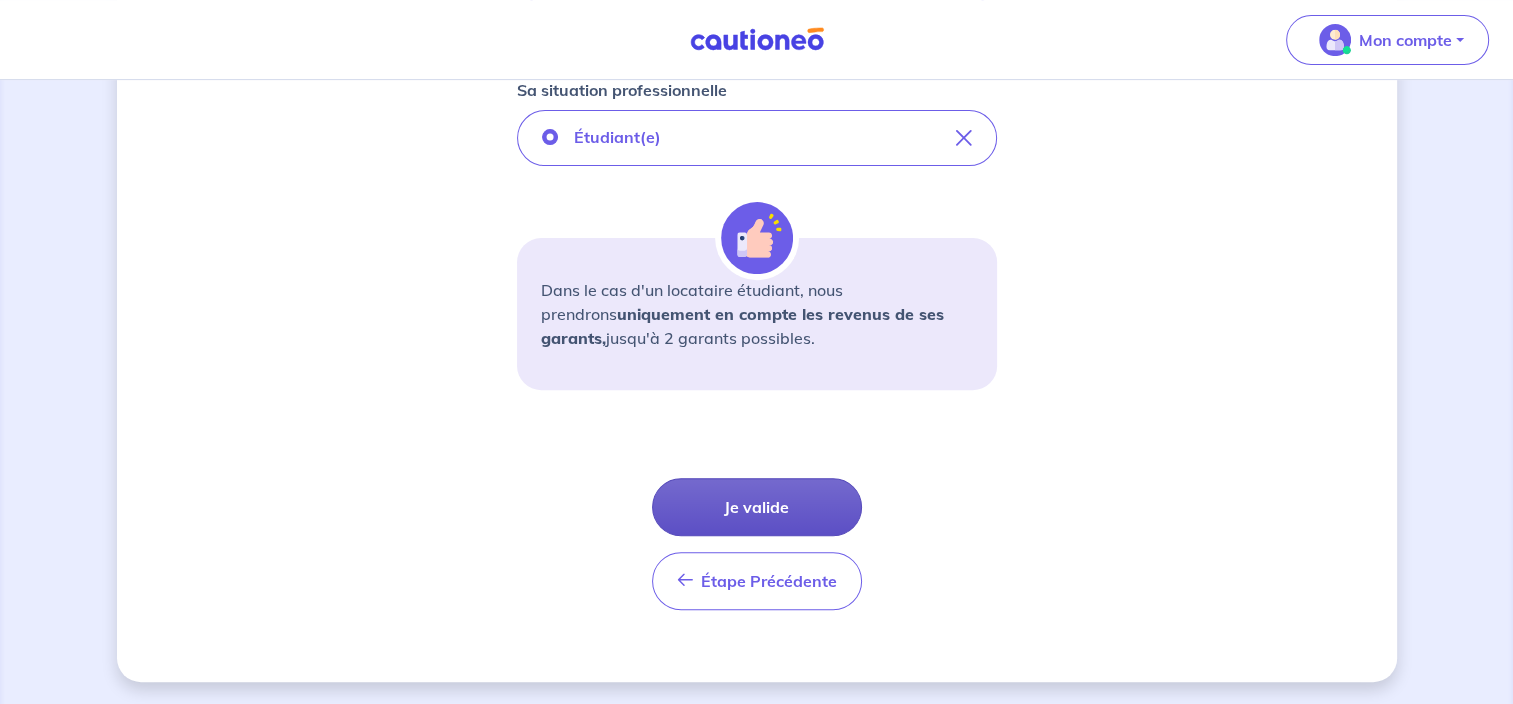 click on "Je valide" at bounding box center (757, 507) 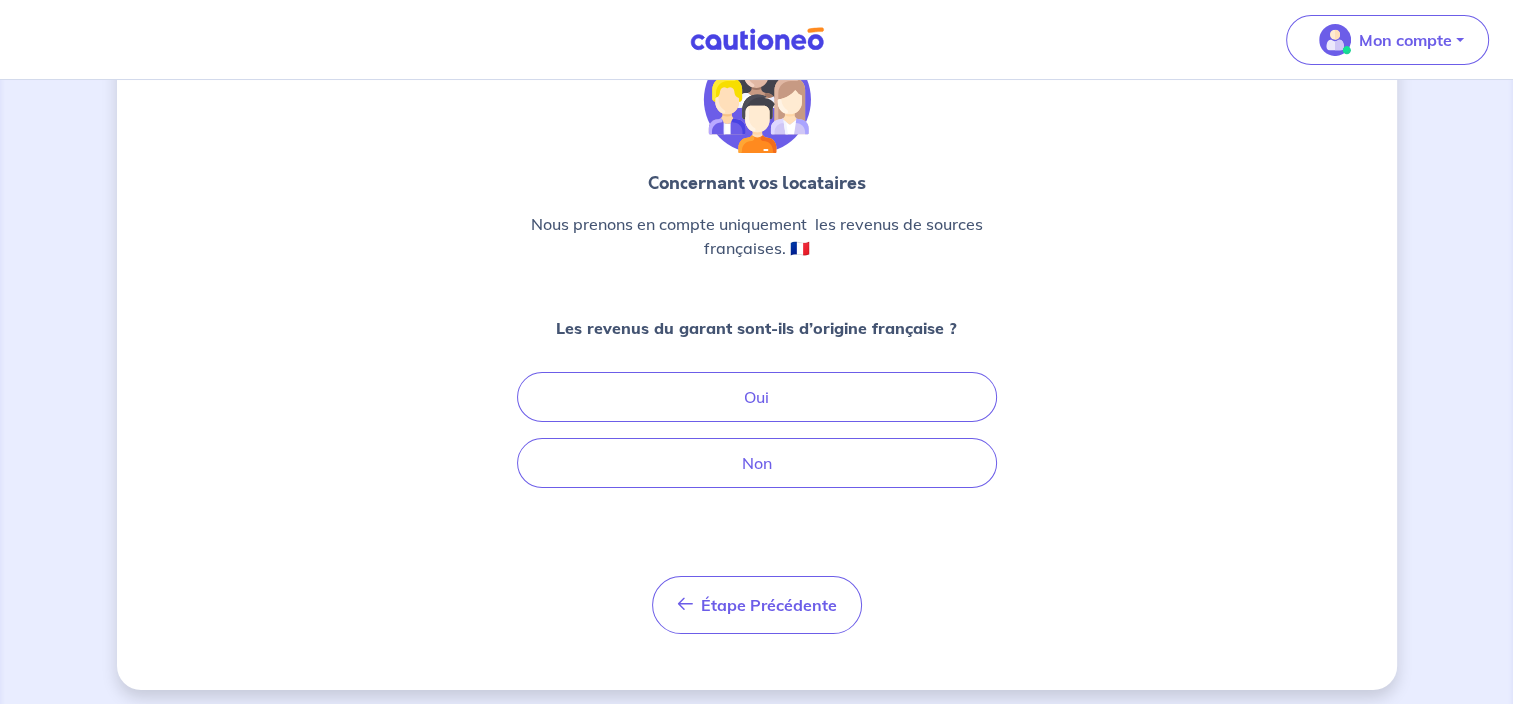 scroll, scrollTop: 115, scrollLeft: 0, axis: vertical 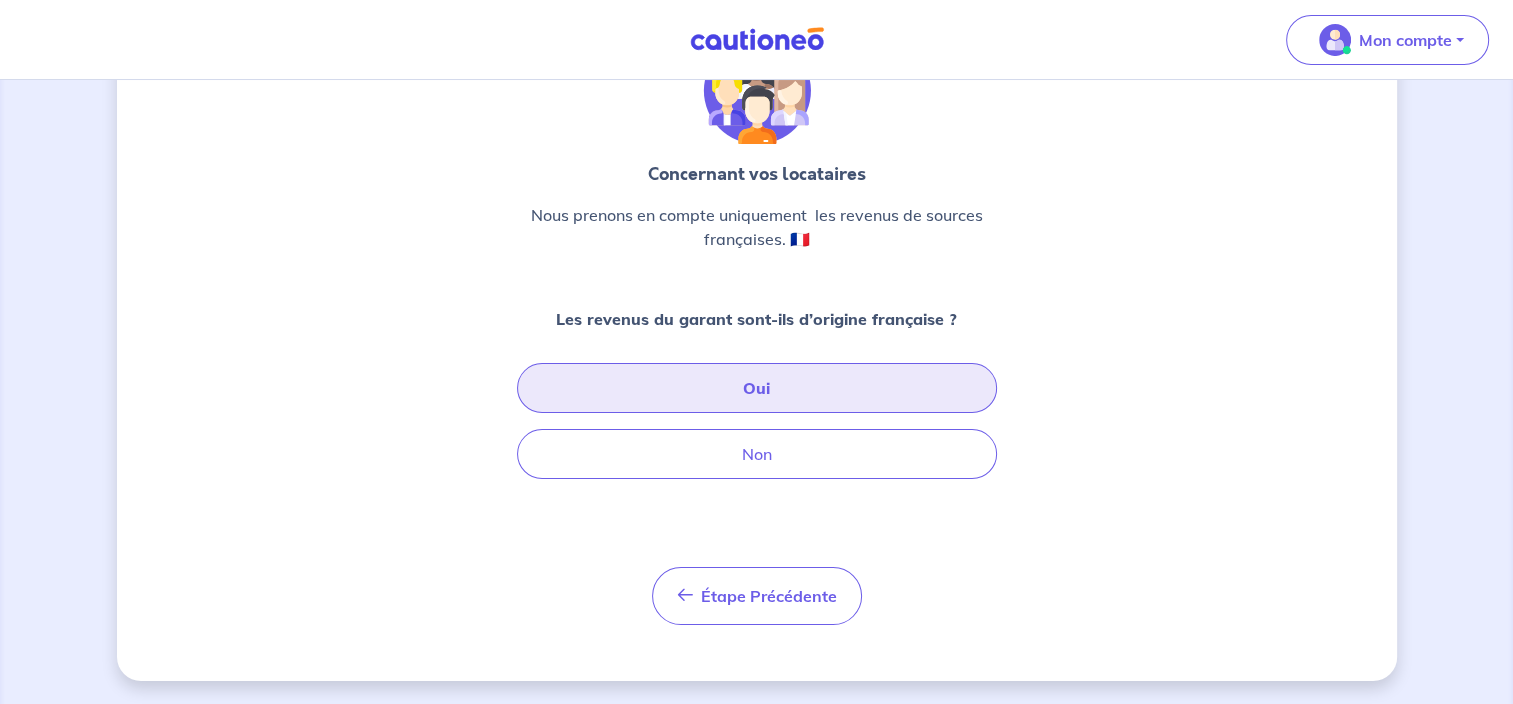 click on "Oui" at bounding box center [757, 388] 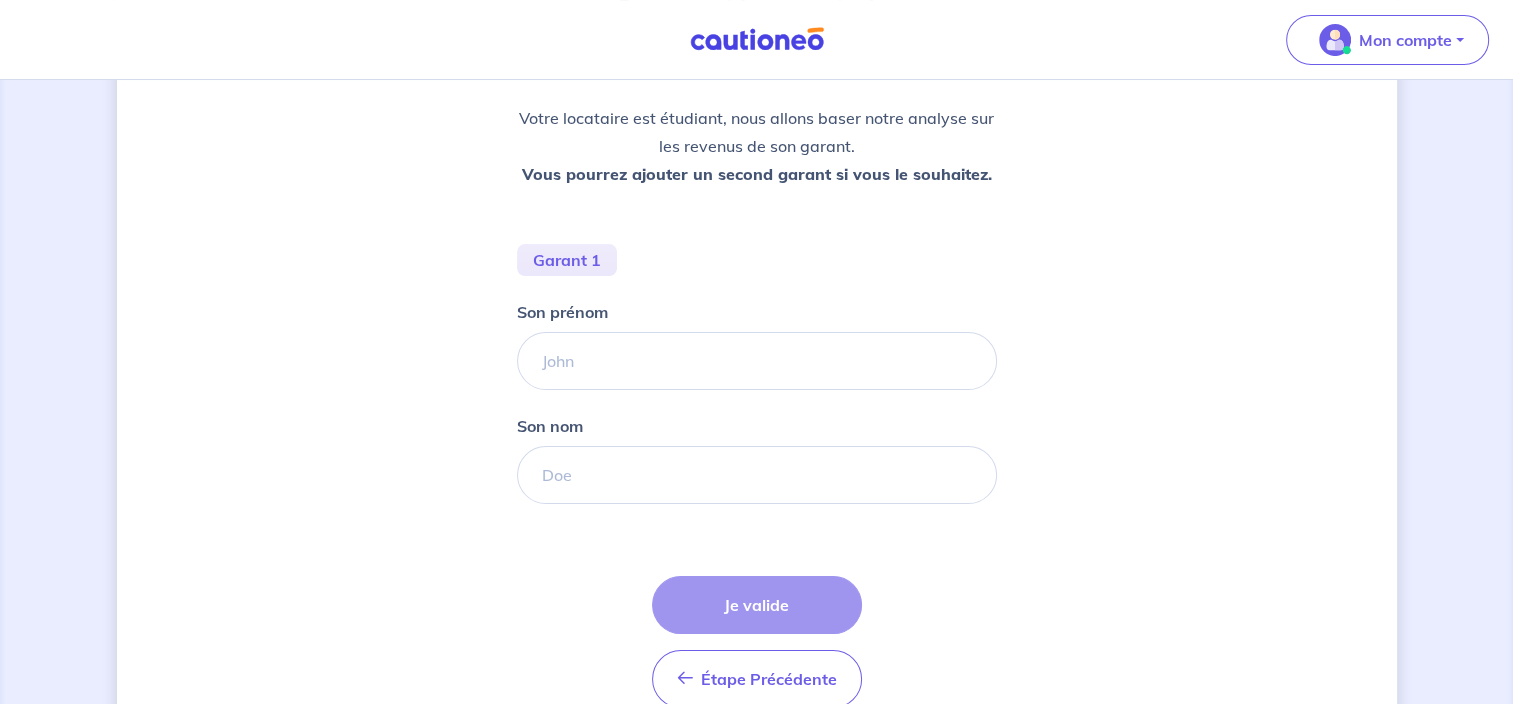 scroll, scrollTop: 300, scrollLeft: 0, axis: vertical 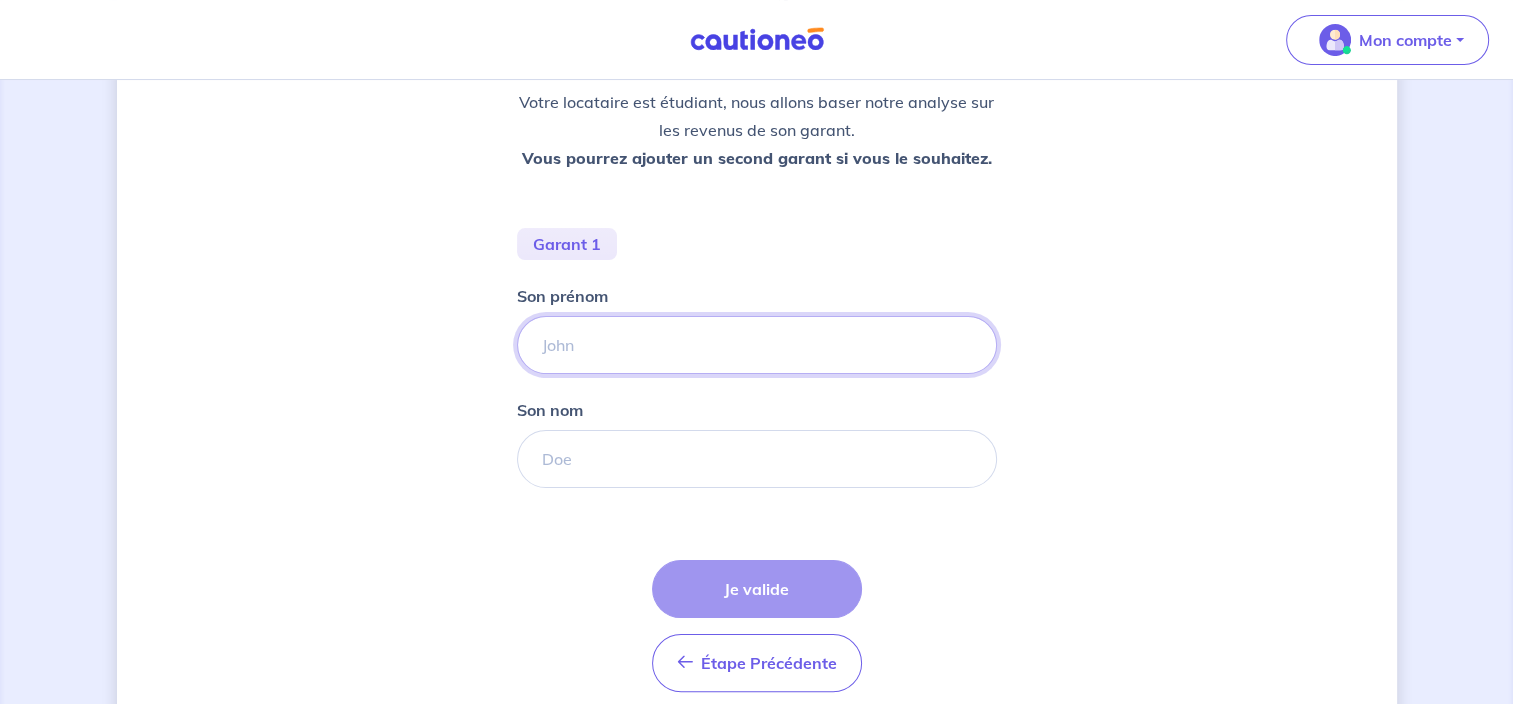 click on "Son prénom" at bounding box center [757, 345] 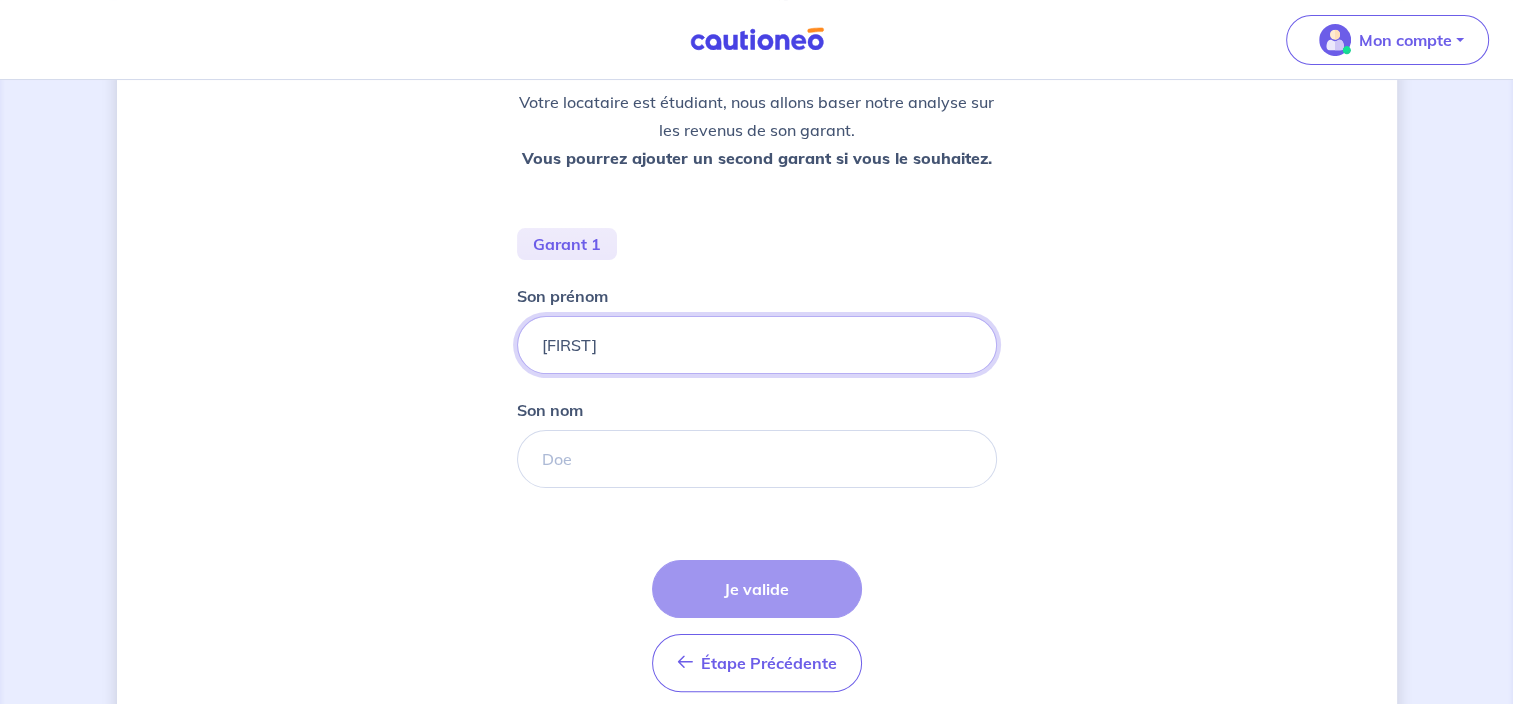 type on "[FIRST]" 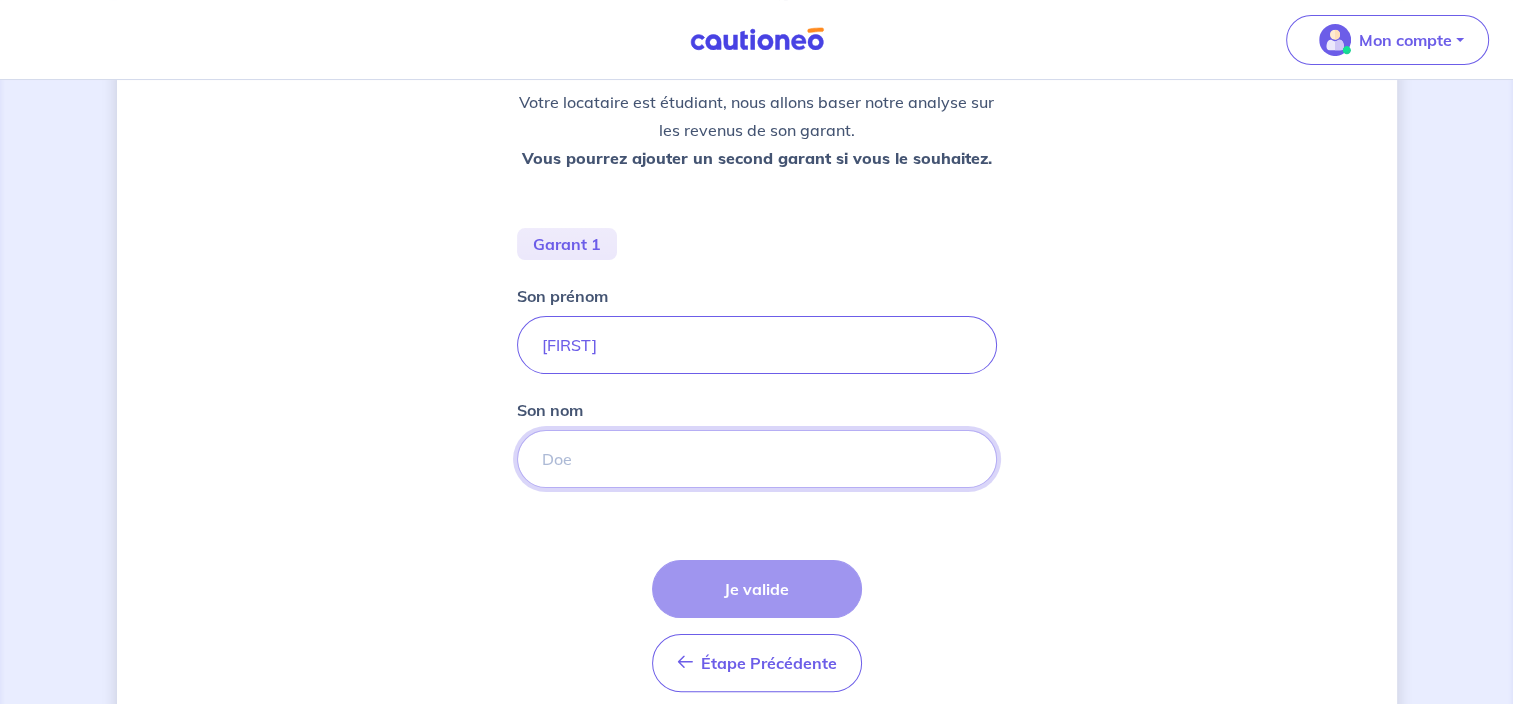 click on "Son nom" at bounding box center [757, 459] 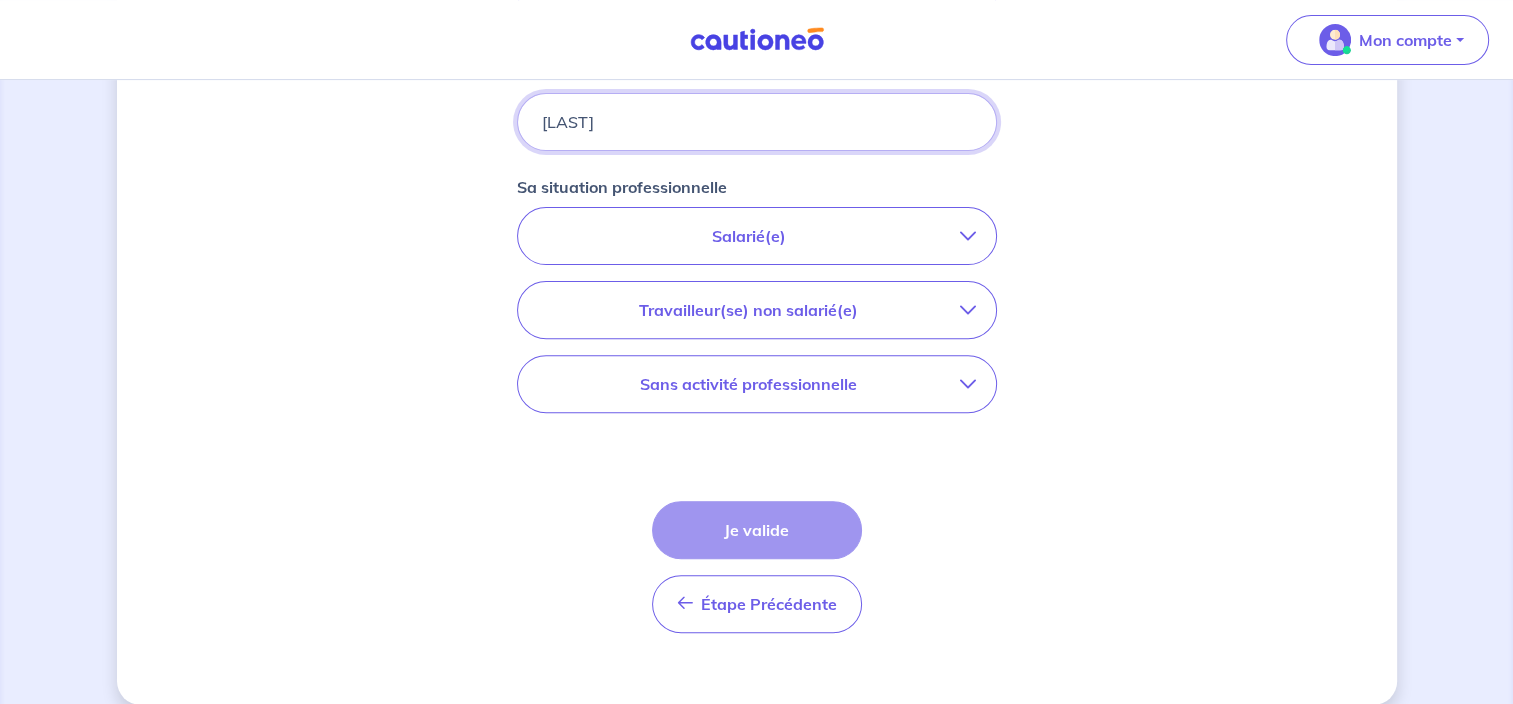 scroll, scrollTop: 659, scrollLeft: 0, axis: vertical 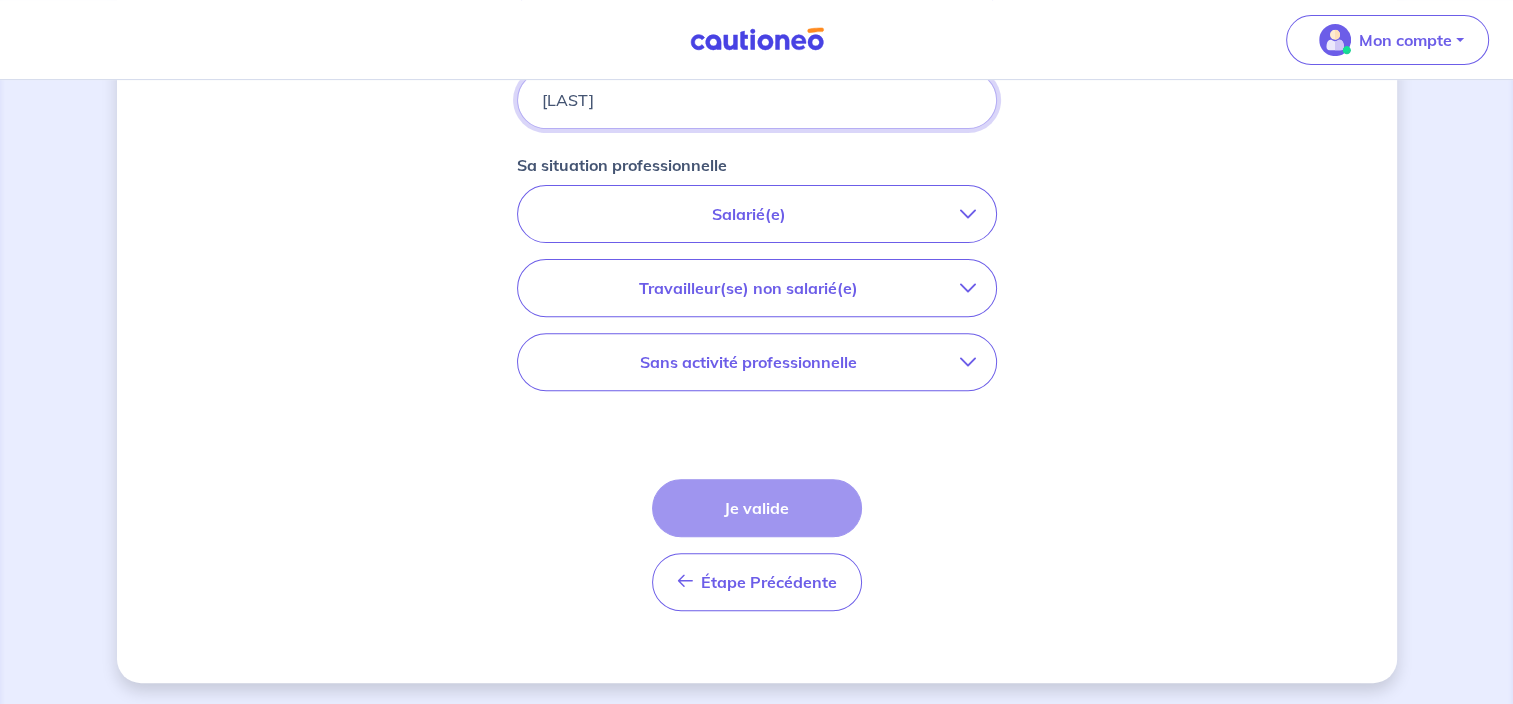 type on "[LAST]" 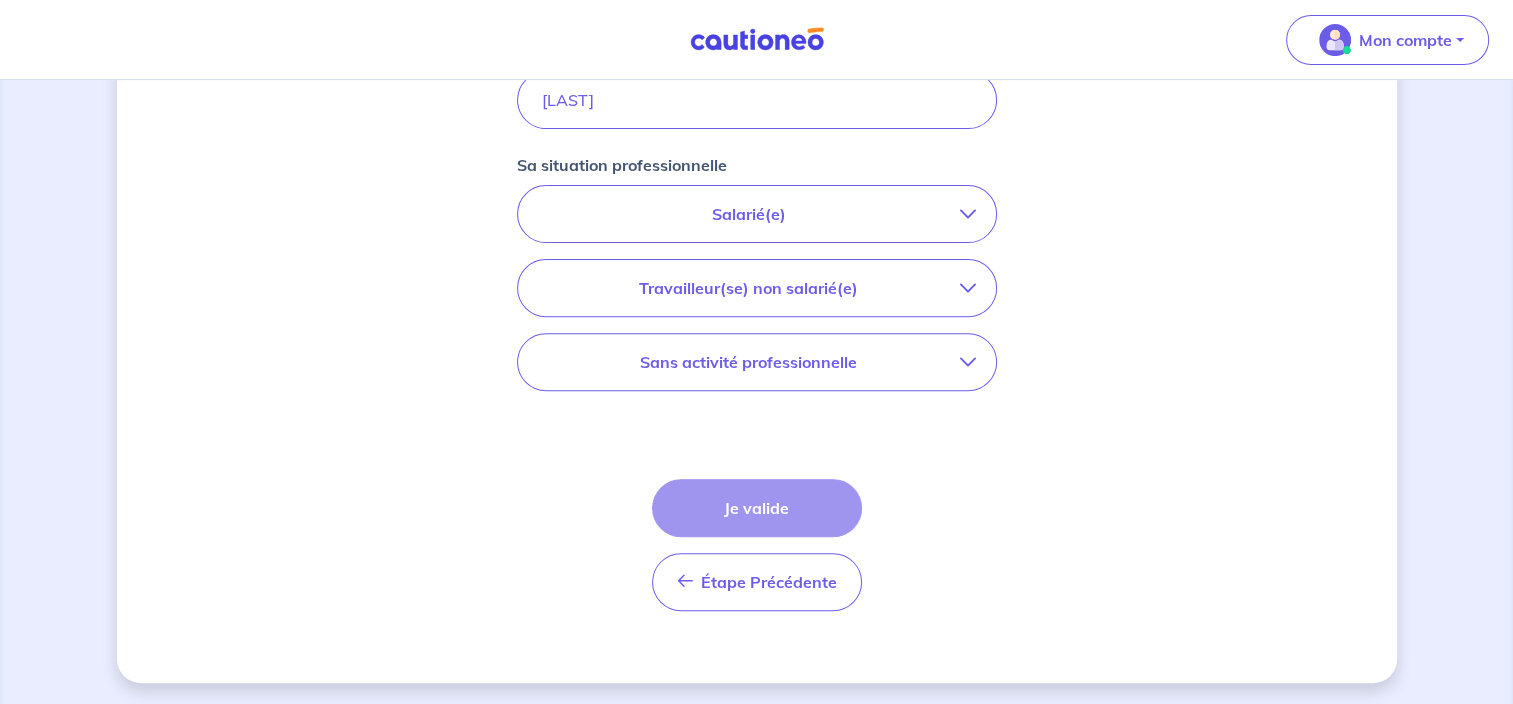 click on "Salarié(e)" at bounding box center [757, 214] 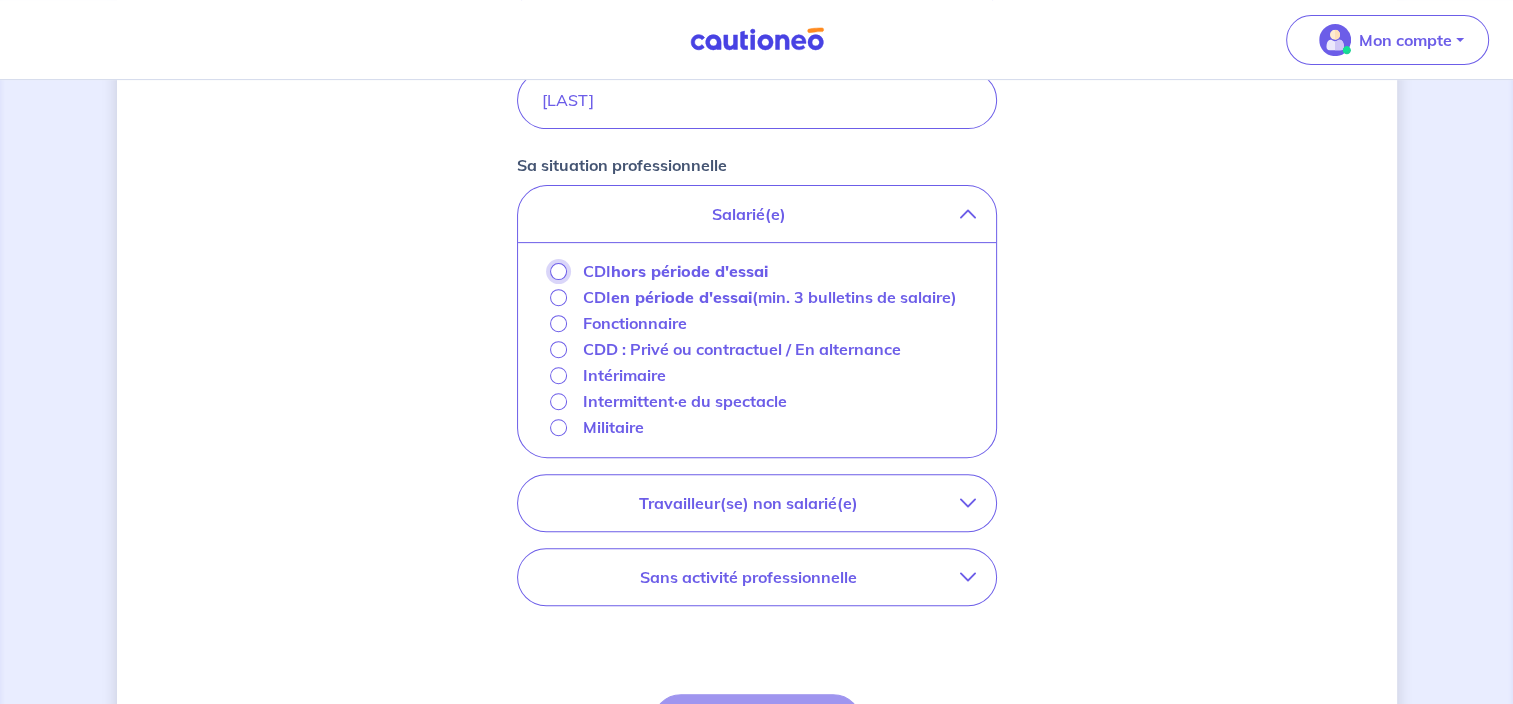 click on "CDI  hors période d'essai" at bounding box center [558, 271] 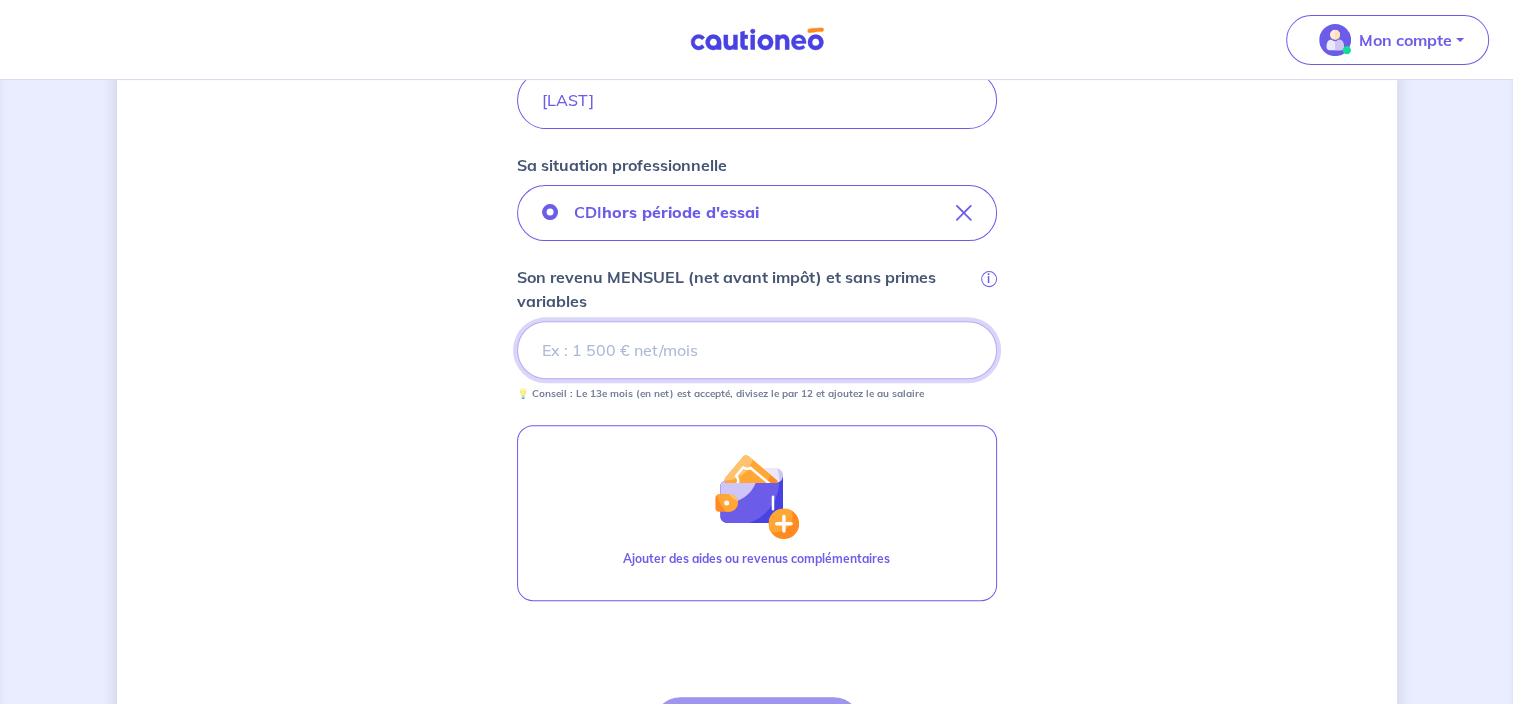 click on "Son revenu MENSUEL (net avant impôt) et sans primes variables i" at bounding box center (757, 350) 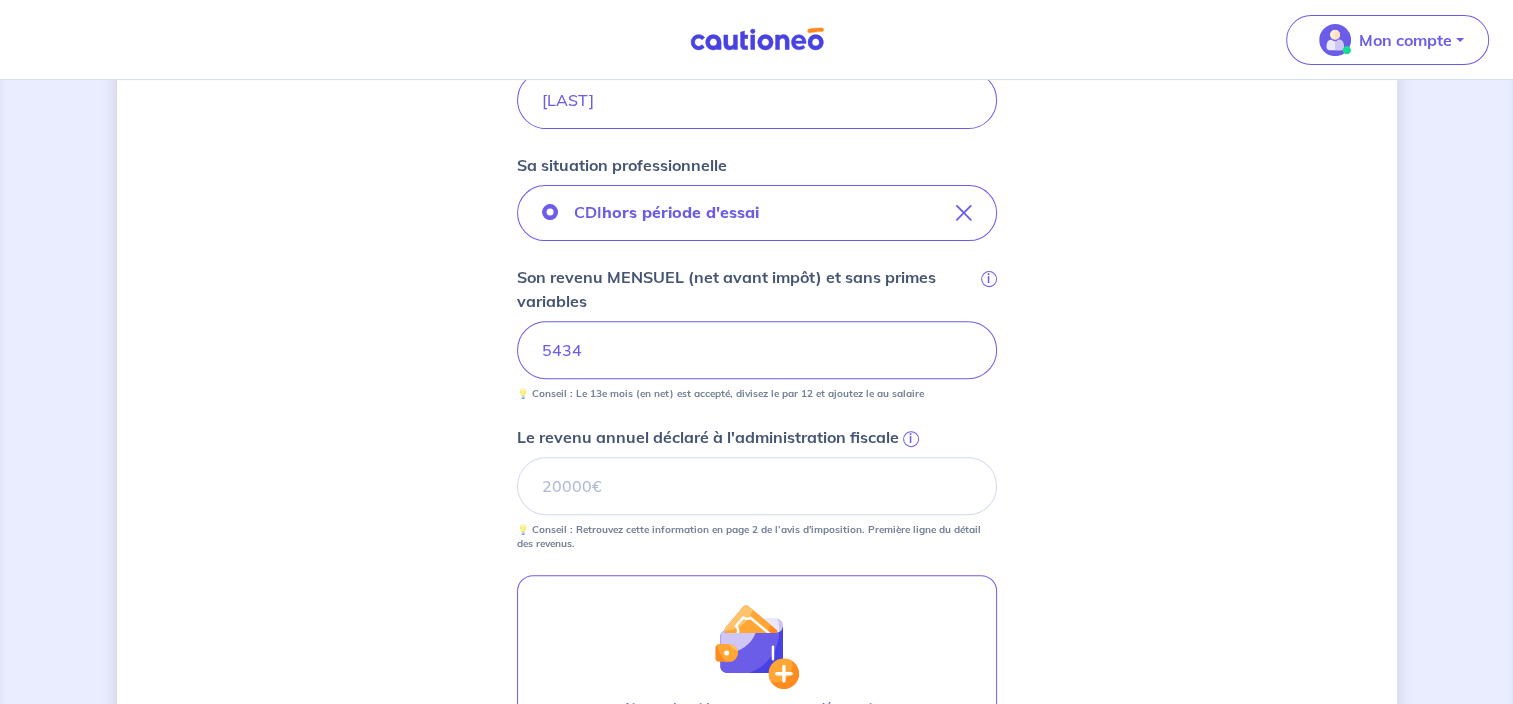 click on "i" at bounding box center [911, 439] 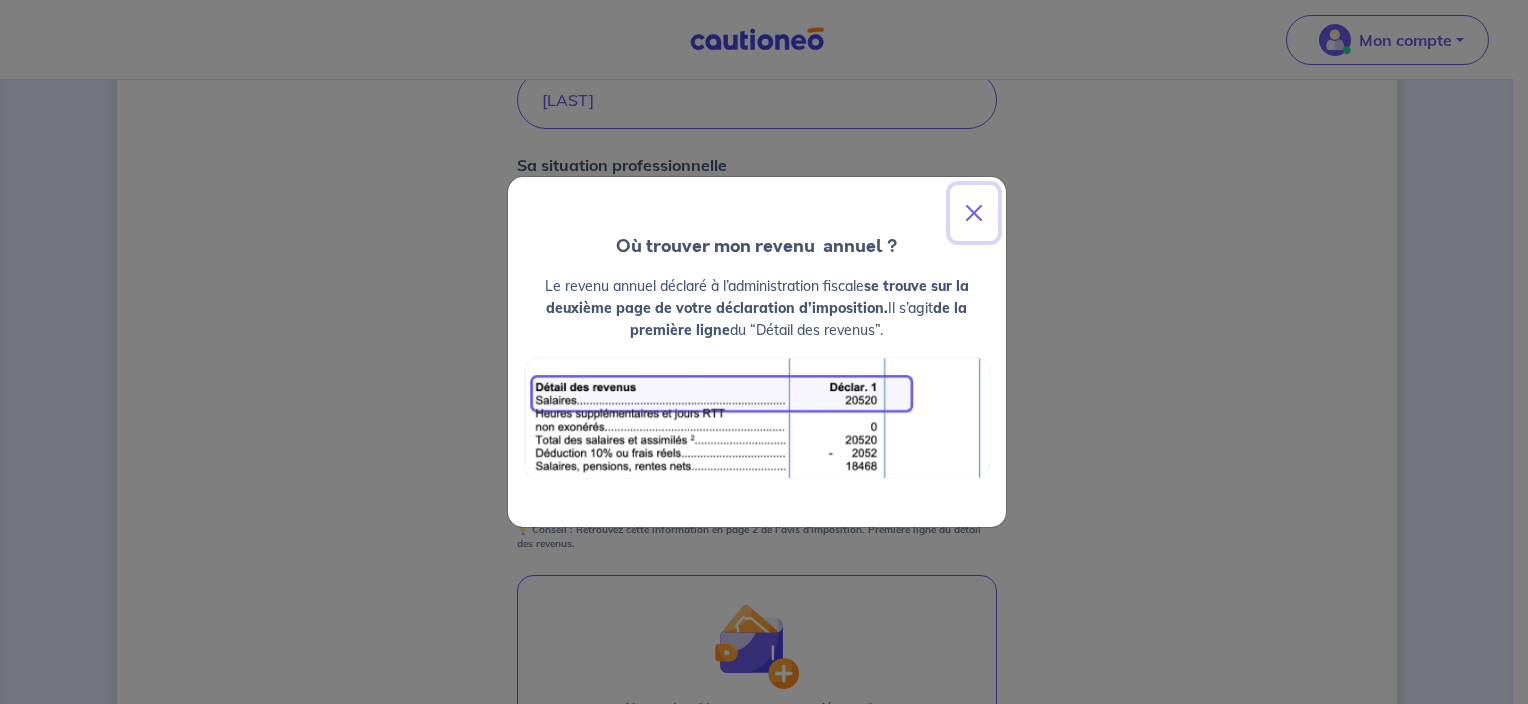 click at bounding box center [974, 213] 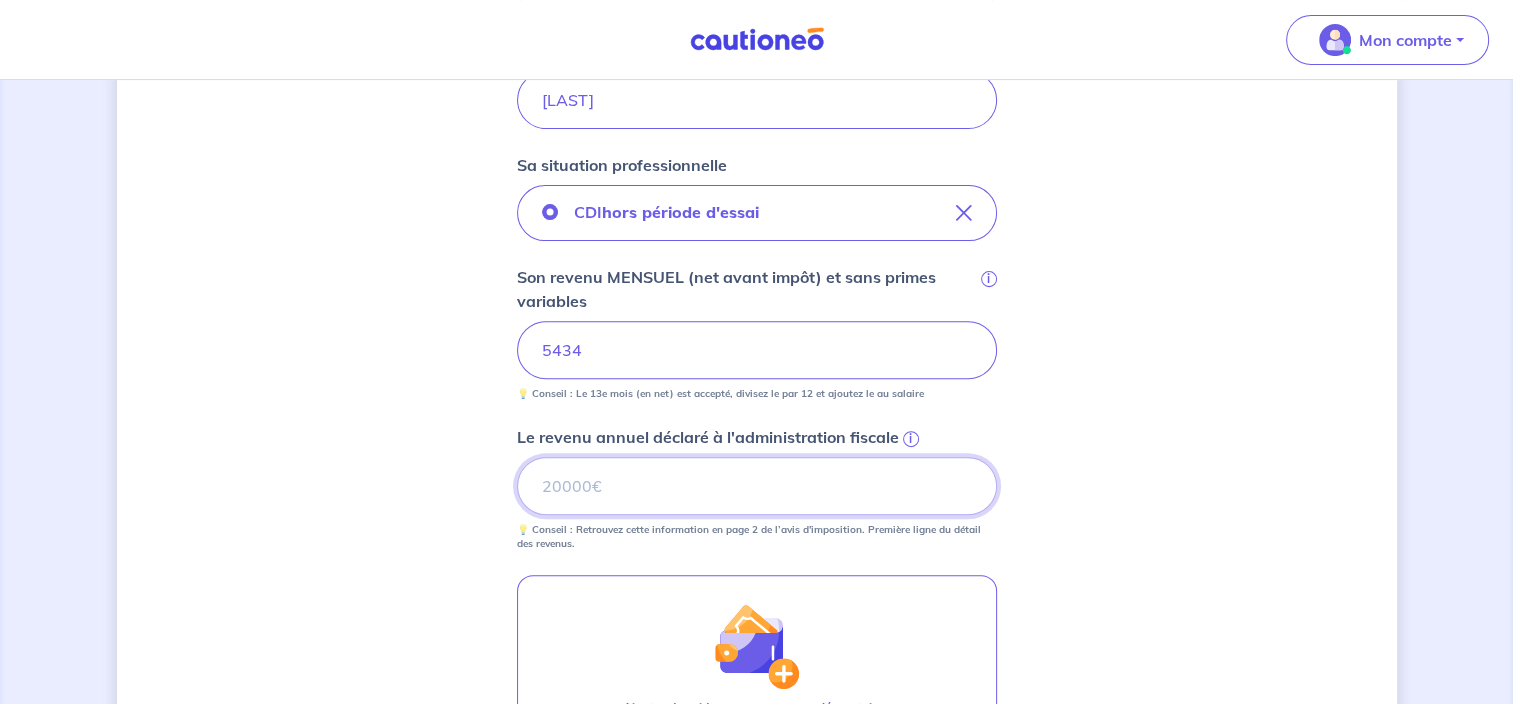 click on "Le revenu annuel déclaré à l'administration fiscale i" at bounding box center (757, 486) 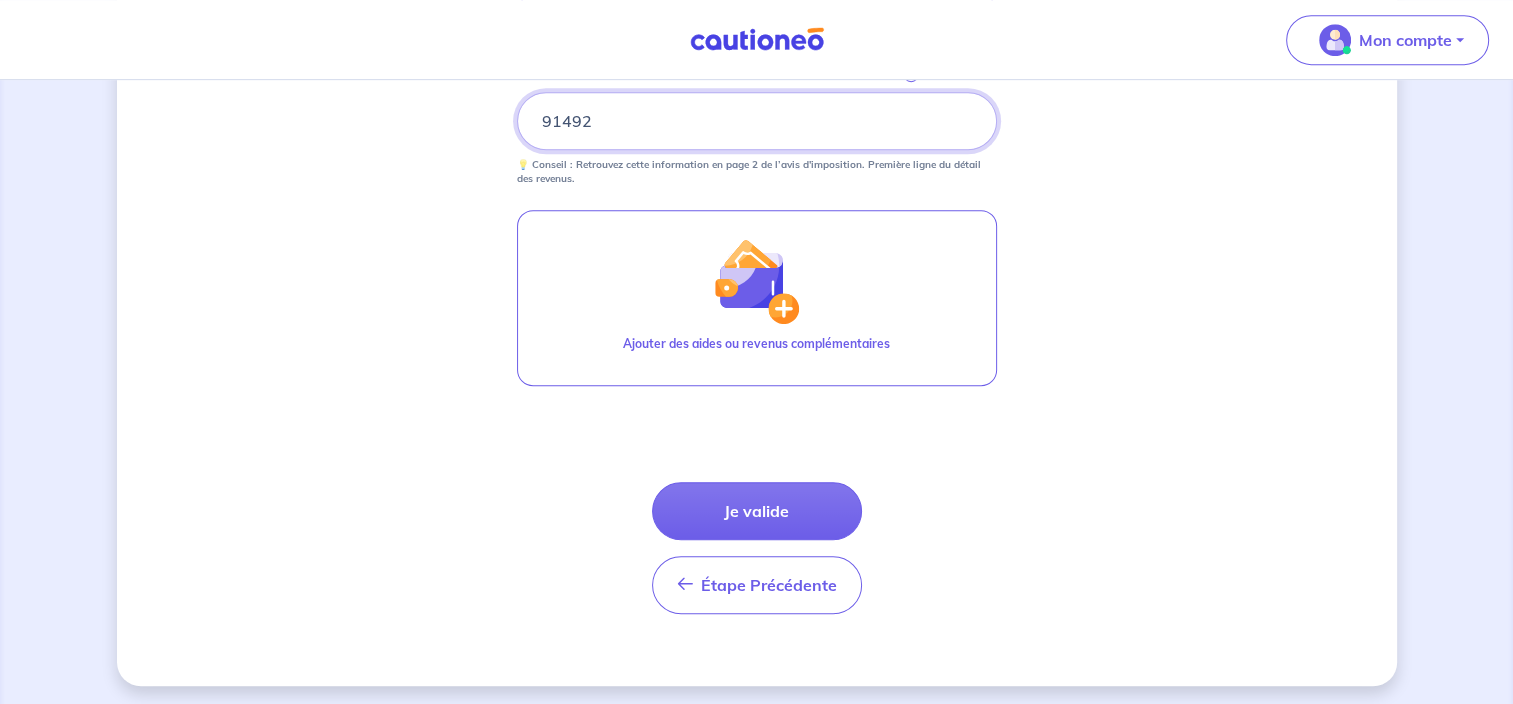 scroll, scrollTop: 1027, scrollLeft: 0, axis: vertical 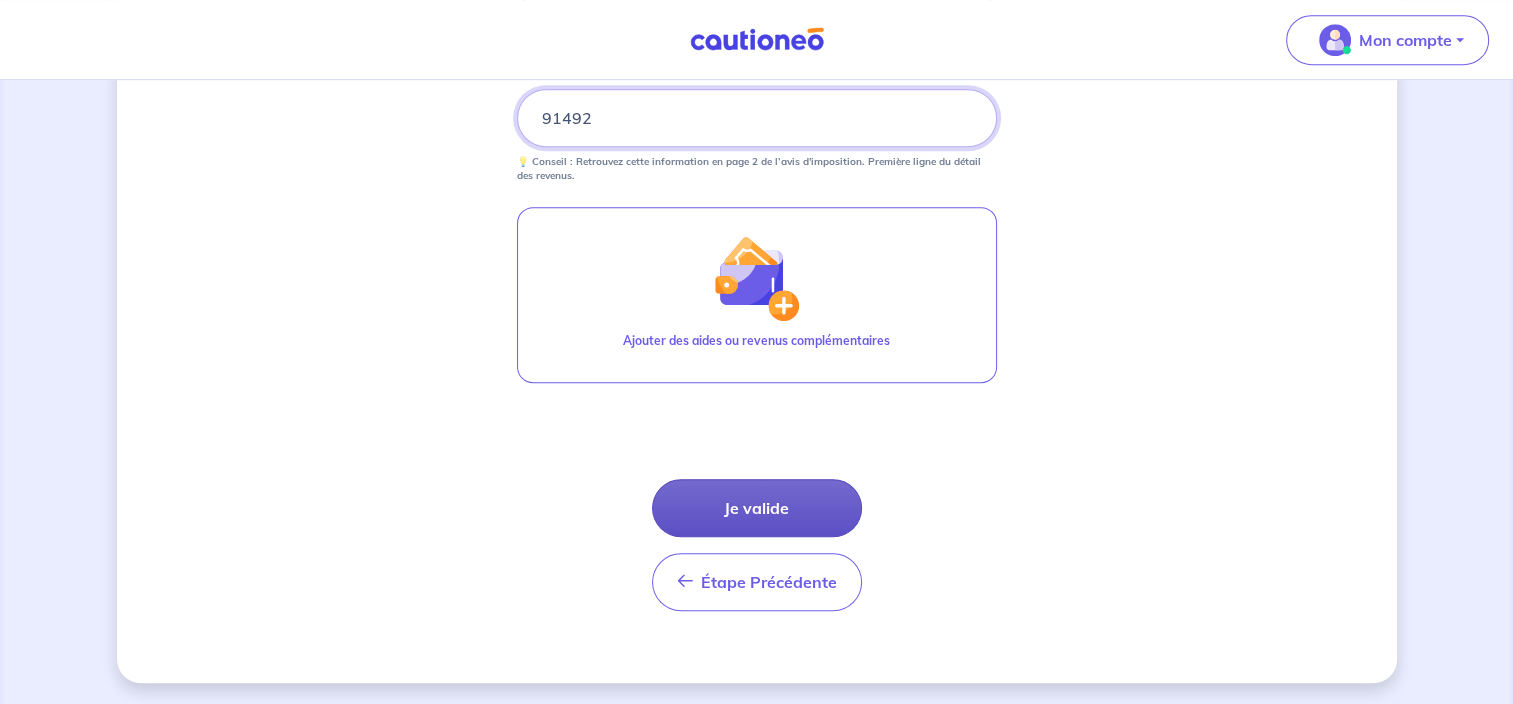 type on "91492" 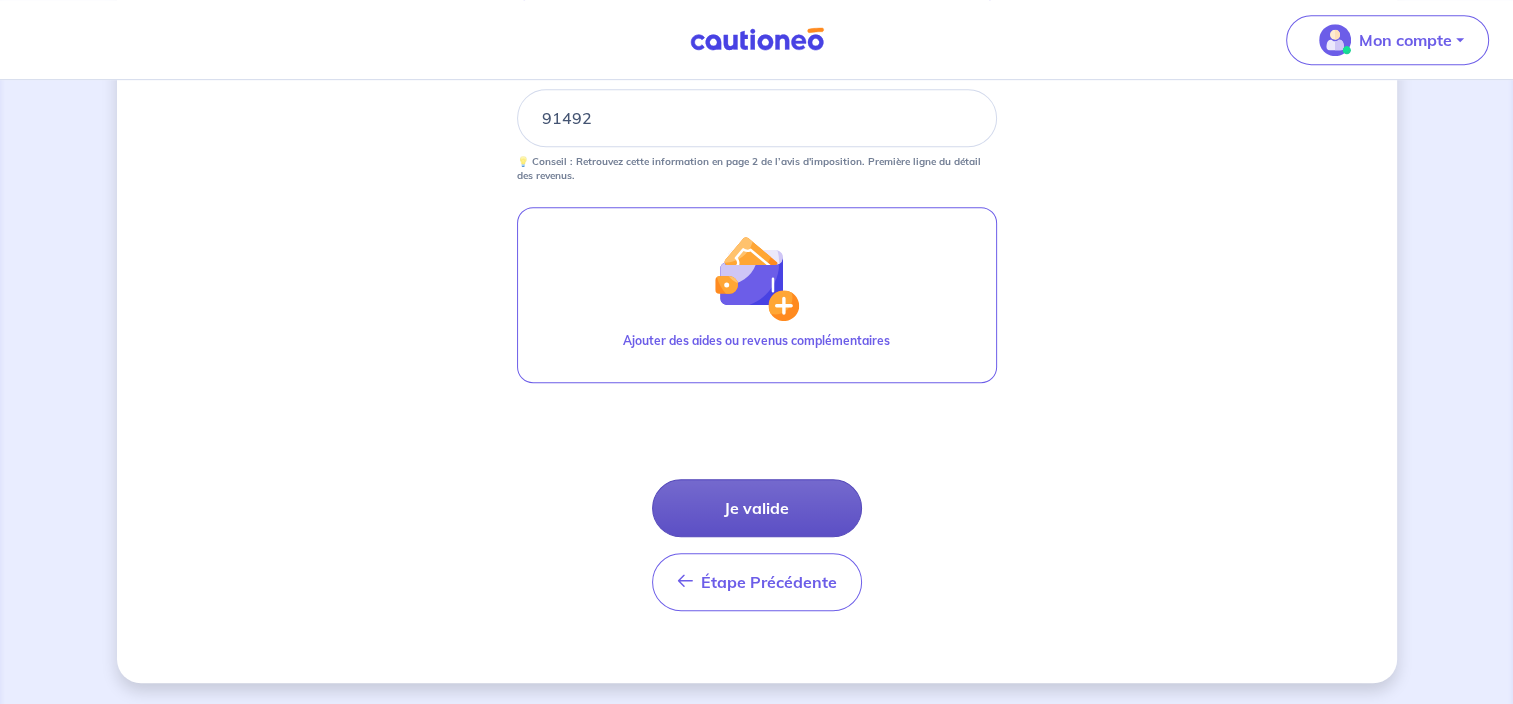 click on "Je valide" at bounding box center [757, 508] 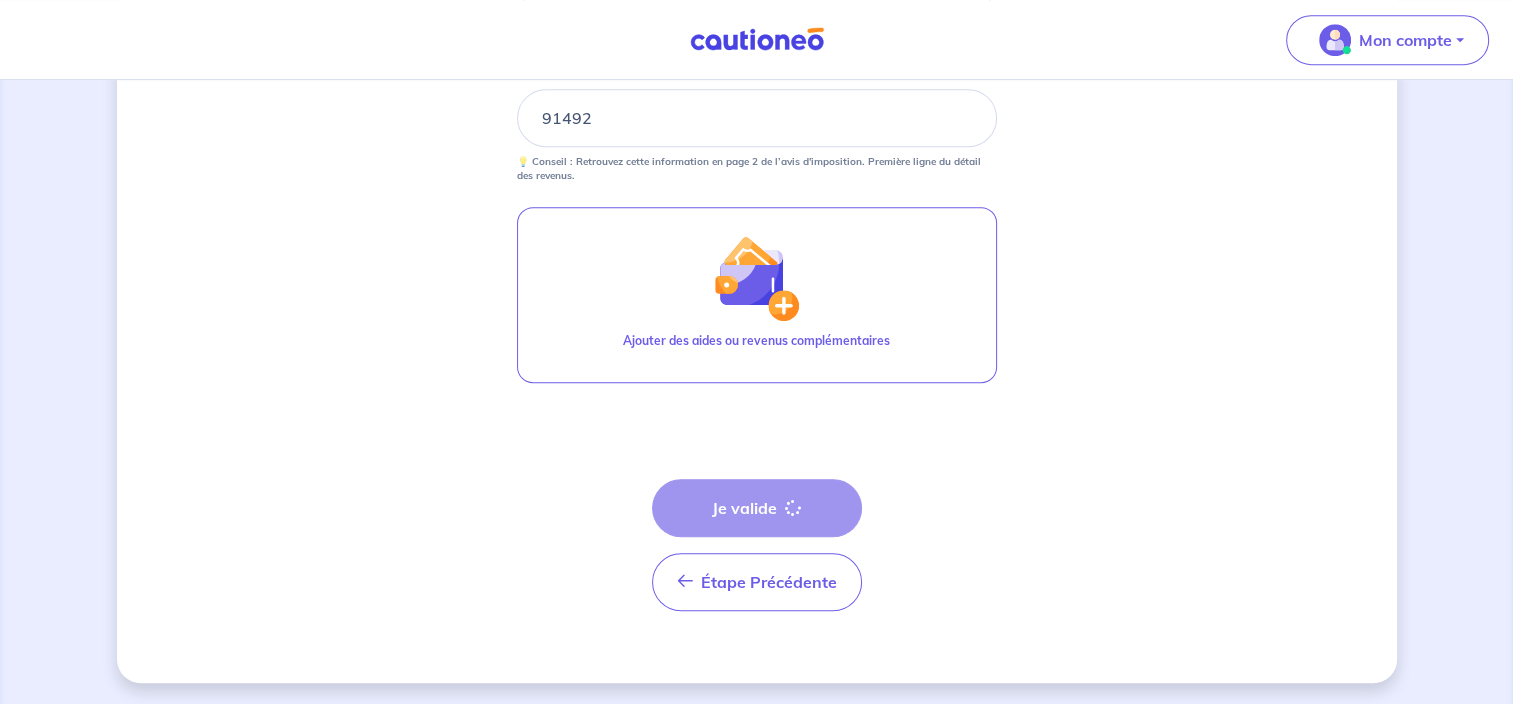 scroll, scrollTop: 0, scrollLeft: 0, axis: both 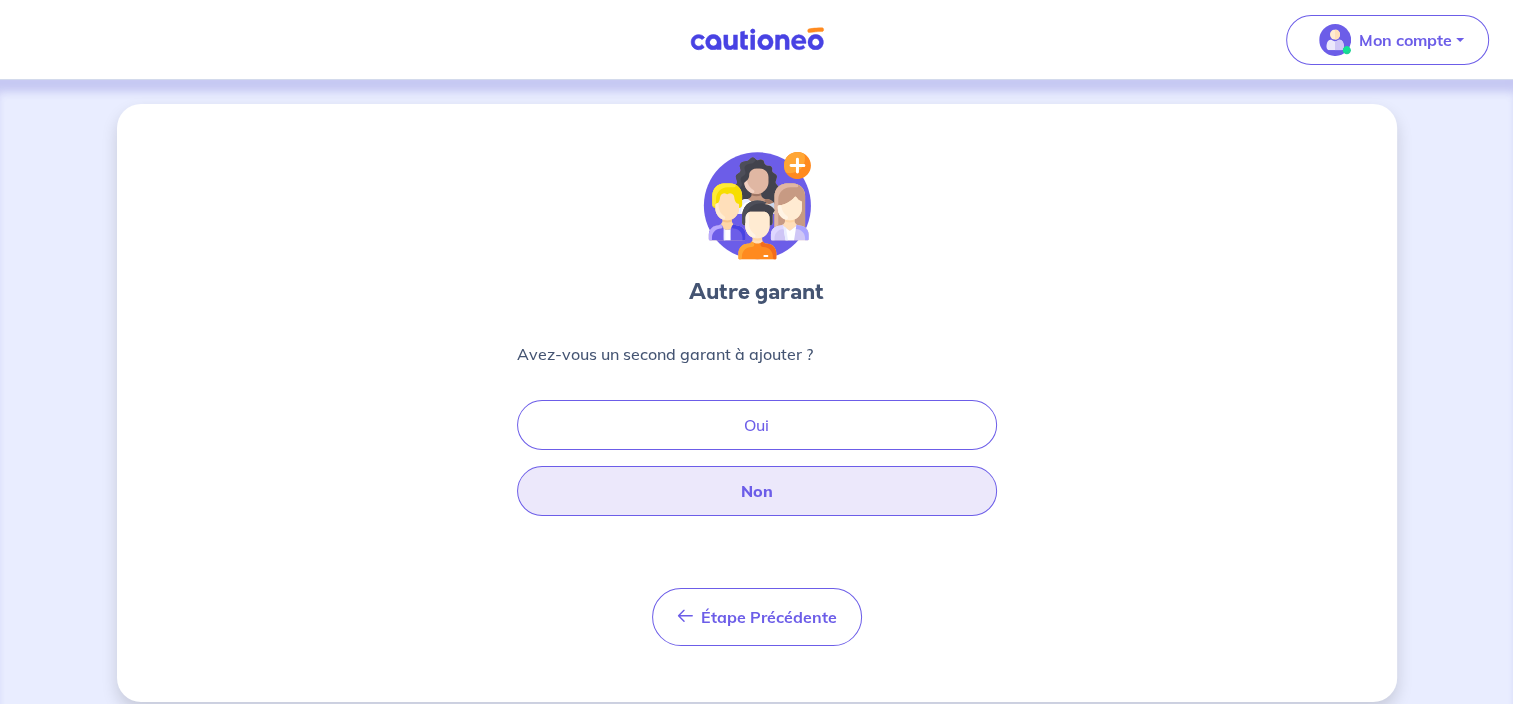 click on "Non" at bounding box center [757, 491] 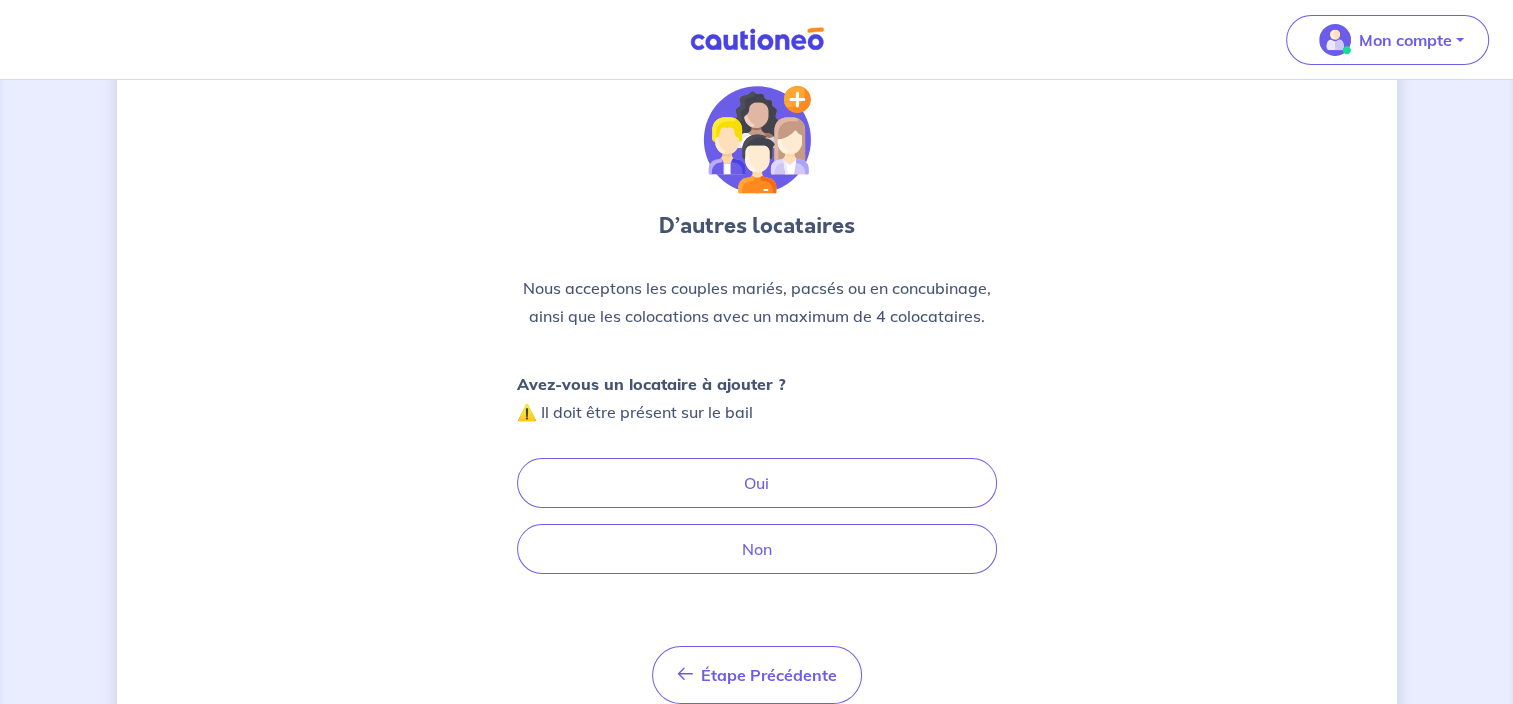 scroll, scrollTop: 144, scrollLeft: 0, axis: vertical 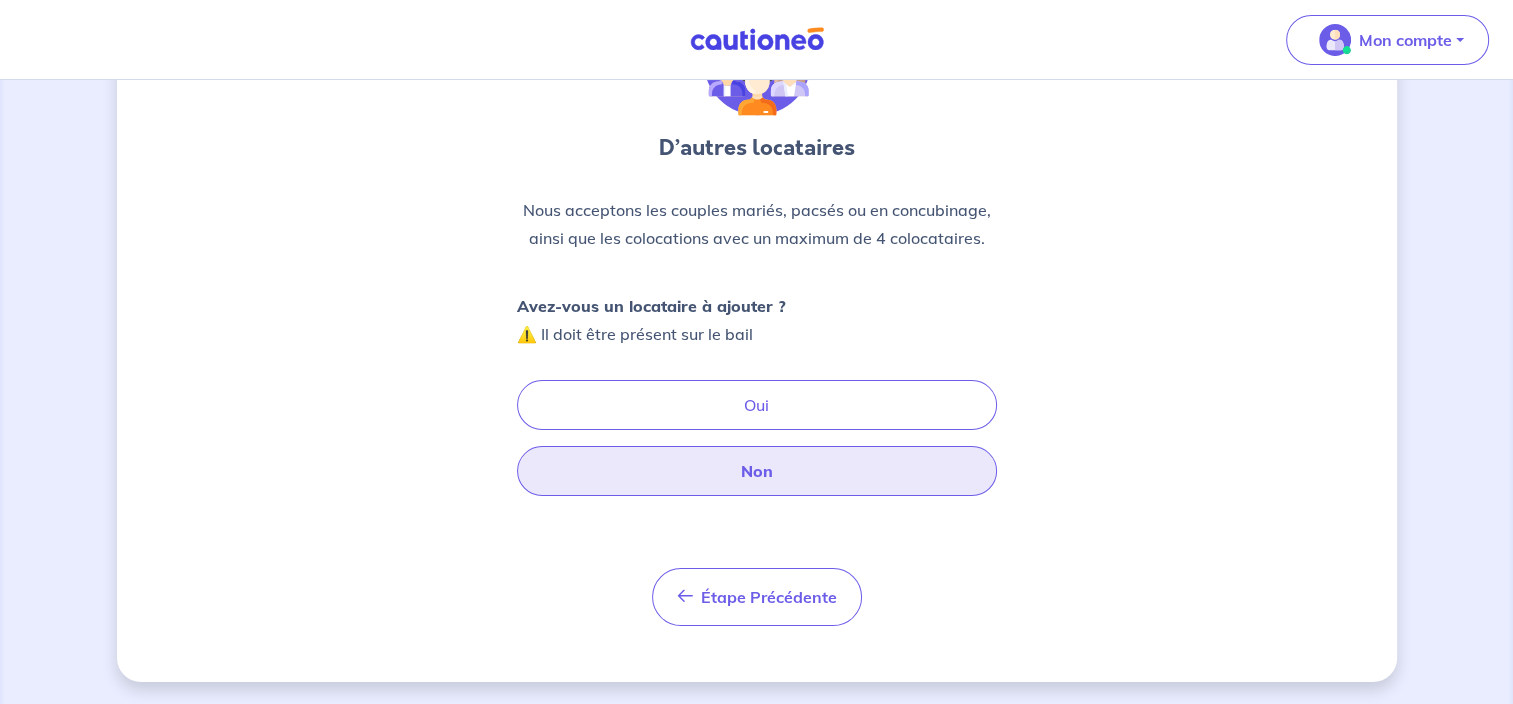 click on "Non" at bounding box center (757, 471) 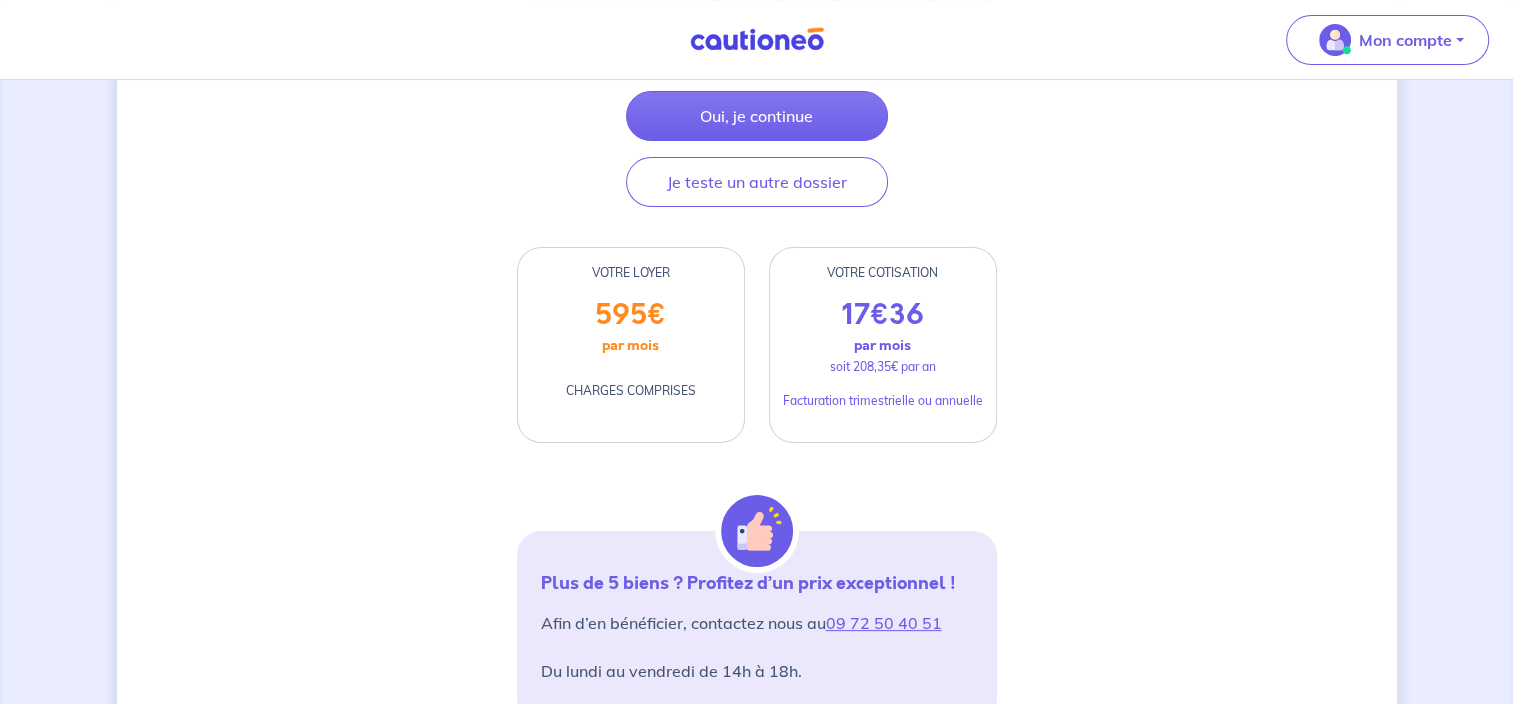 scroll, scrollTop: 188, scrollLeft: 0, axis: vertical 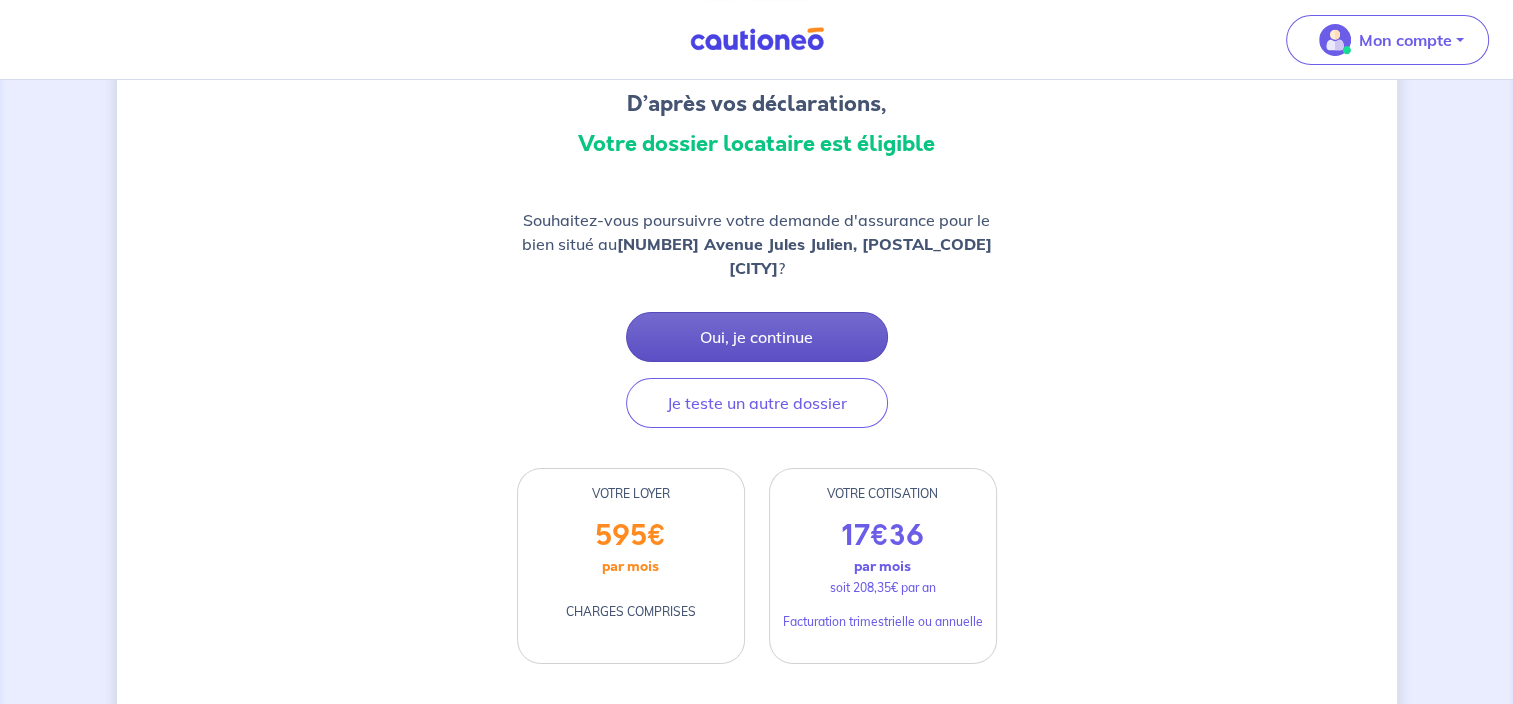 click on "Oui, je continue" at bounding box center (757, 337) 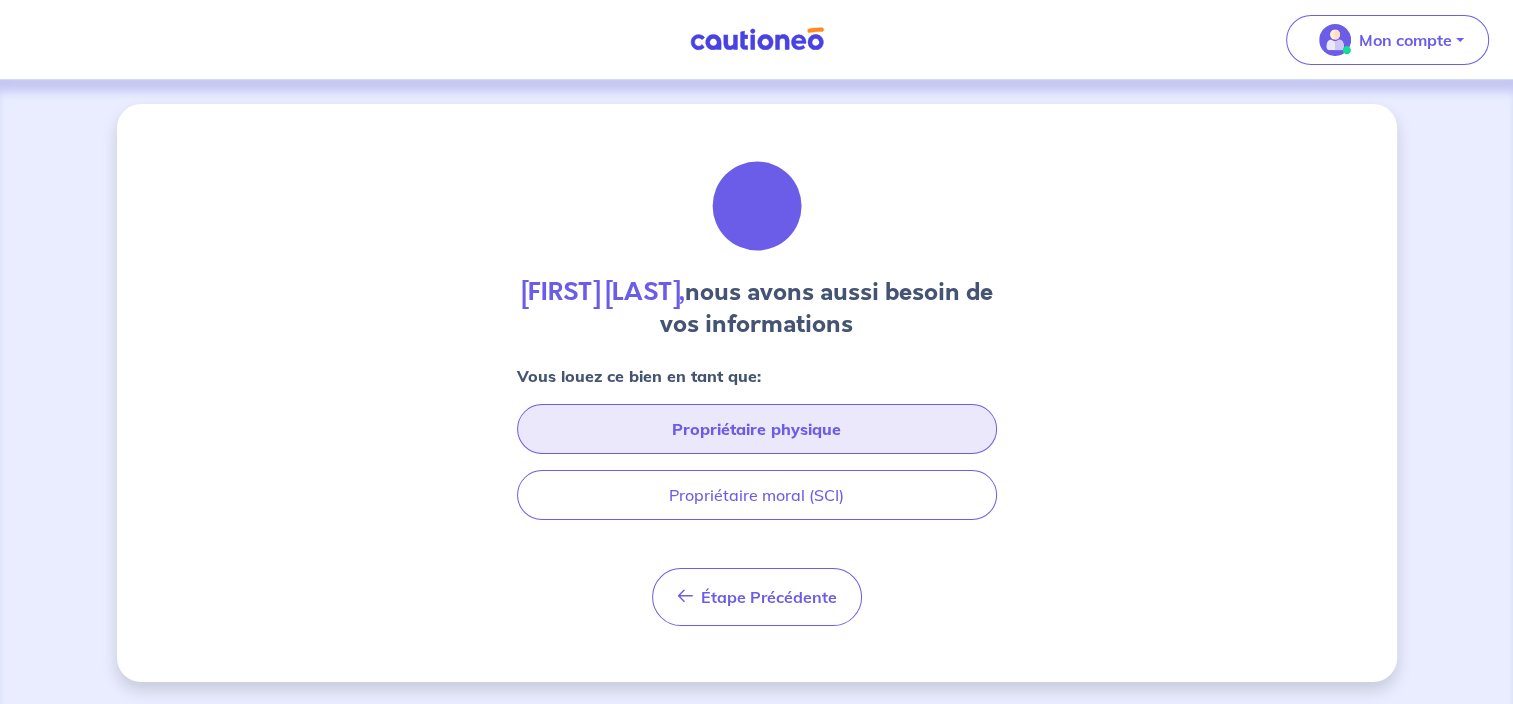 click on "Propriétaire physique" at bounding box center [757, 429] 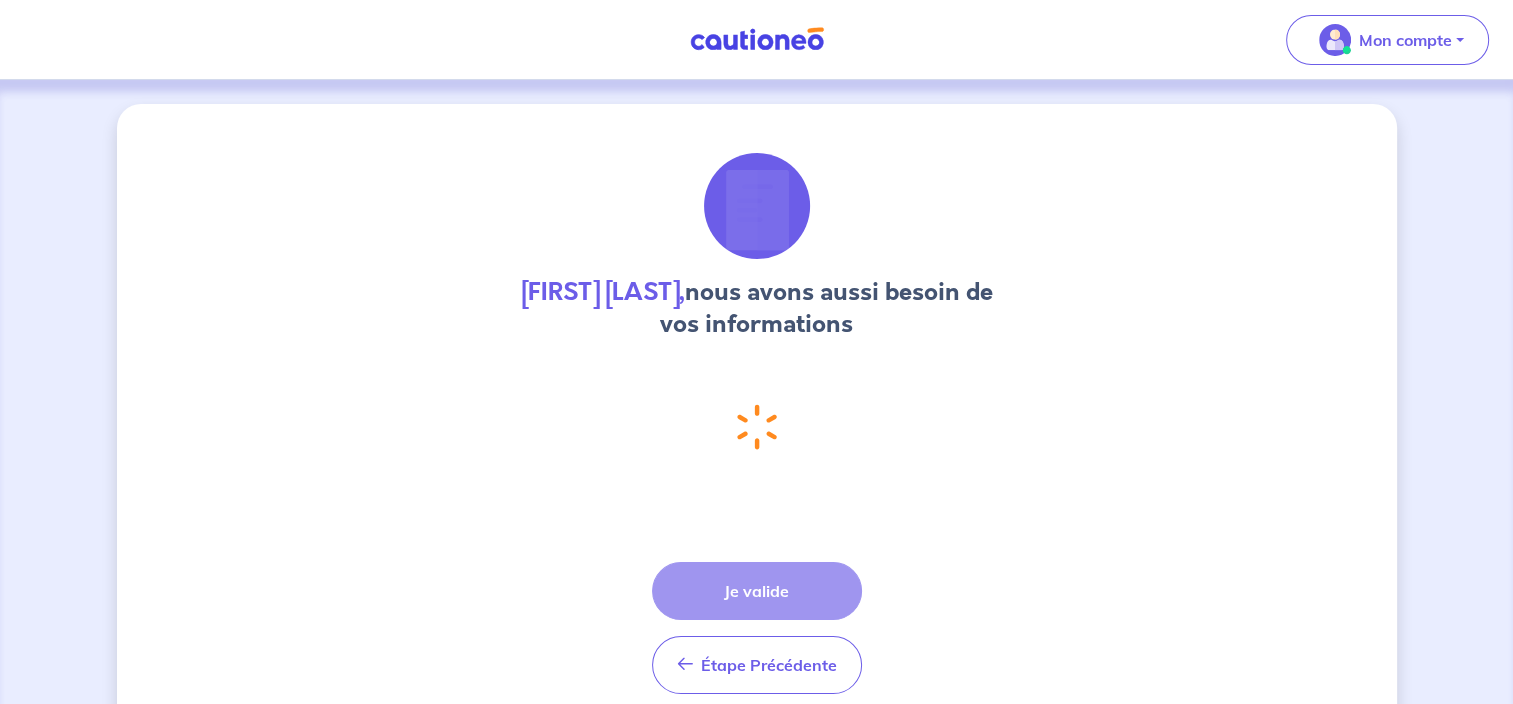 select on "FR" 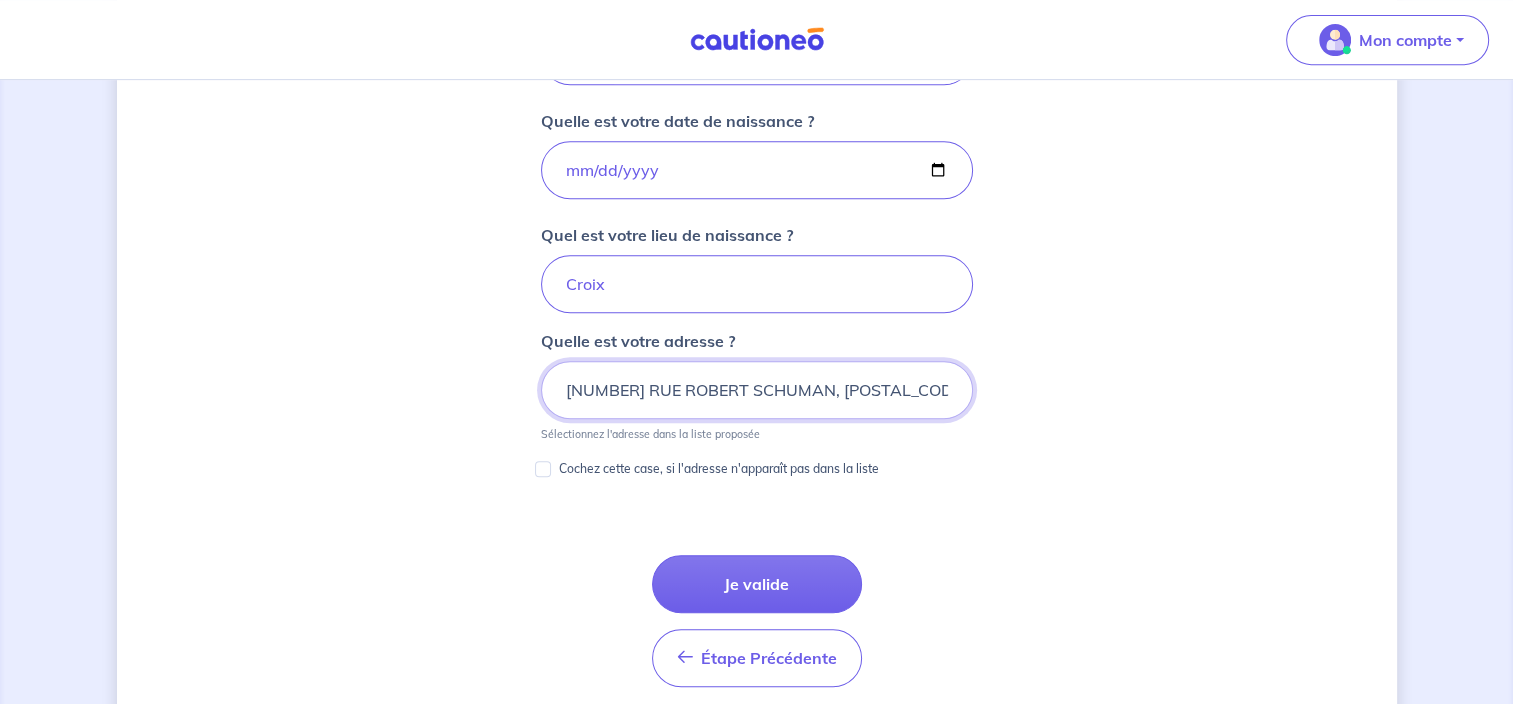 scroll, scrollTop: 932, scrollLeft: 0, axis: vertical 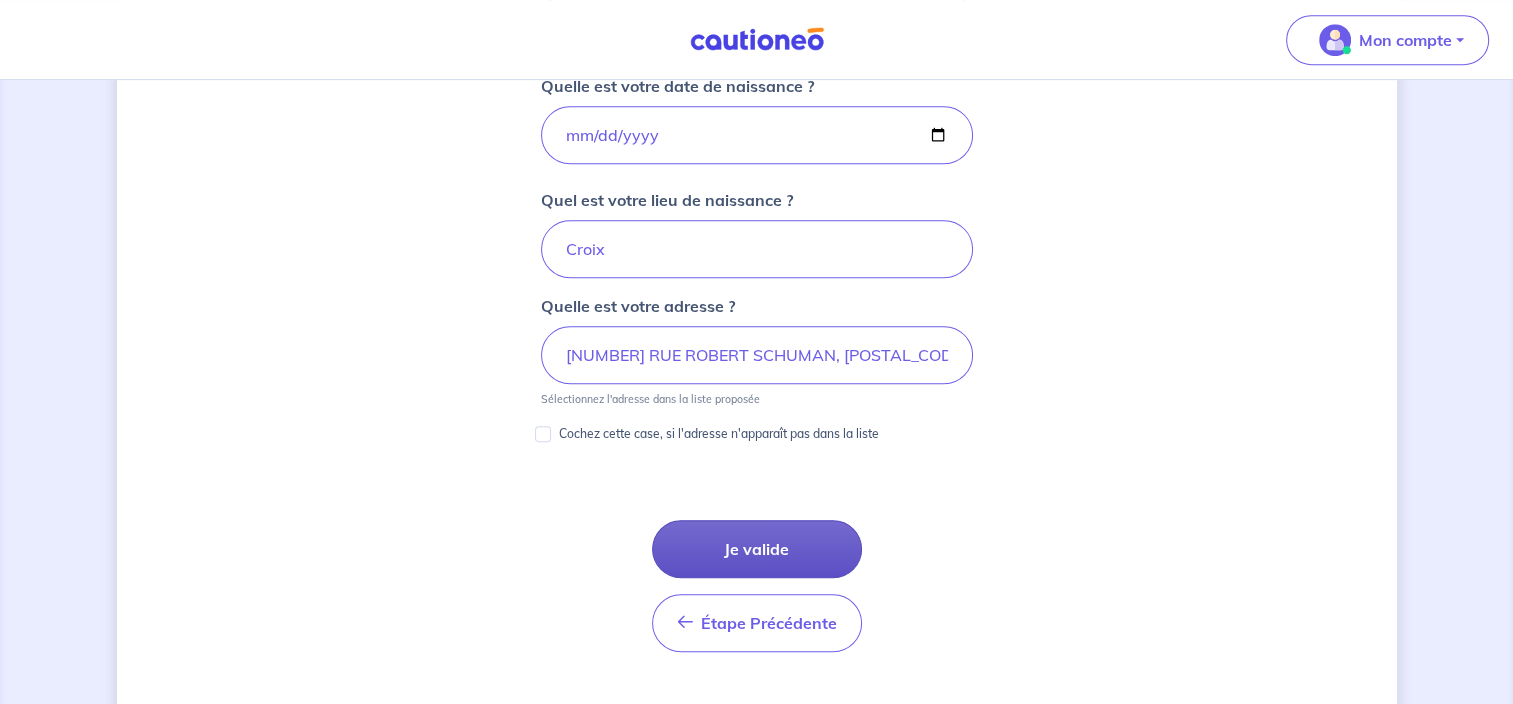 click on "Je valide" at bounding box center [757, 549] 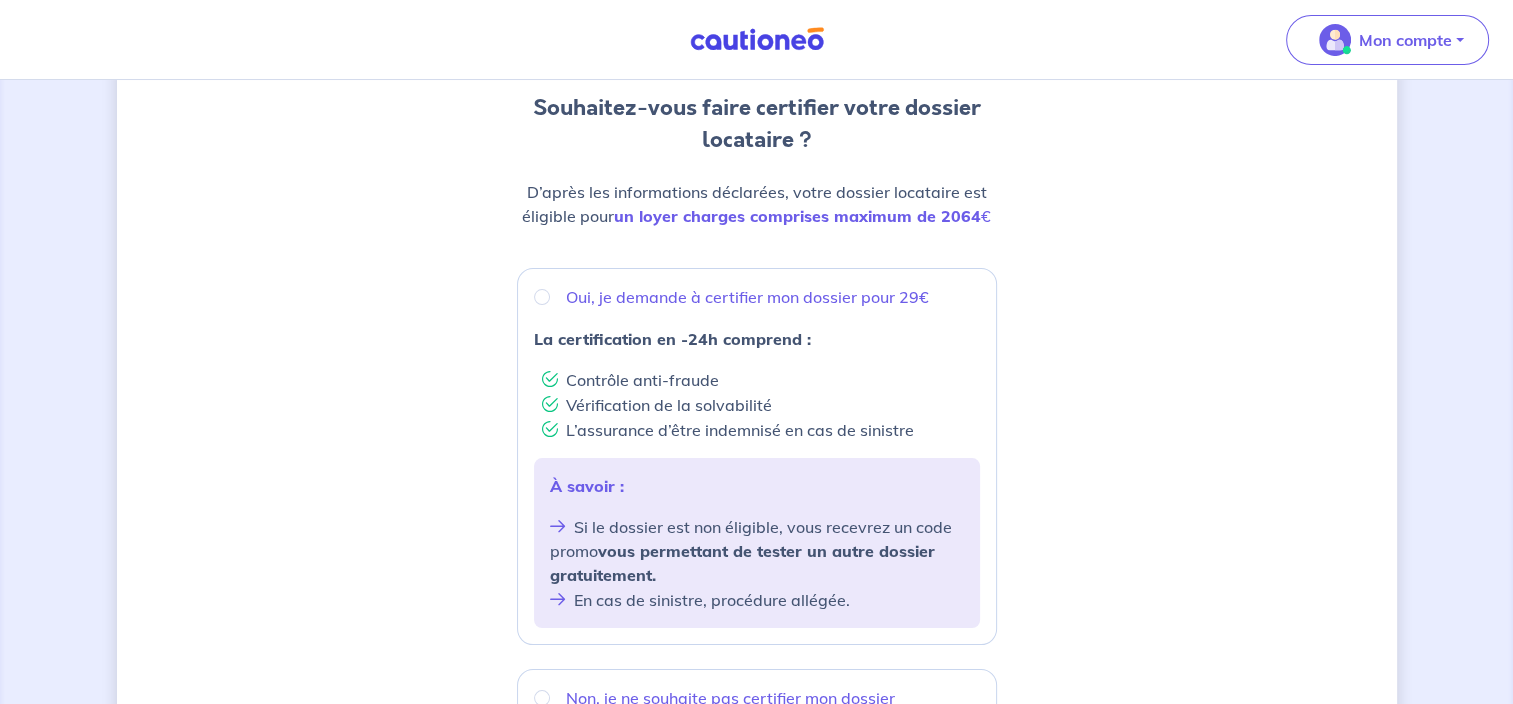 scroll, scrollTop: 300, scrollLeft: 0, axis: vertical 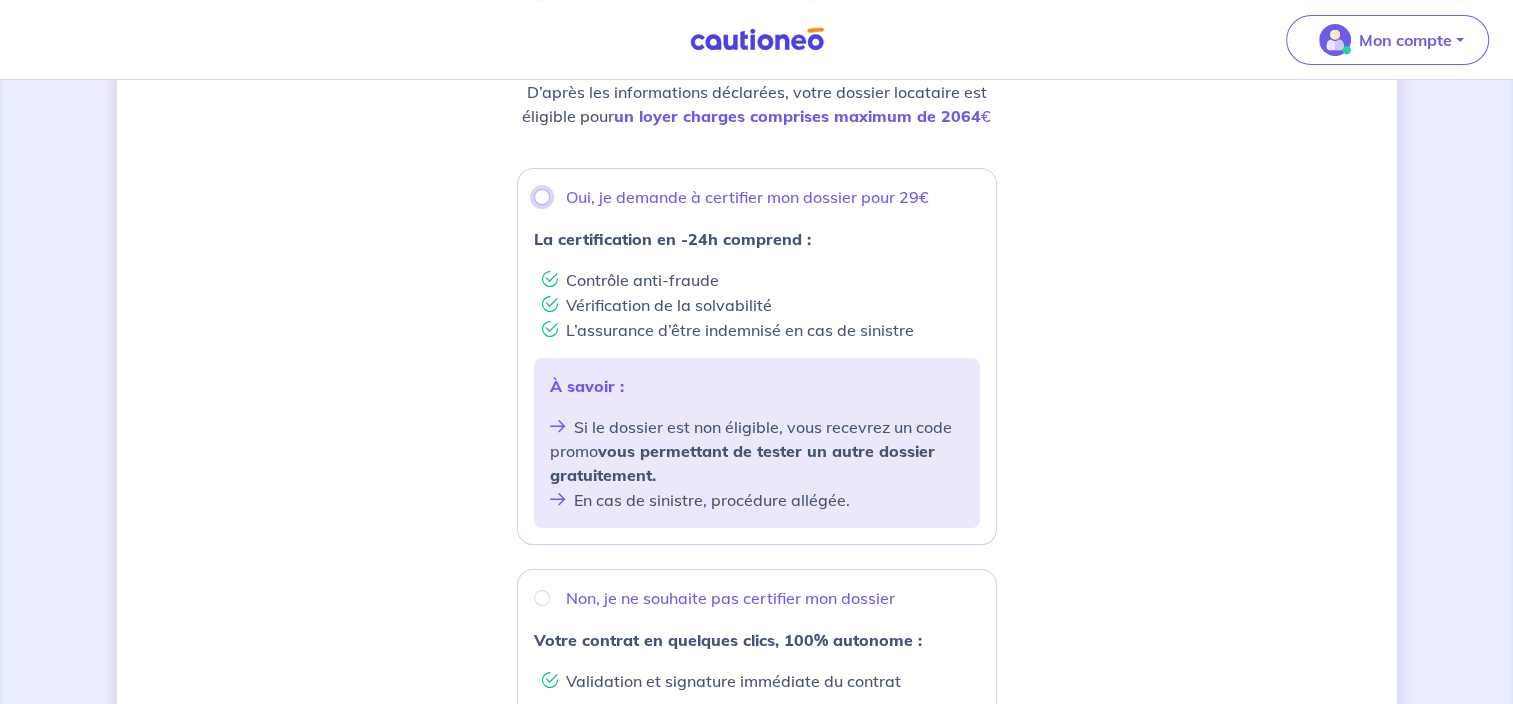 click on "Oui, je demande à certifier mon dossier pour 29€" at bounding box center [542, 197] 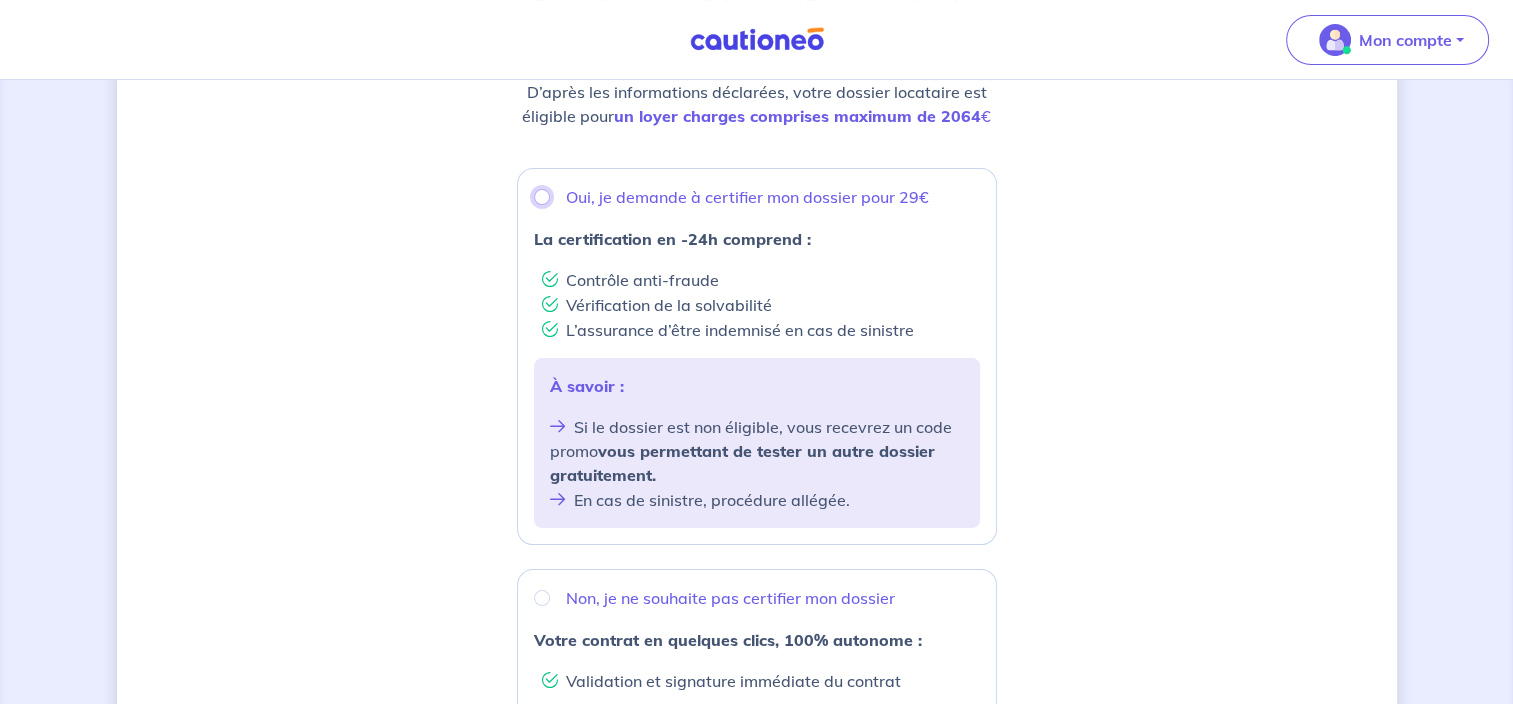 radio on "true" 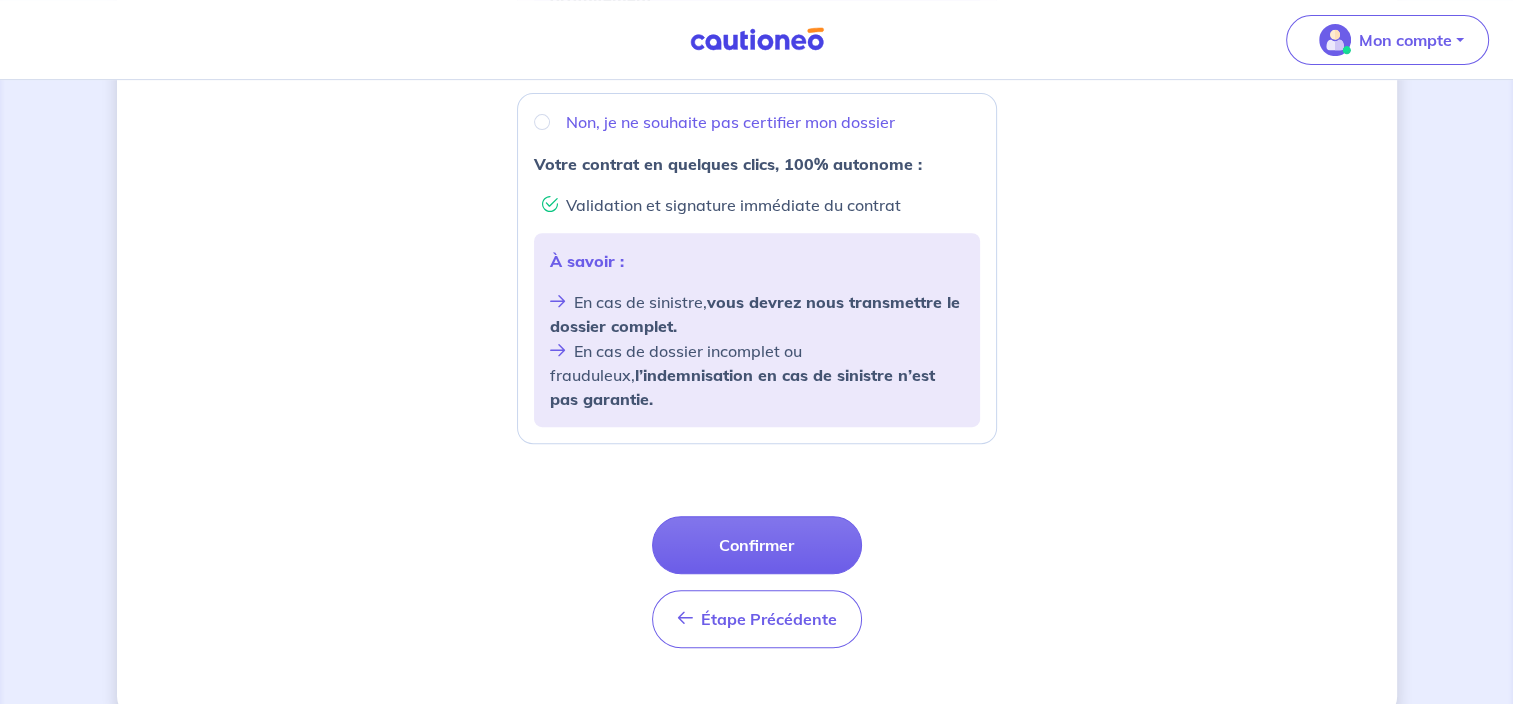 scroll, scrollTop: 795, scrollLeft: 0, axis: vertical 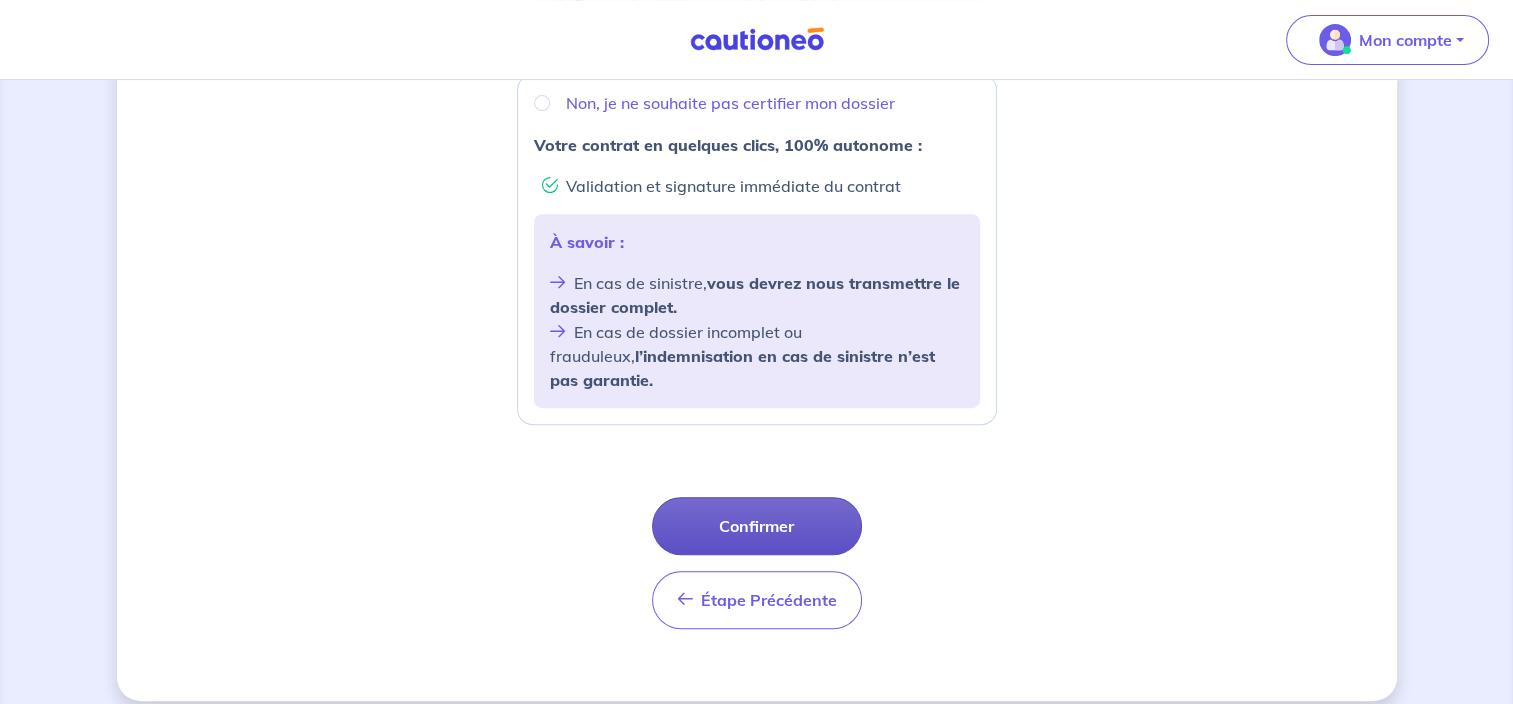 click on "Confirmer" at bounding box center (757, 526) 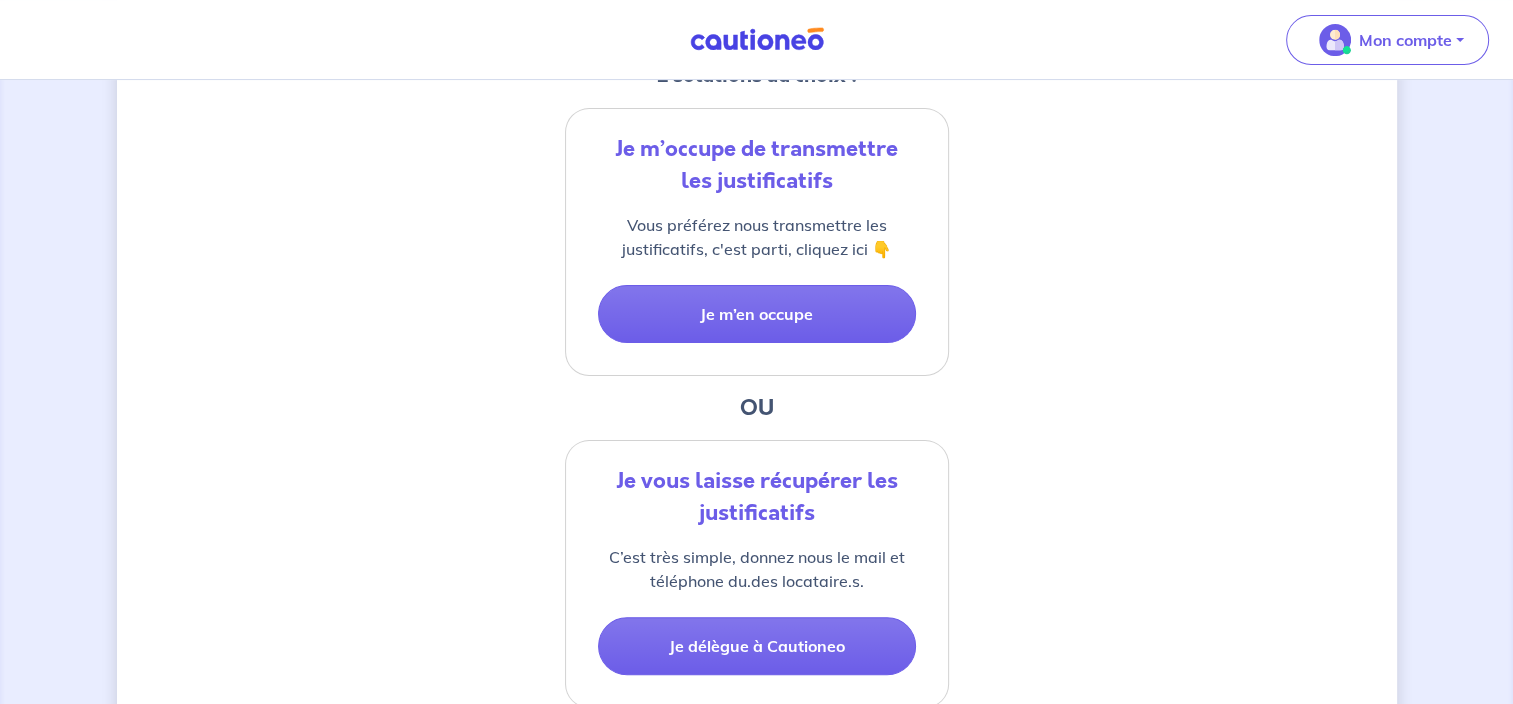 scroll, scrollTop: 500, scrollLeft: 0, axis: vertical 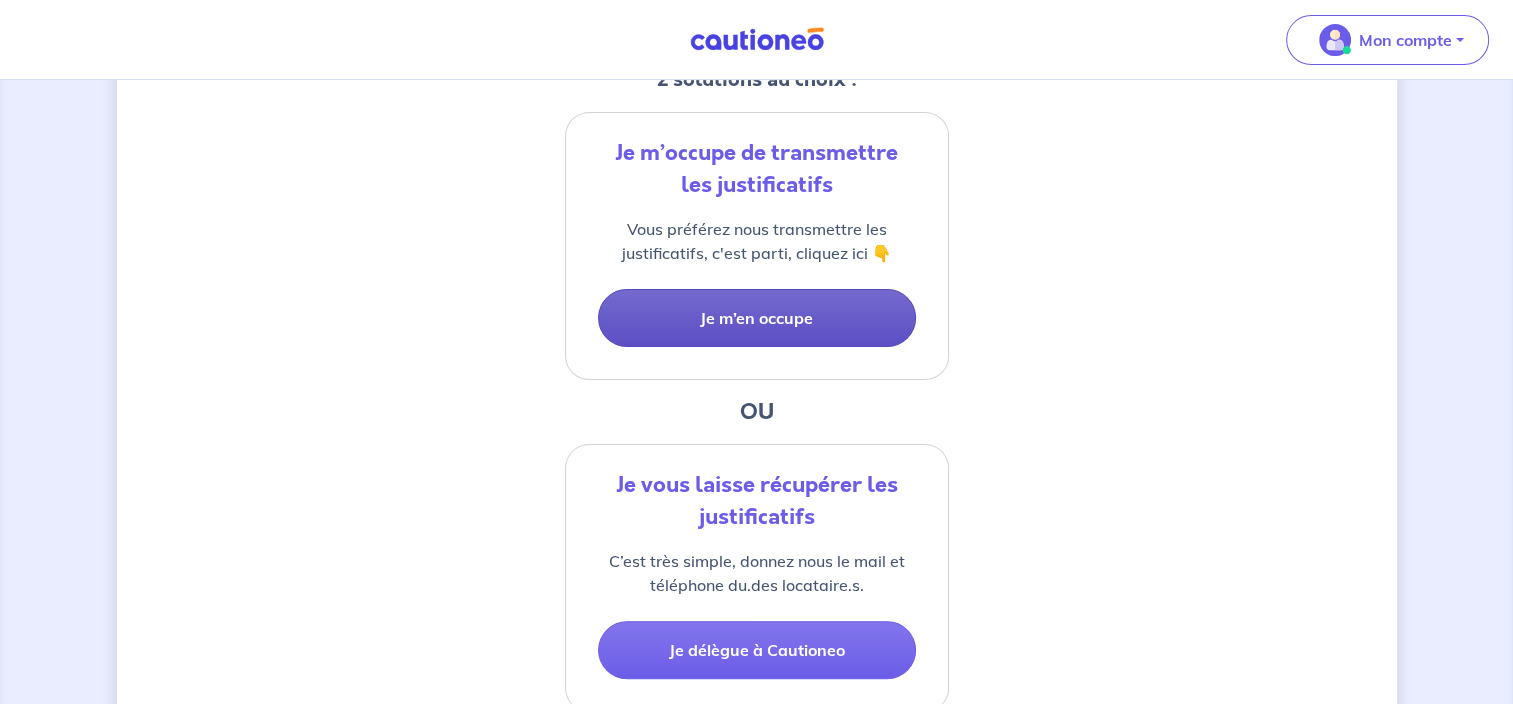 click on "Je m’en occupe" at bounding box center [757, 318] 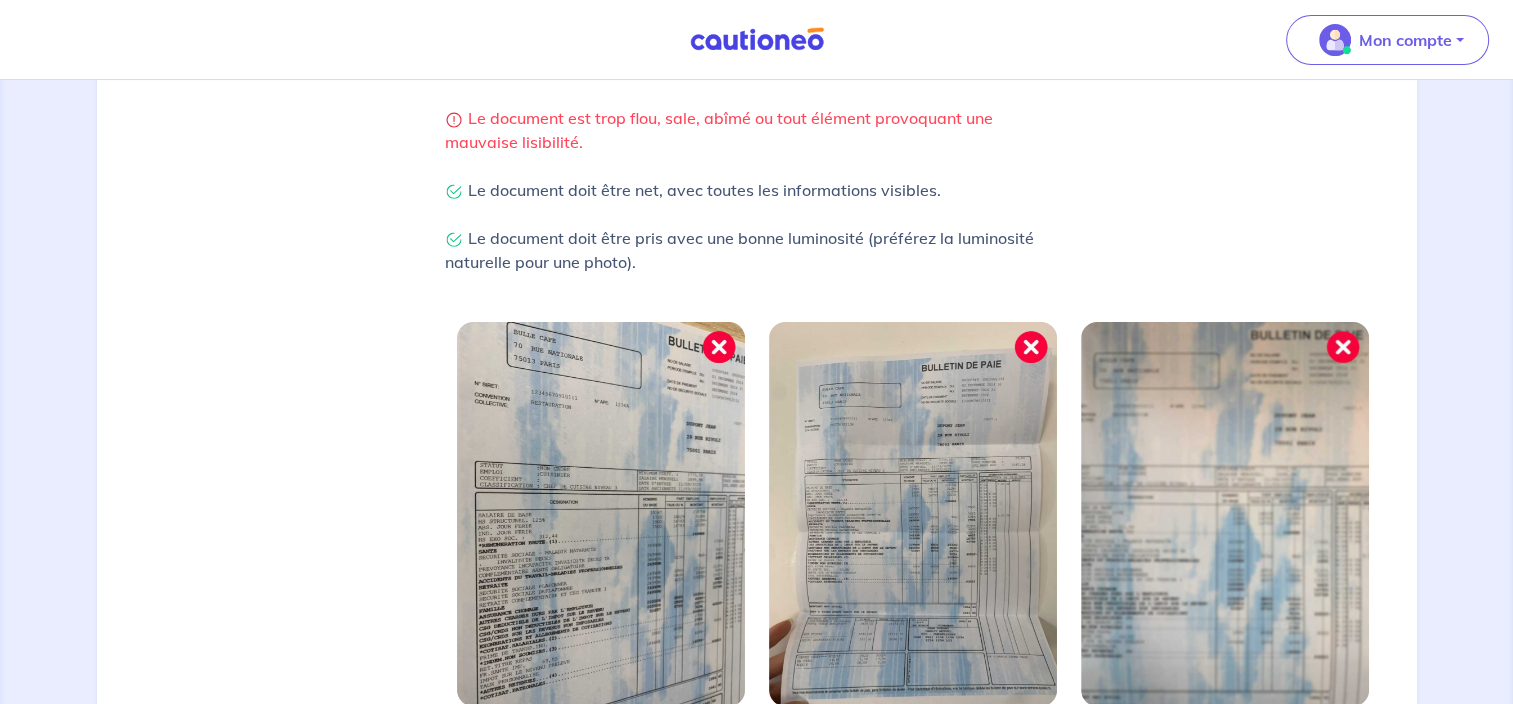 scroll, scrollTop: 500, scrollLeft: 0, axis: vertical 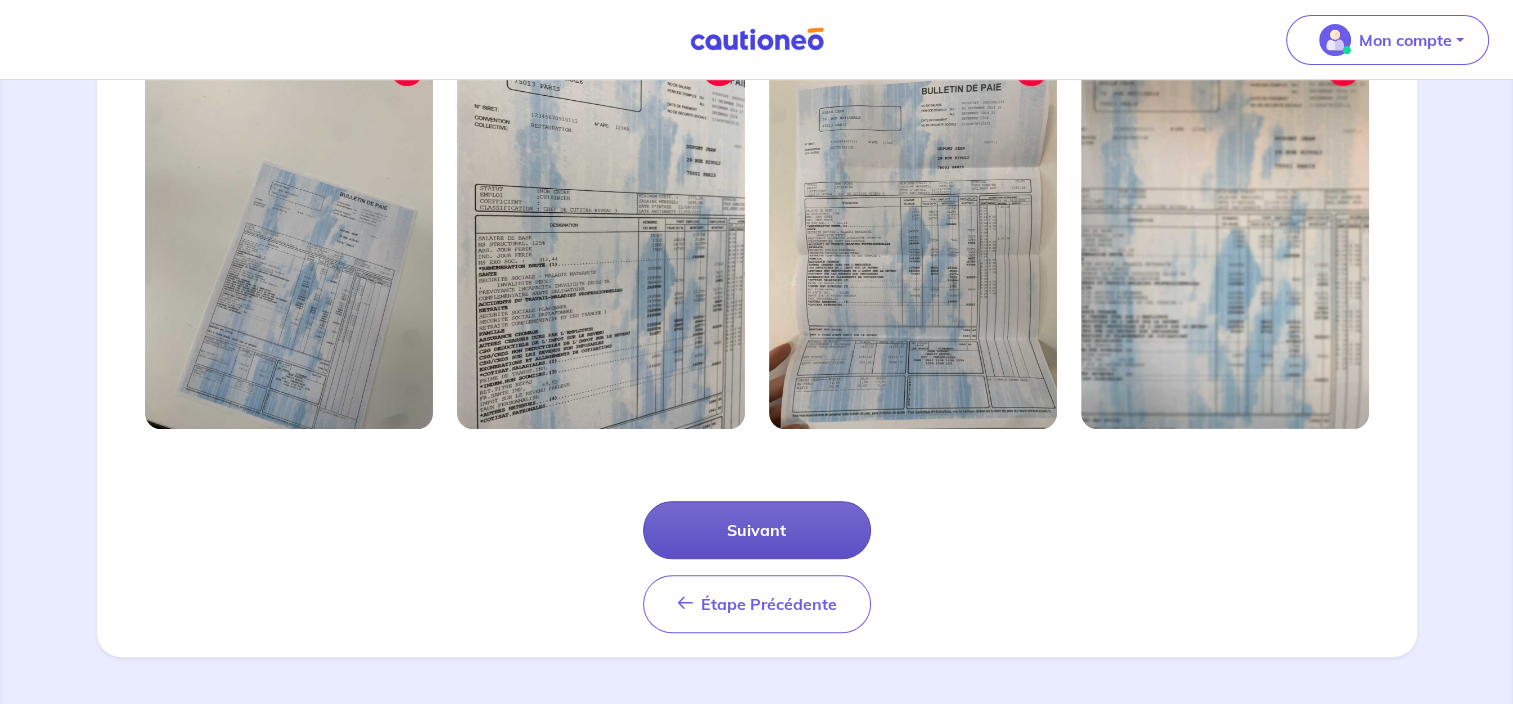 click on "Suivant" at bounding box center [757, 530] 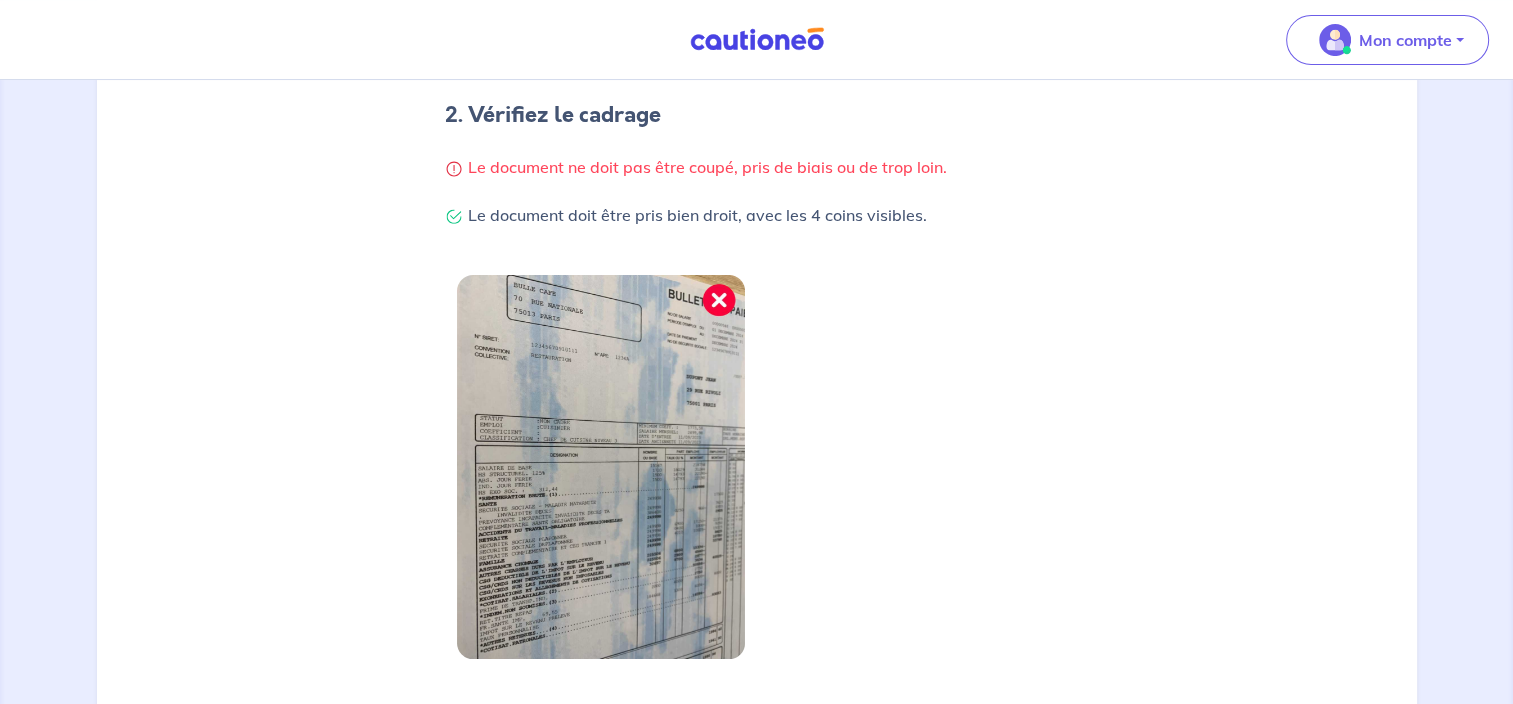 scroll, scrollTop: 500, scrollLeft: 0, axis: vertical 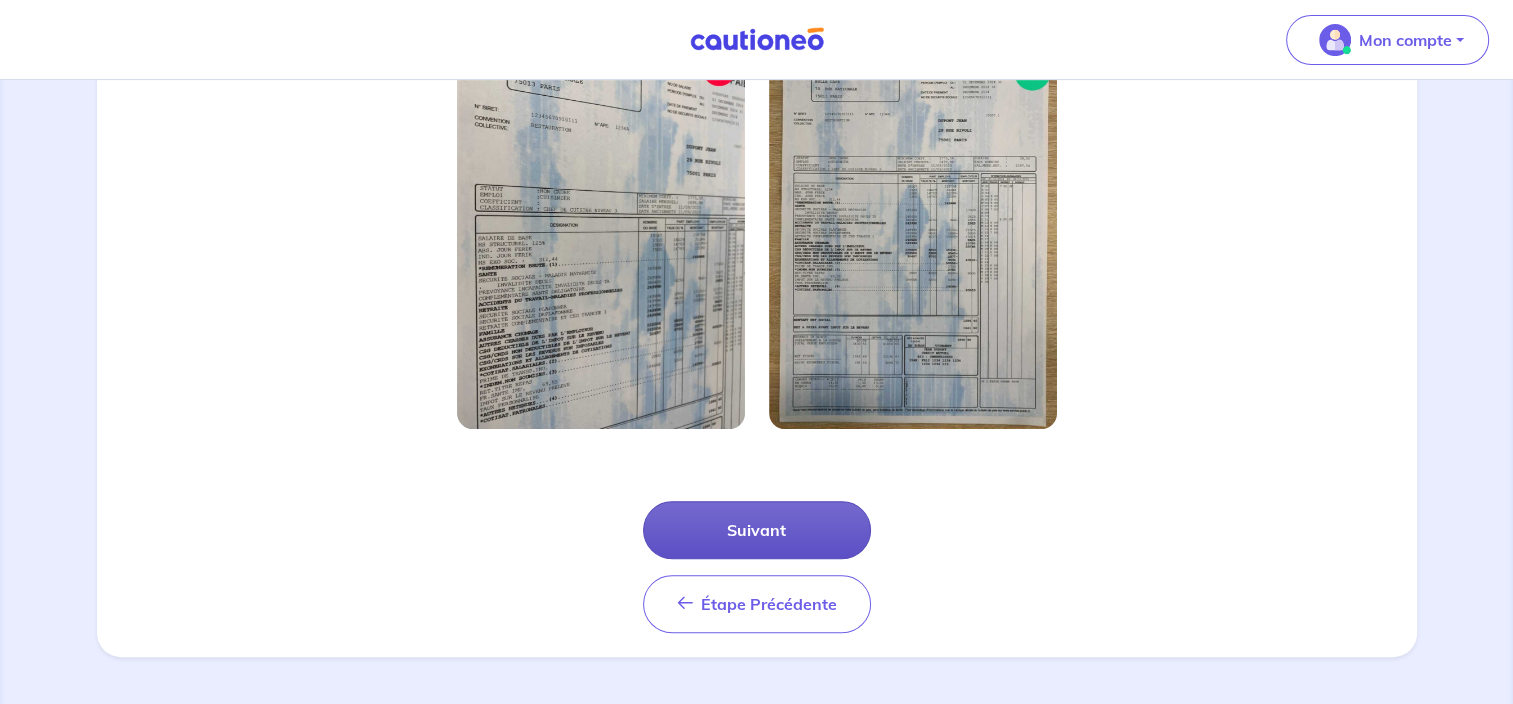 click on "Suivant" at bounding box center (757, 530) 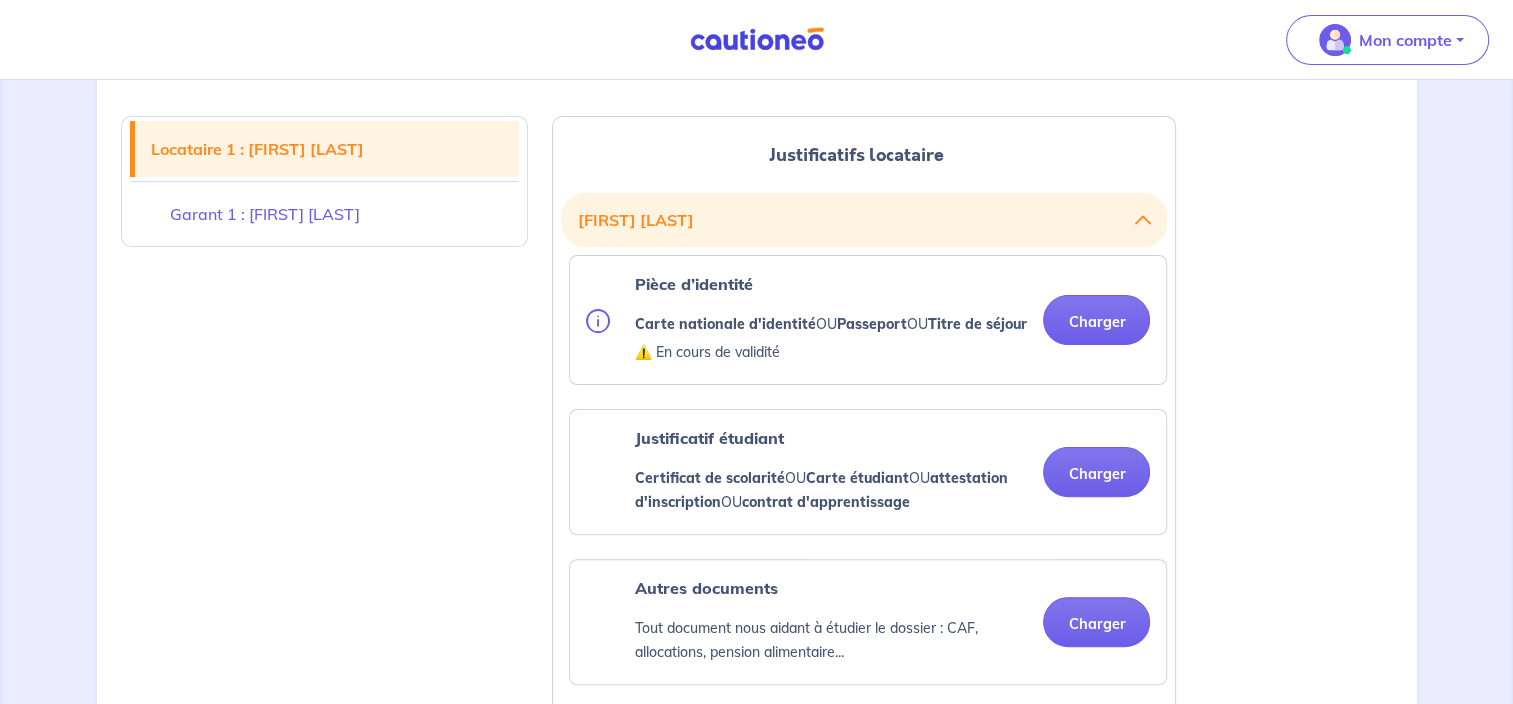scroll, scrollTop: 500, scrollLeft: 0, axis: vertical 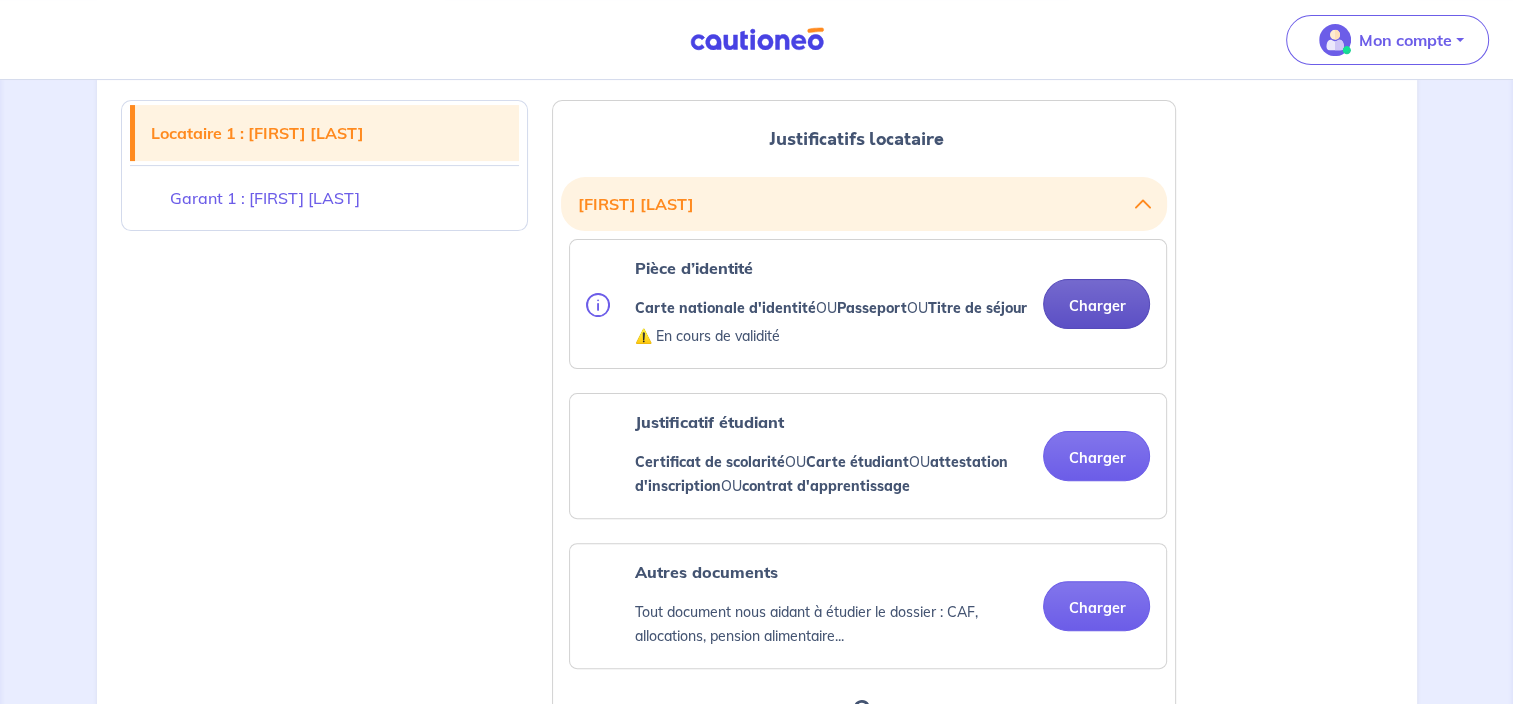 click on "Charger" at bounding box center [1096, 304] 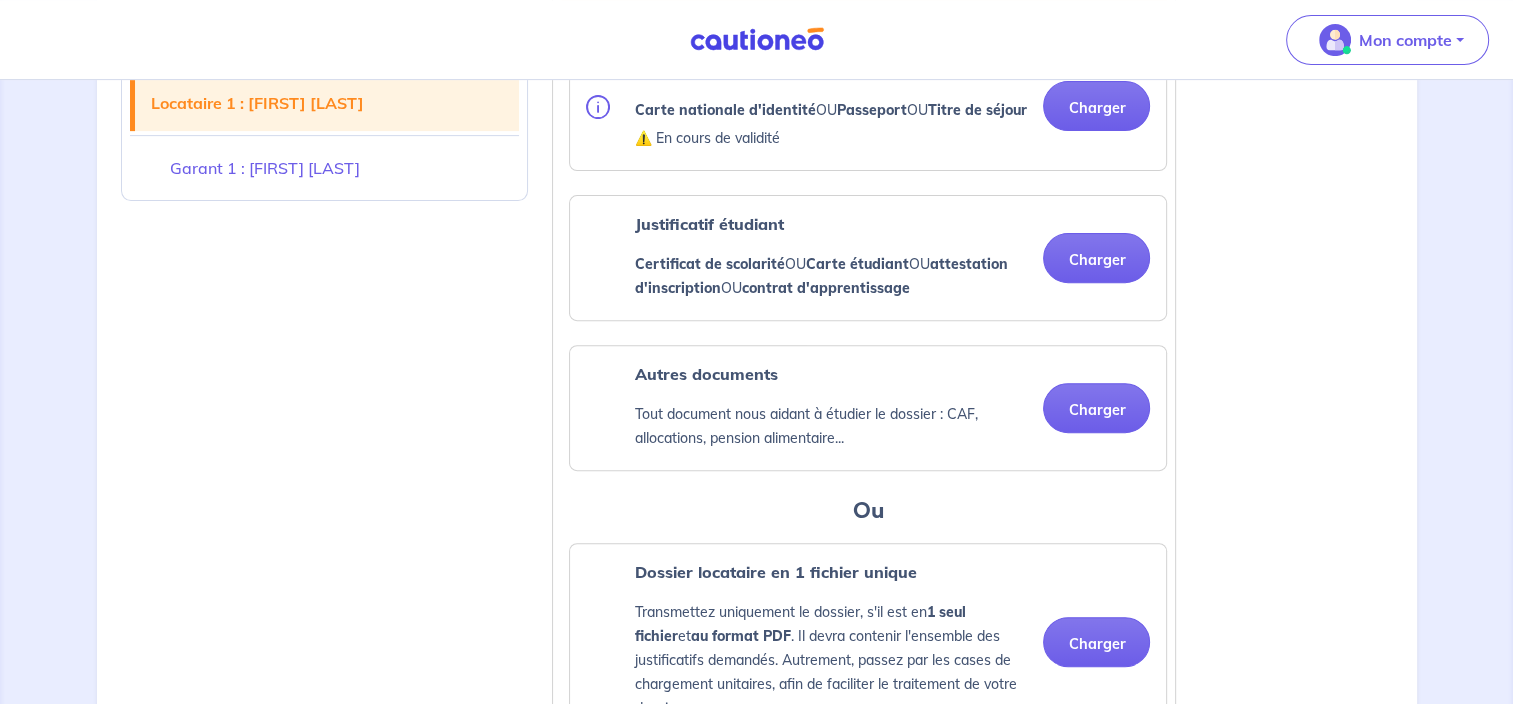 scroll, scrollTop: 700, scrollLeft: 0, axis: vertical 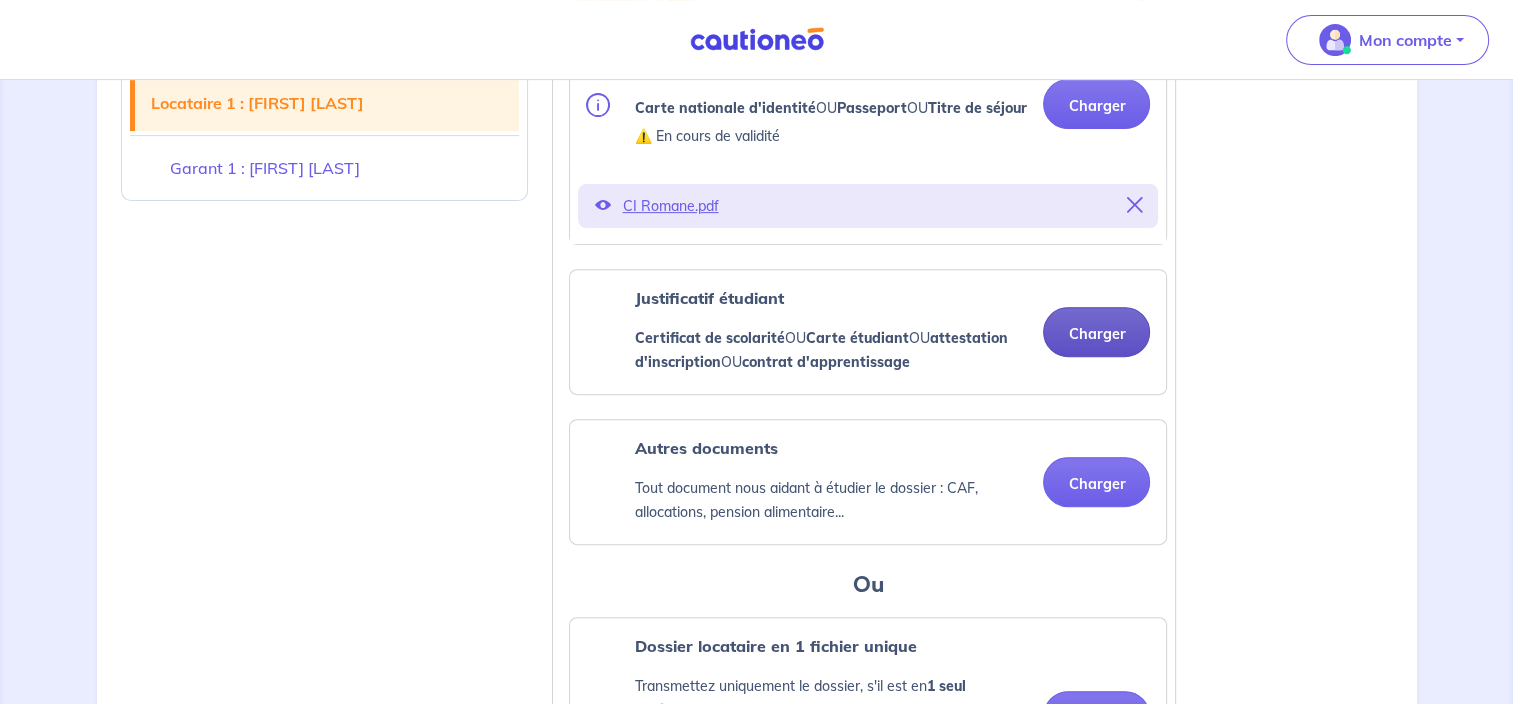 click on "Charger" at bounding box center (1096, 332) 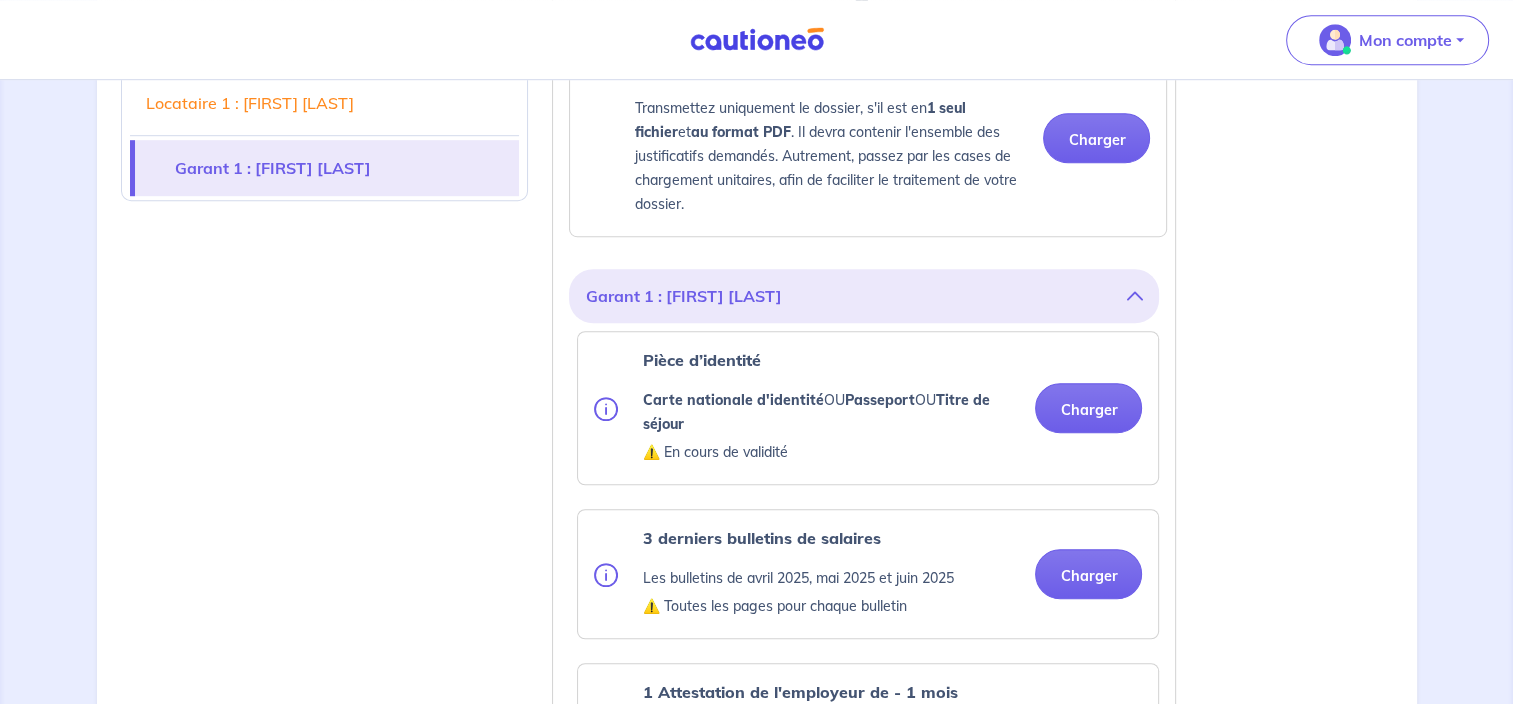 scroll, scrollTop: 1400, scrollLeft: 0, axis: vertical 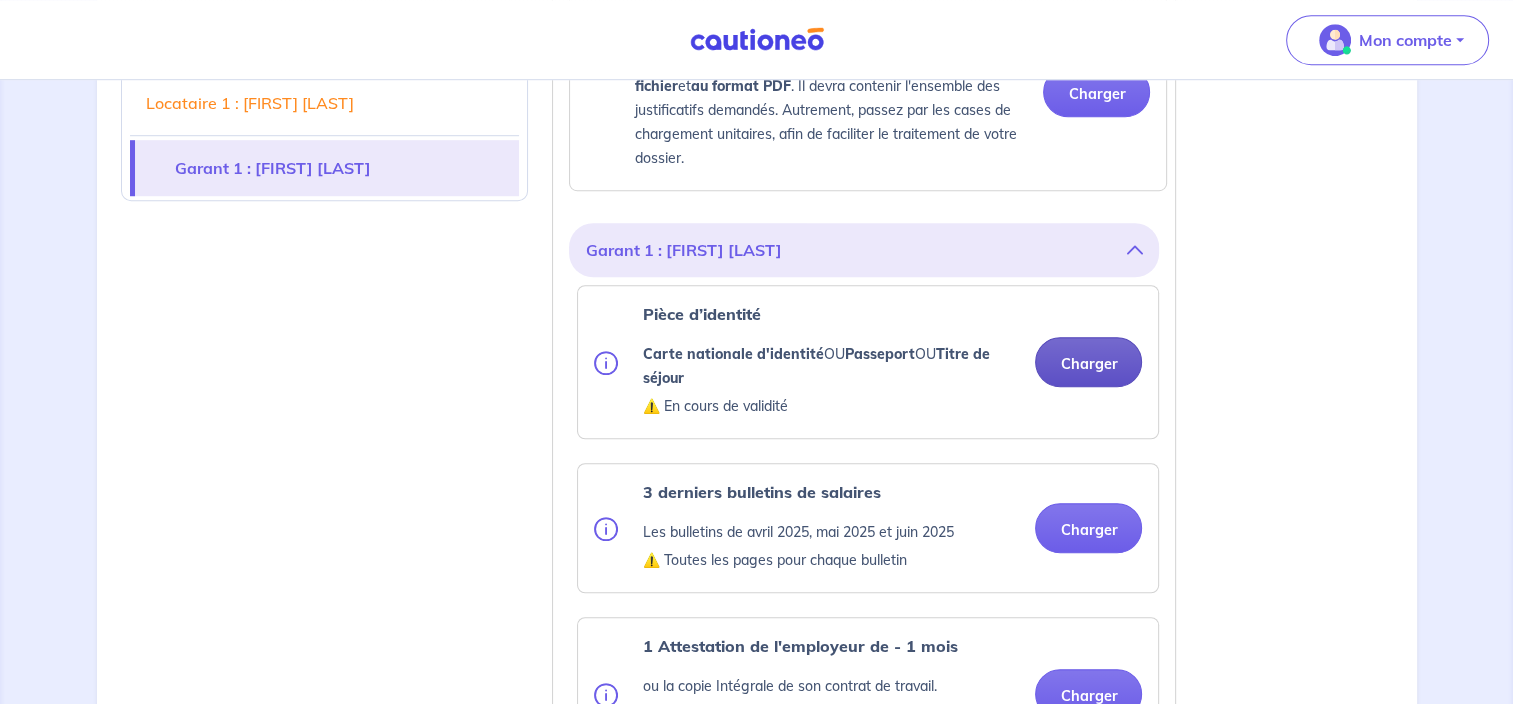 click on "Charger" at bounding box center [1088, 362] 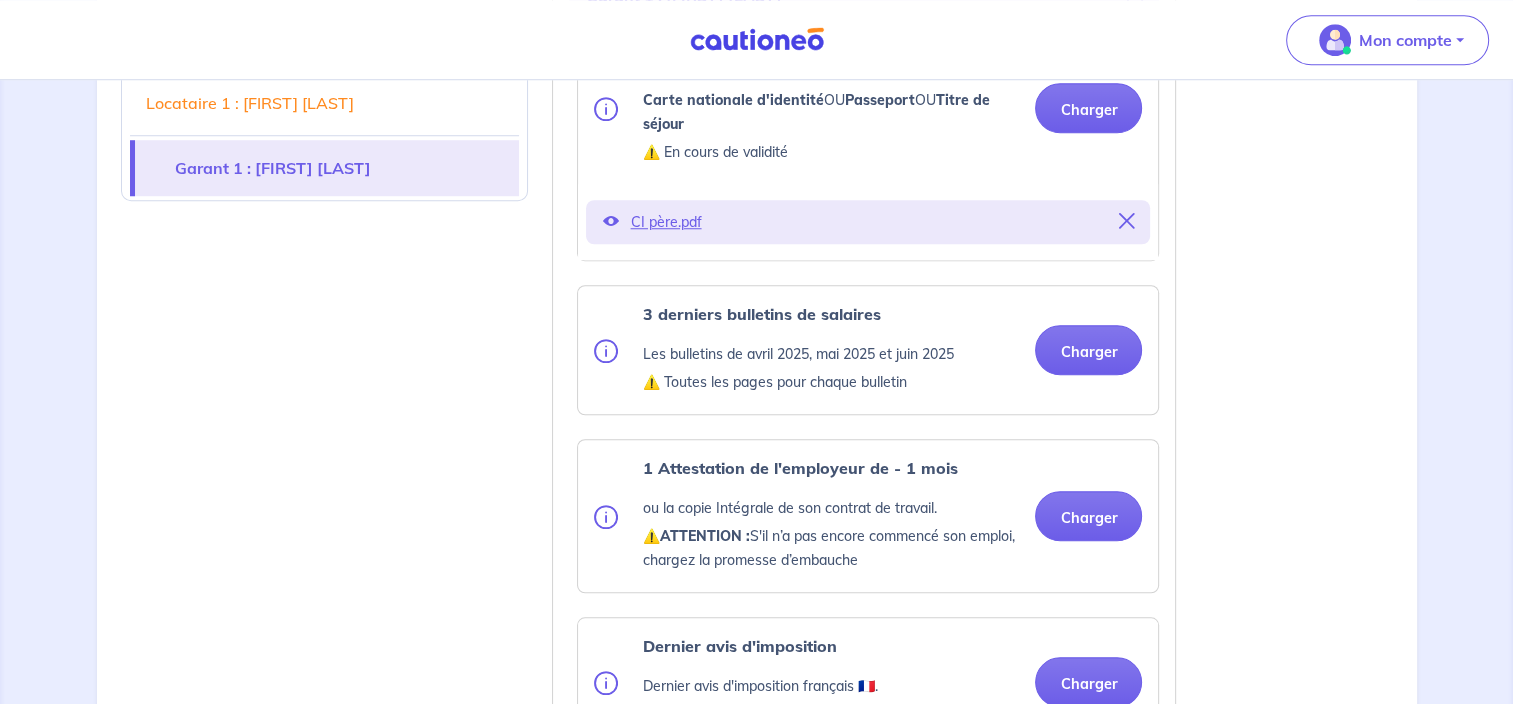 scroll, scrollTop: 1700, scrollLeft: 0, axis: vertical 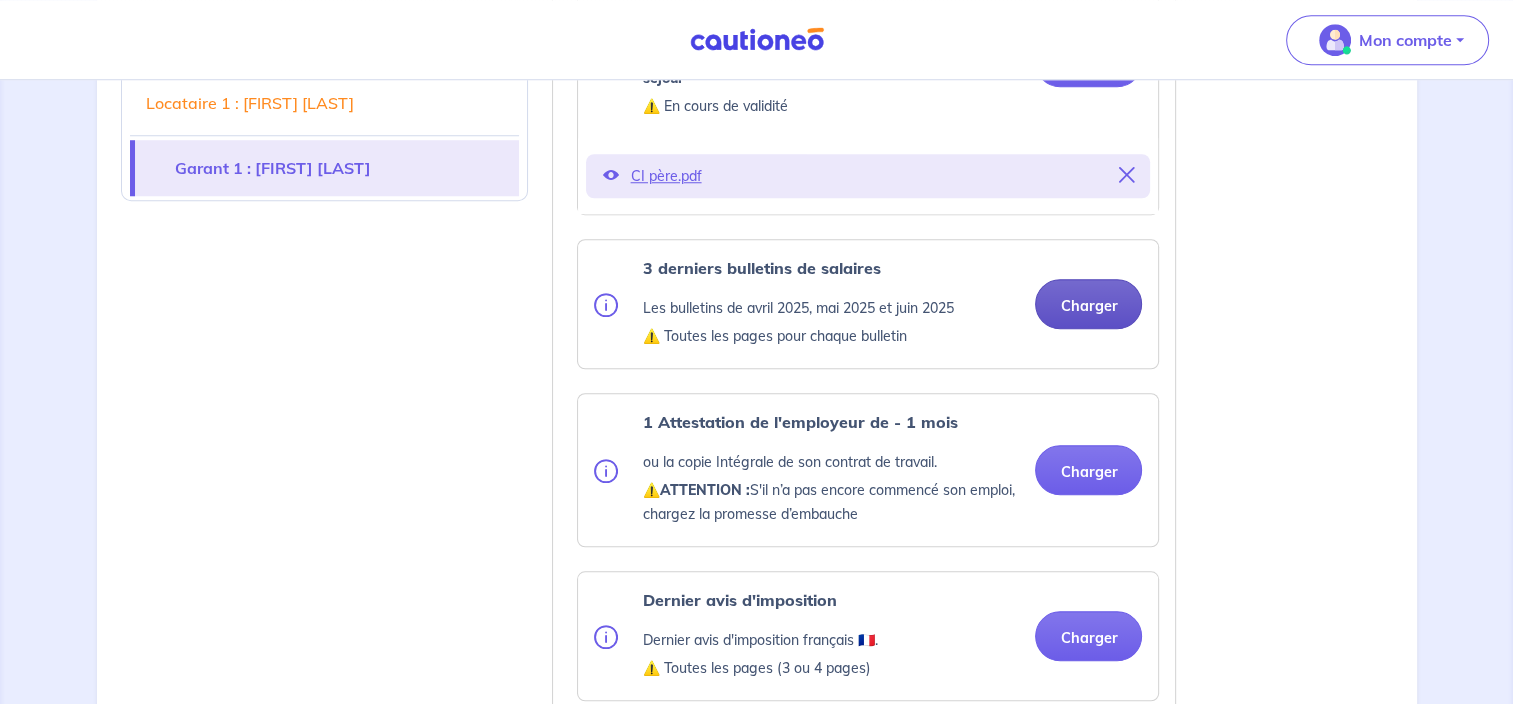 click on "Charger" at bounding box center [1088, 304] 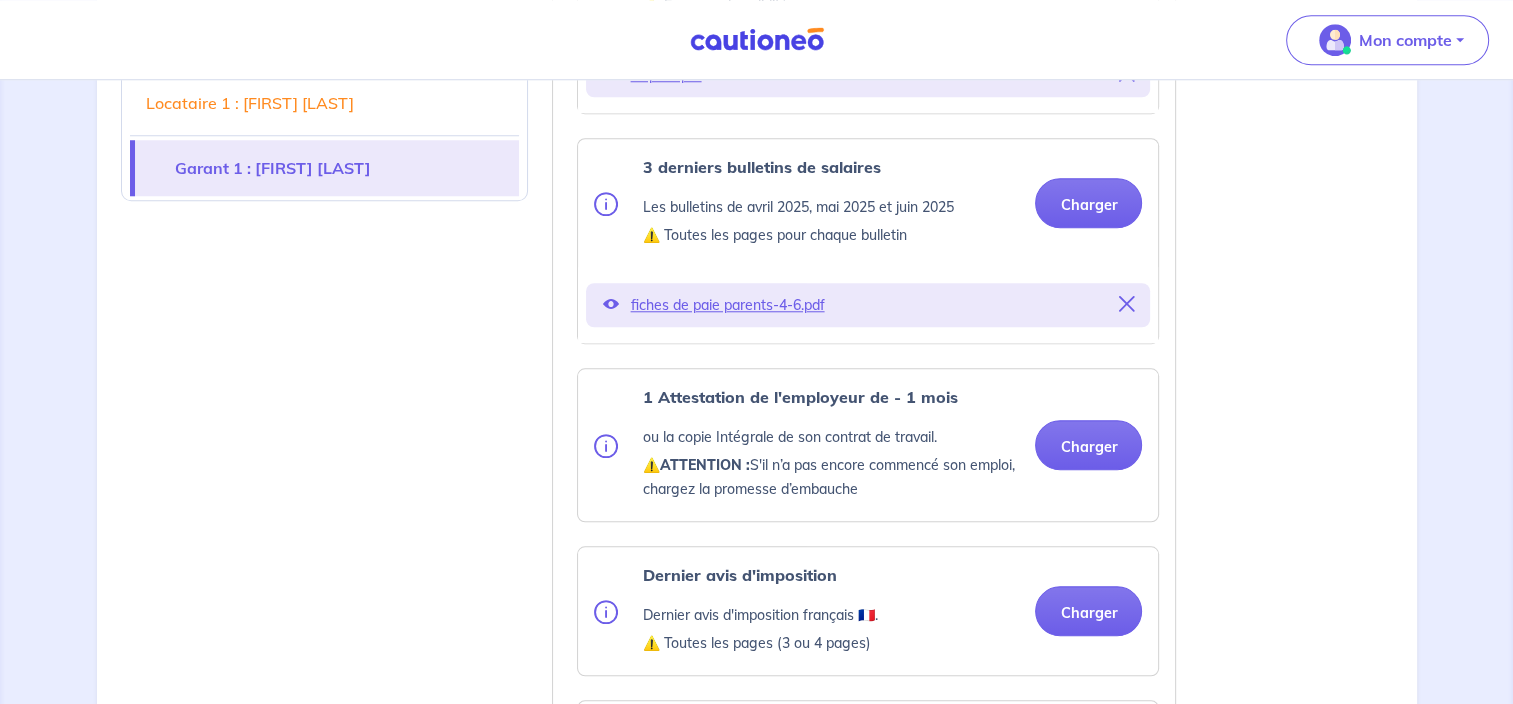 scroll, scrollTop: 1900, scrollLeft: 0, axis: vertical 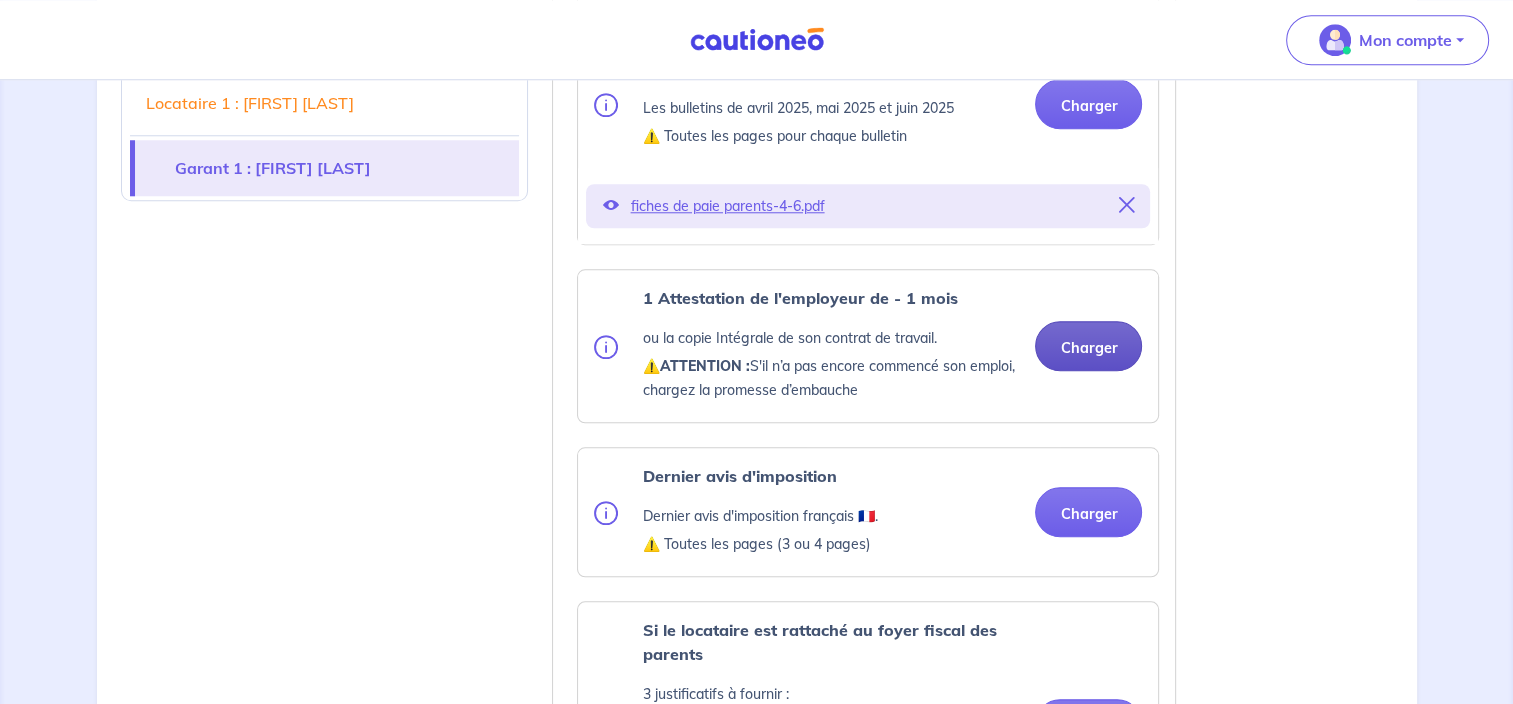 click on "Charger" at bounding box center (1088, 346) 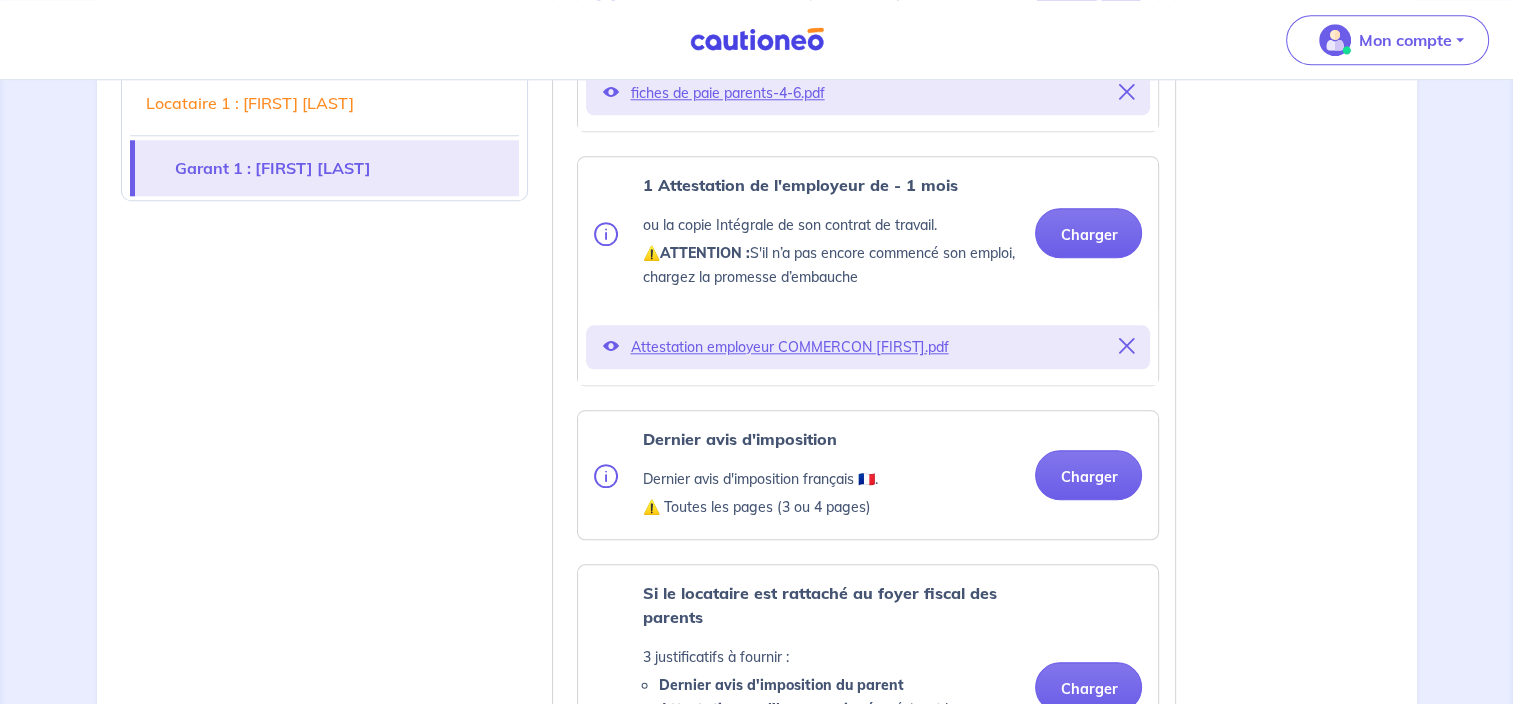 scroll, scrollTop: 2100, scrollLeft: 0, axis: vertical 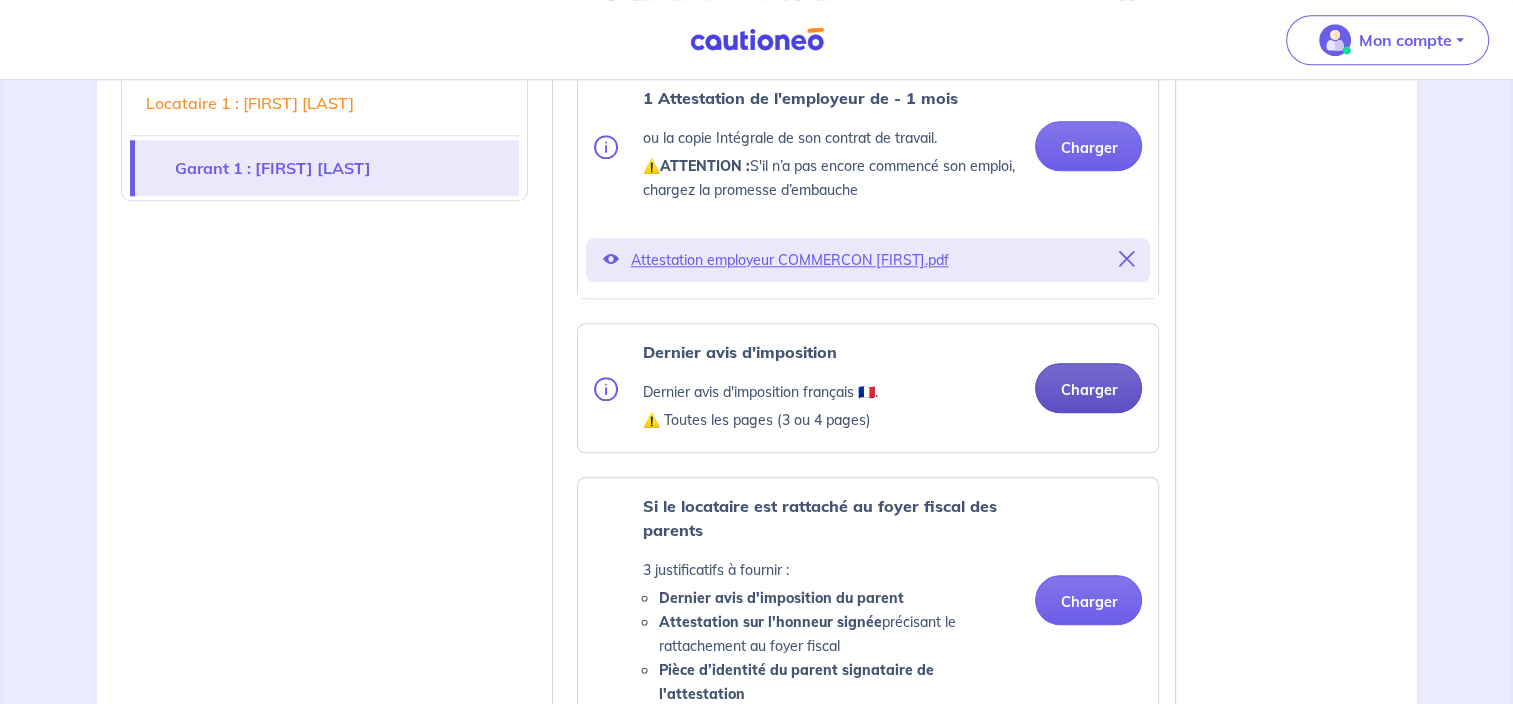 click on "Charger" at bounding box center (1088, 388) 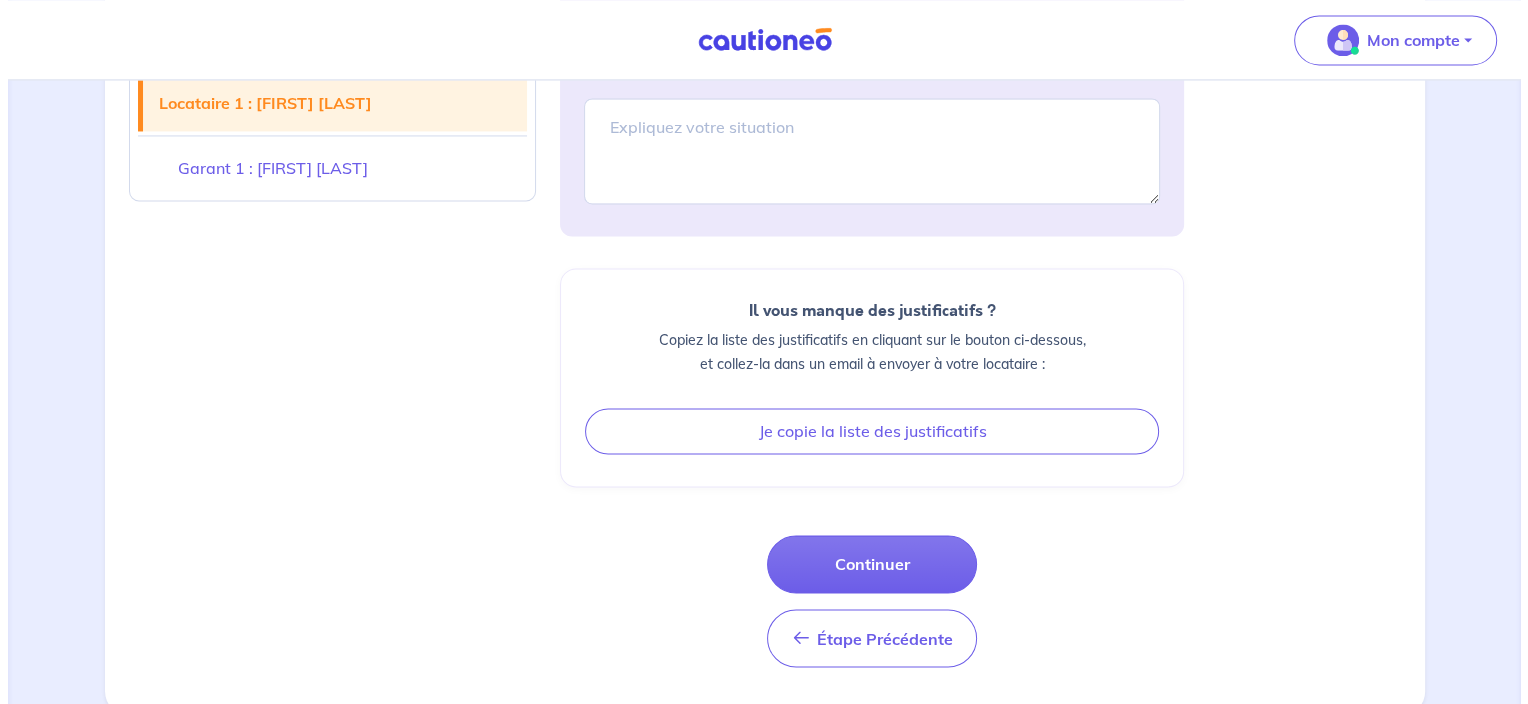 scroll, scrollTop: 3208, scrollLeft: 0, axis: vertical 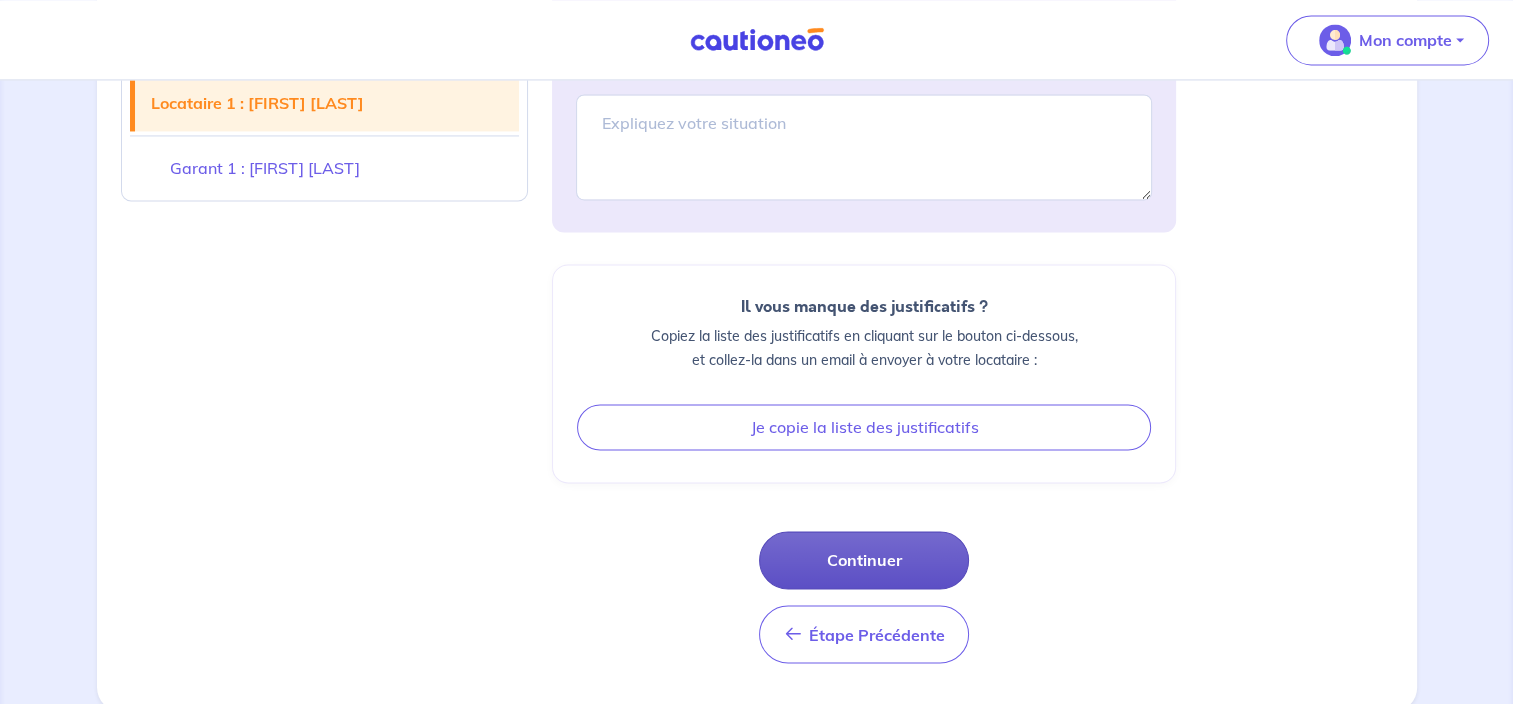 click on "Continuer" at bounding box center [864, 560] 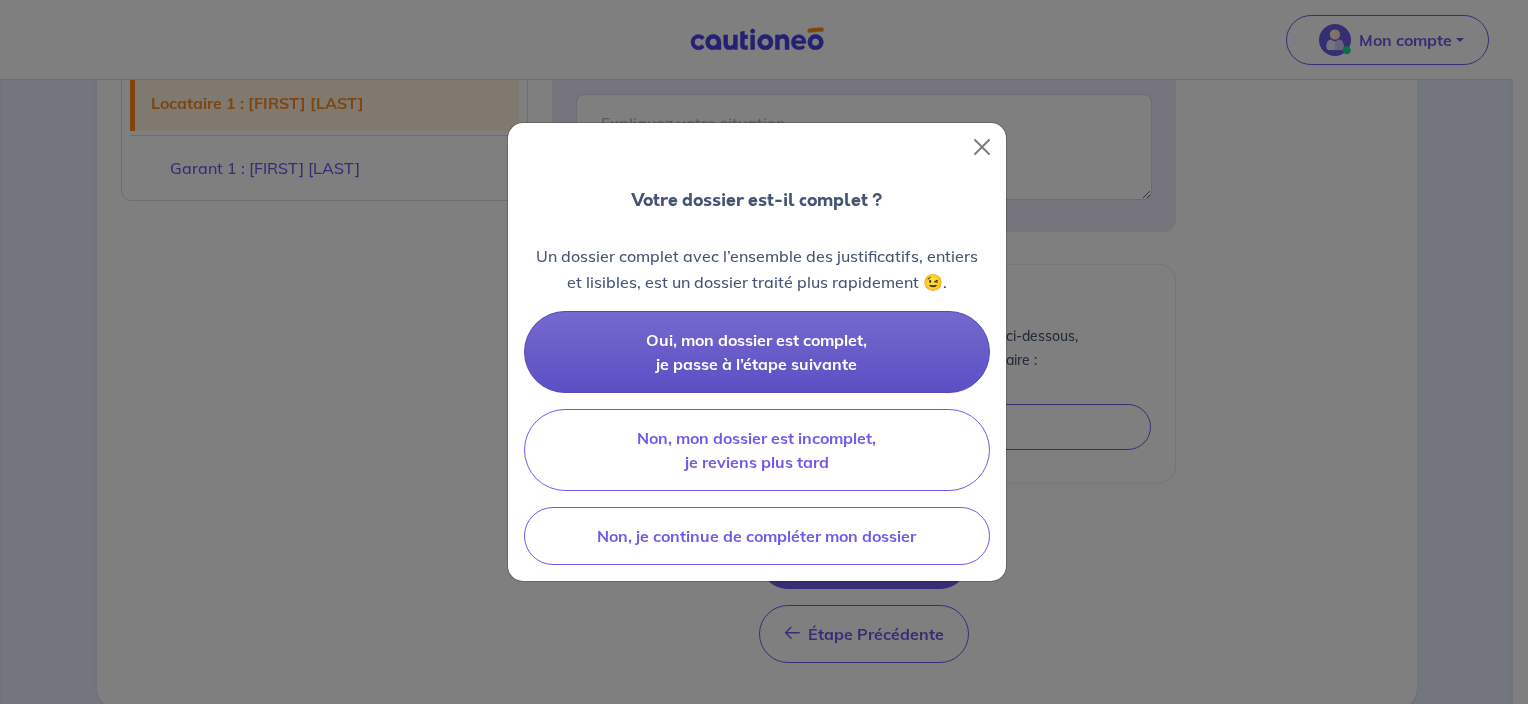 click on "Oui, mon dossier est complet,
je passe à l’étape suivante" at bounding box center (757, 352) 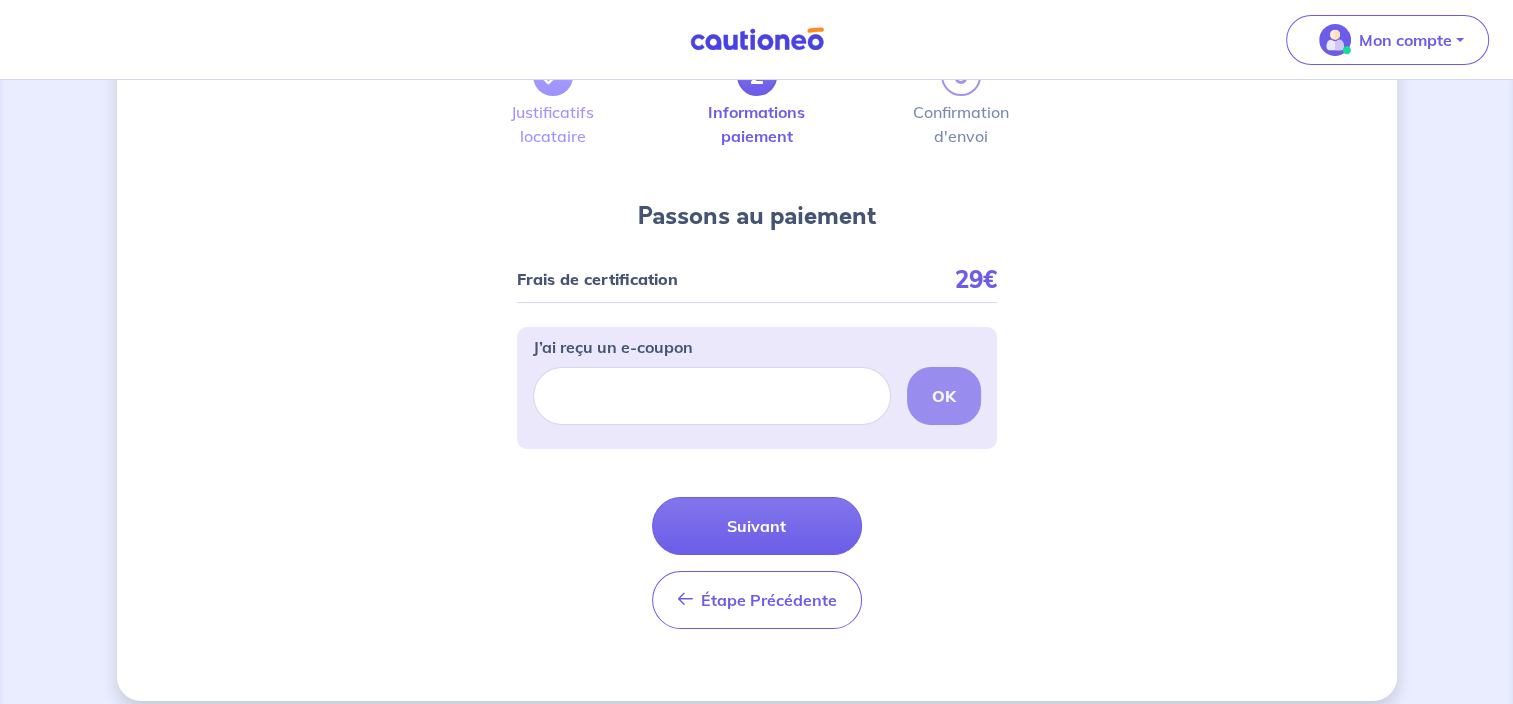 scroll, scrollTop: 132, scrollLeft: 0, axis: vertical 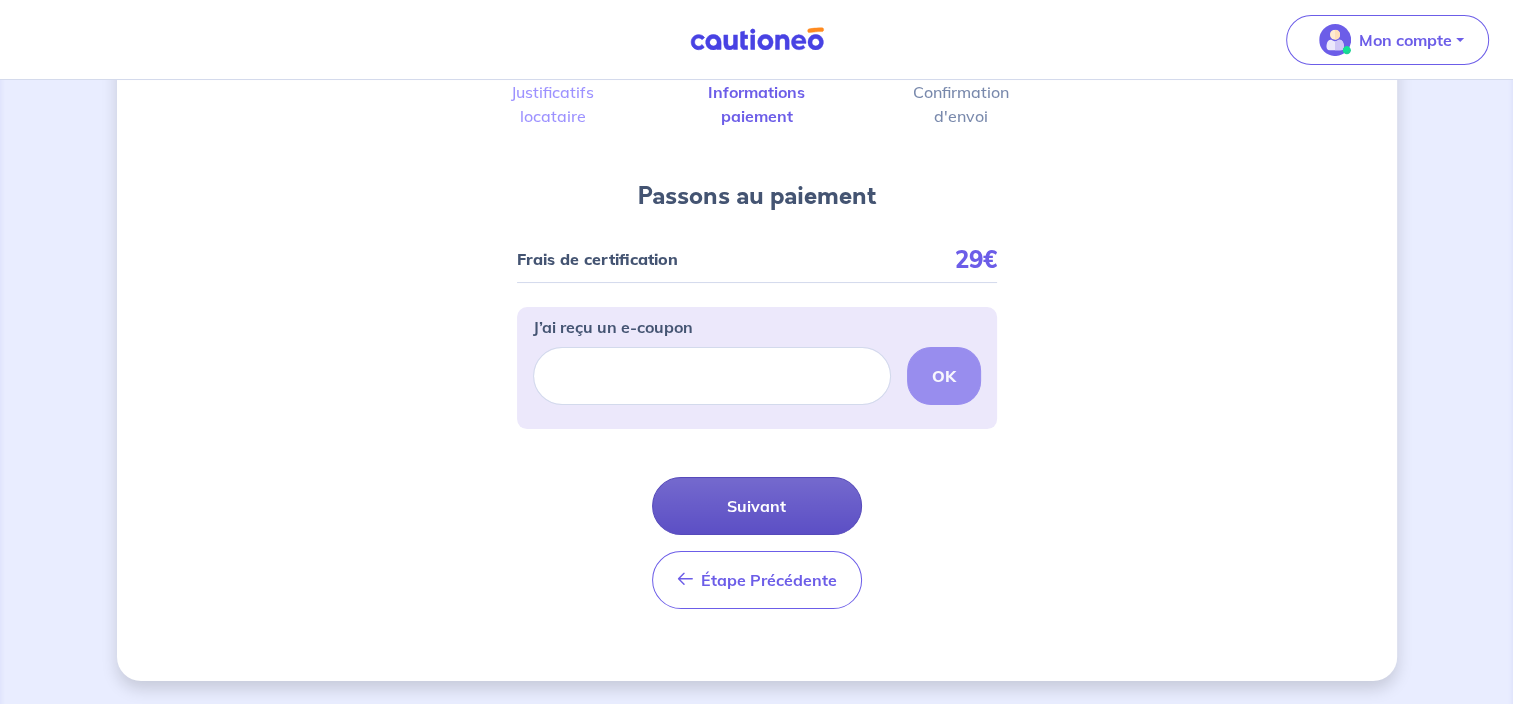 click on "Suivant" at bounding box center (757, 506) 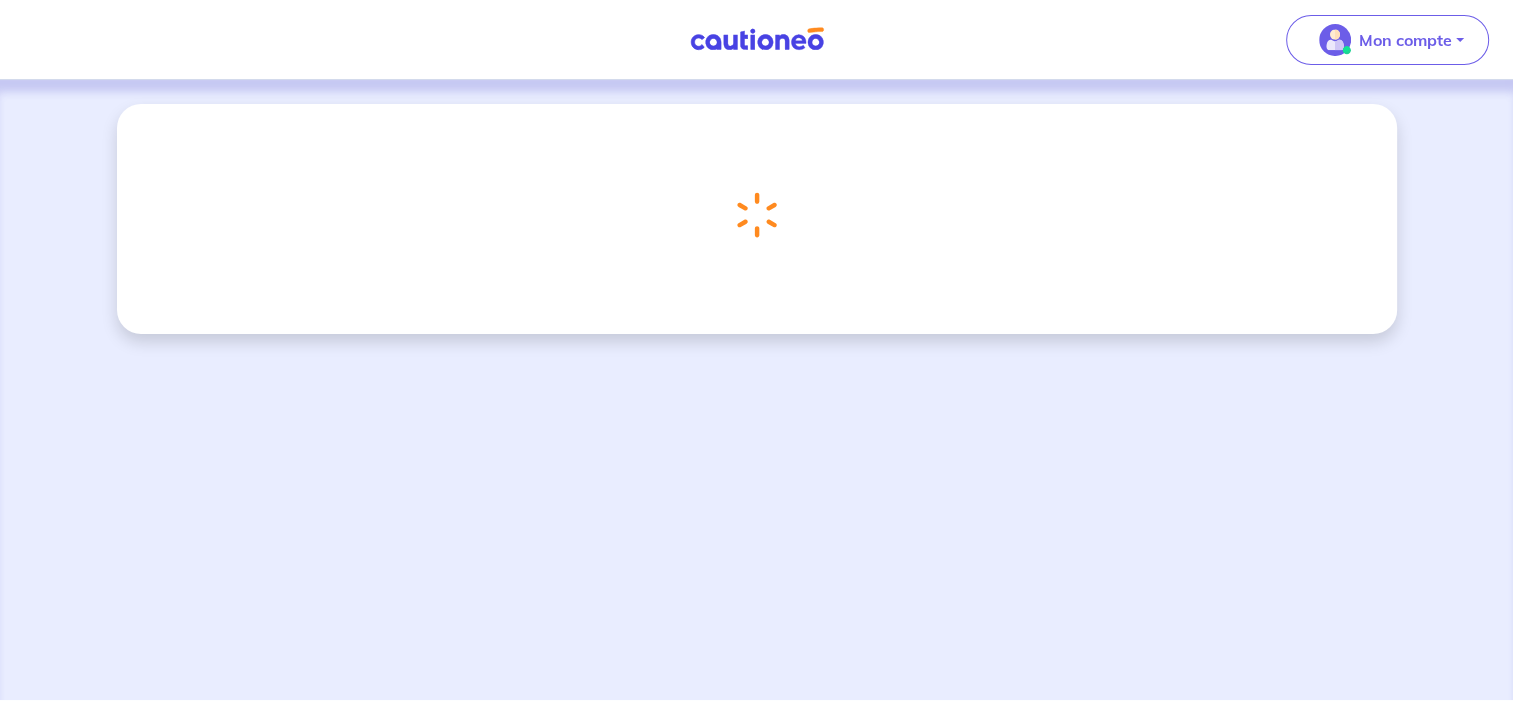 scroll, scrollTop: 0, scrollLeft: 0, axis: both 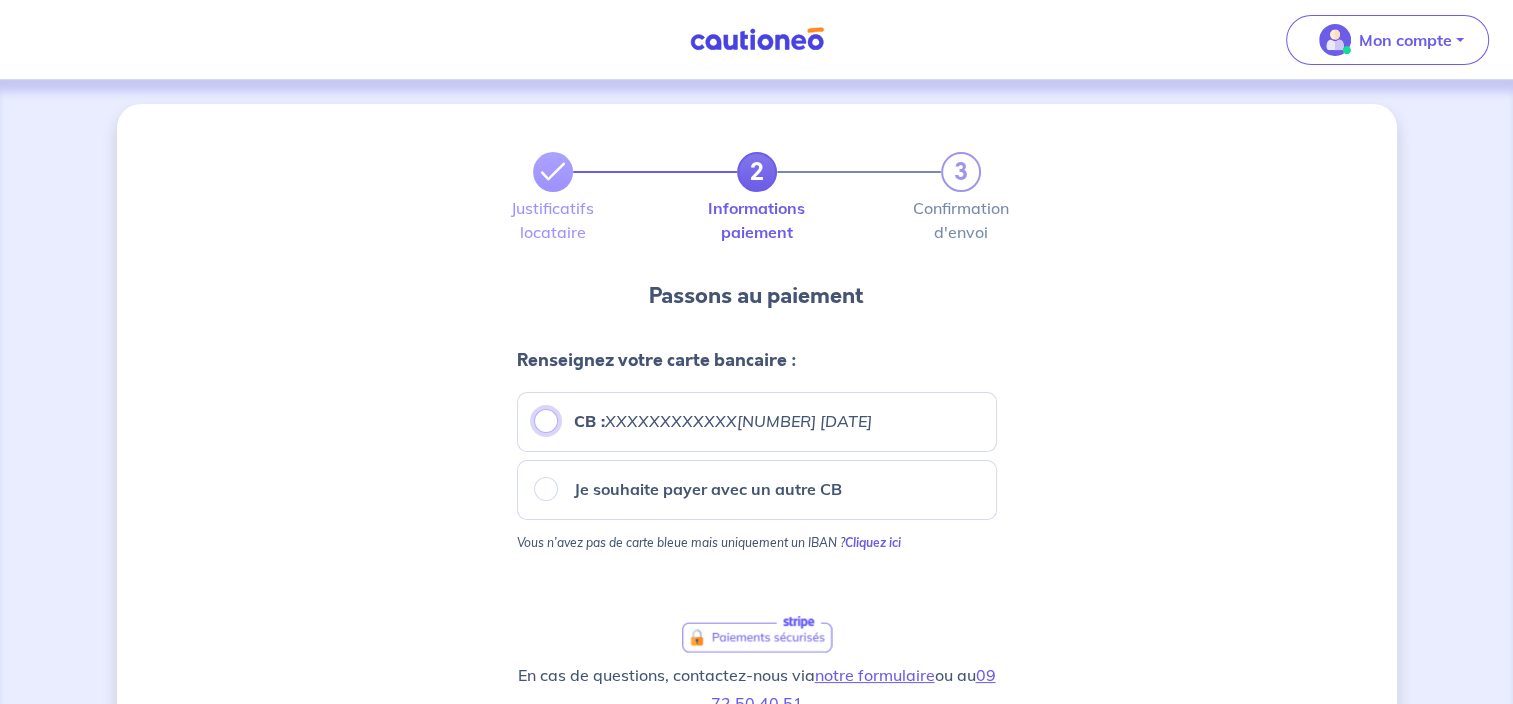 click on "CB :  XXXXXXXXXXXX[NUMBER] [DATE]" at bounding box center [546, 421] 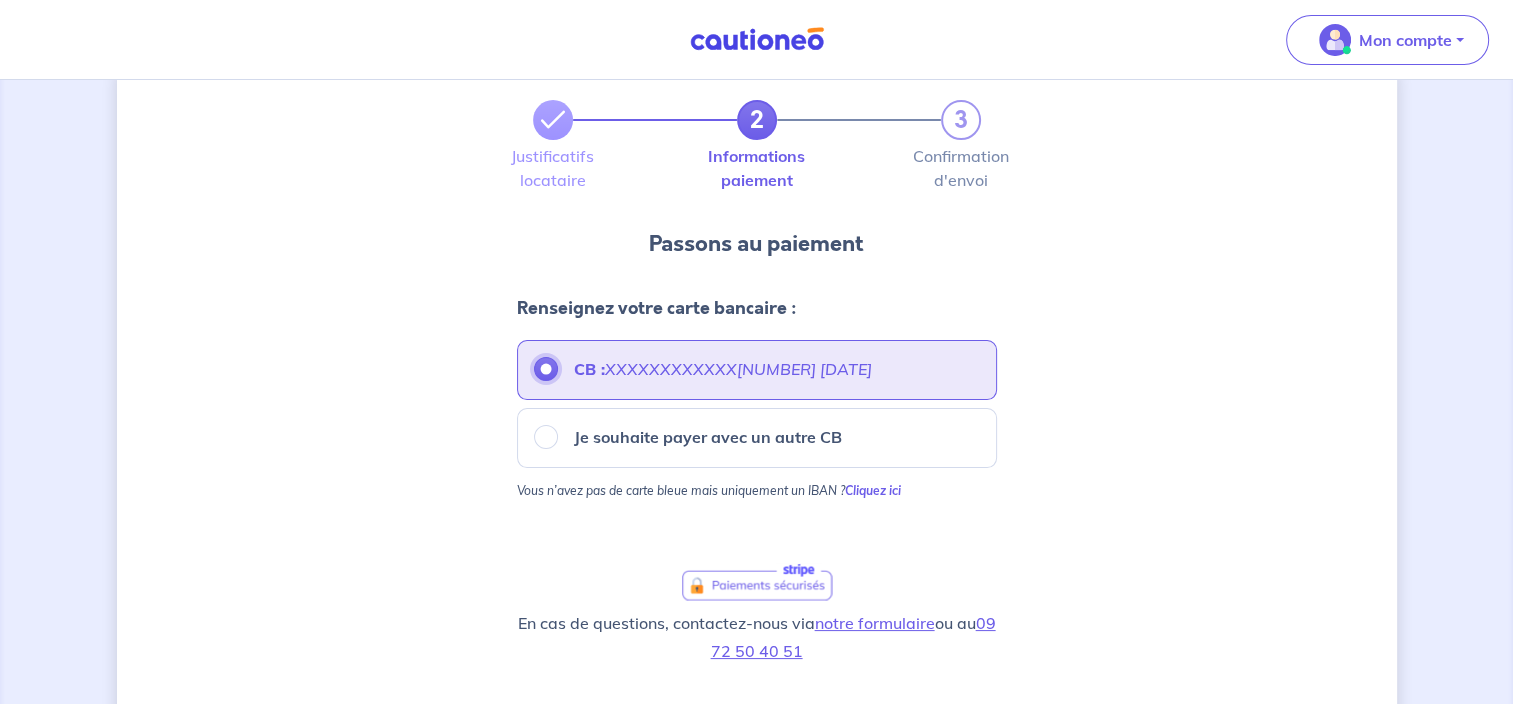 scroll, scrollTop: 100, scrollLeft: 0, axis: vertical 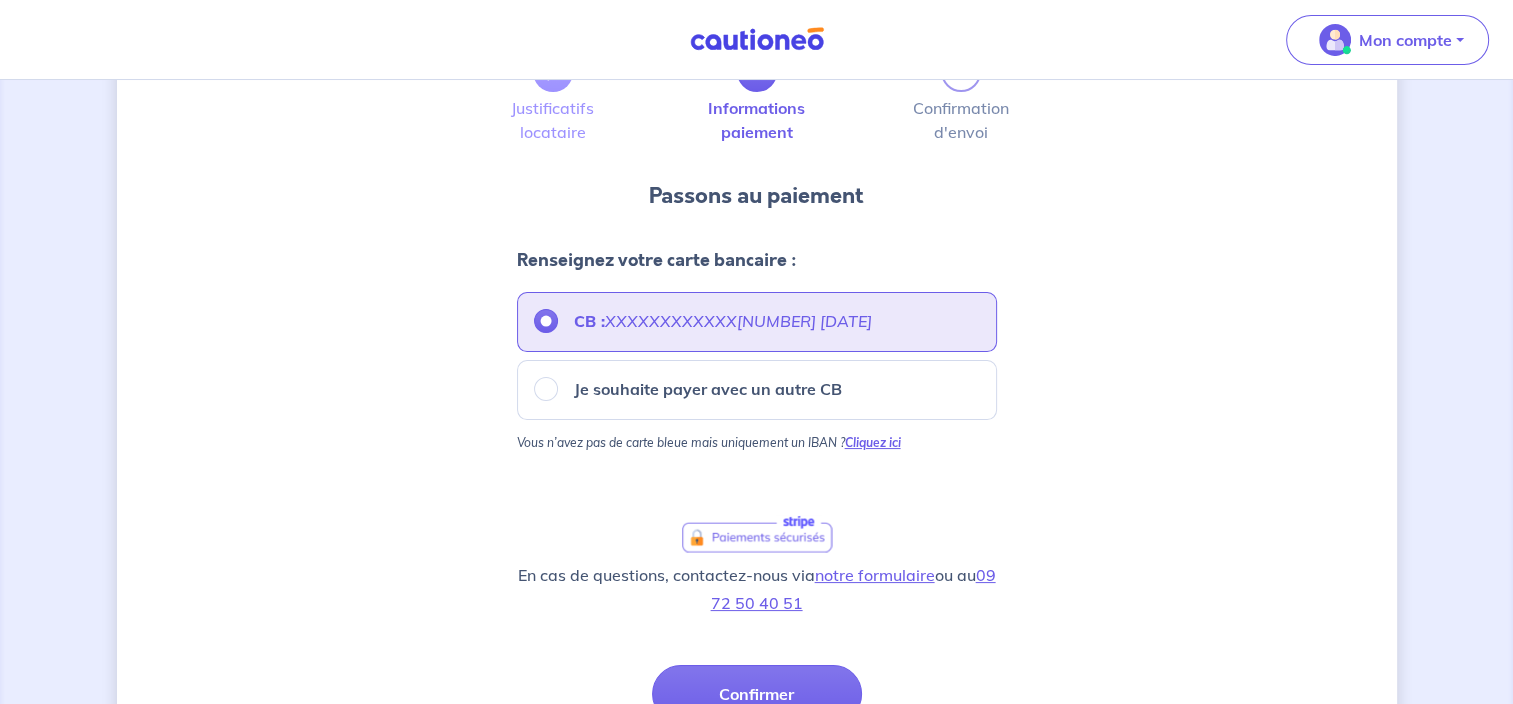 click on "Cliquez ici" at bounding box center [873, 442] 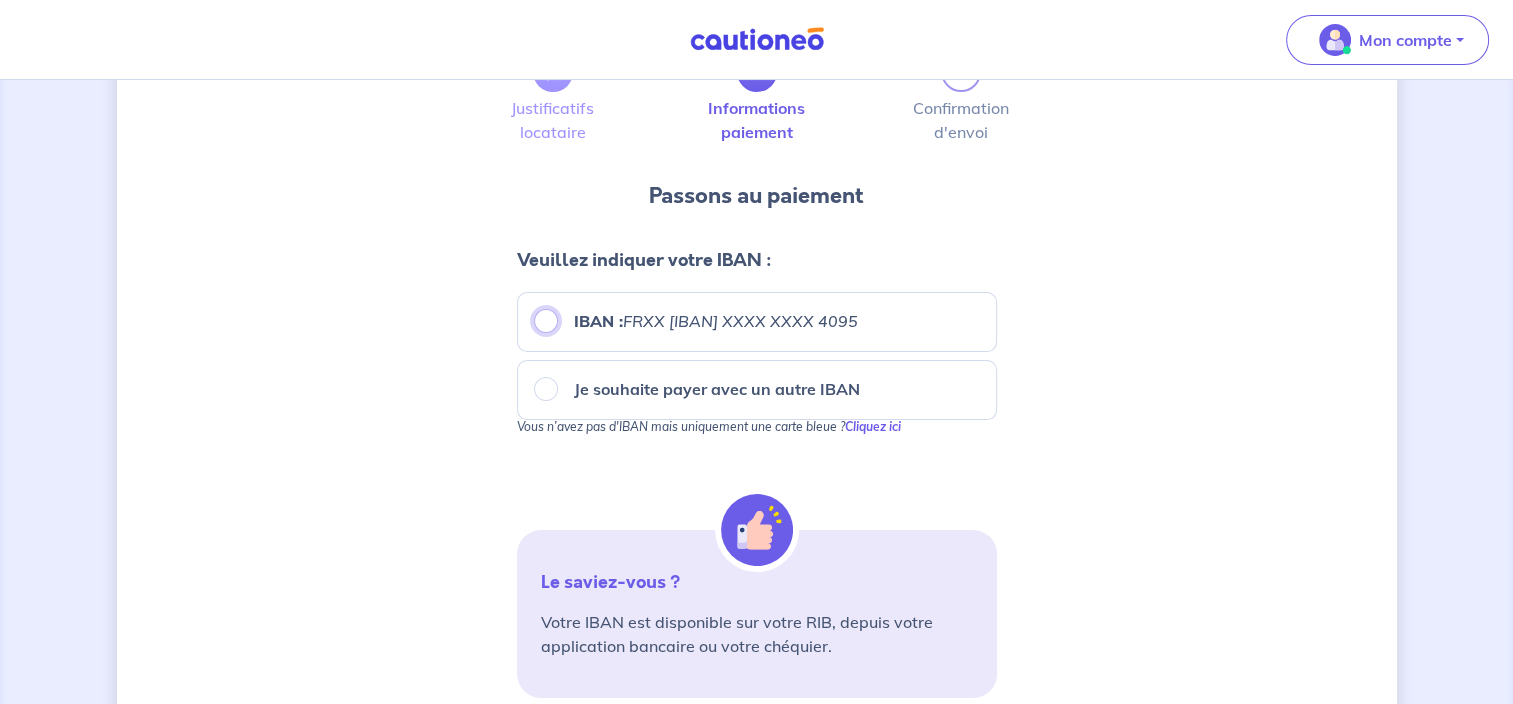 click on "IBAN :  FRXX [IBAN] XXXX XXXX 4095" at bounding box center [546, 321] 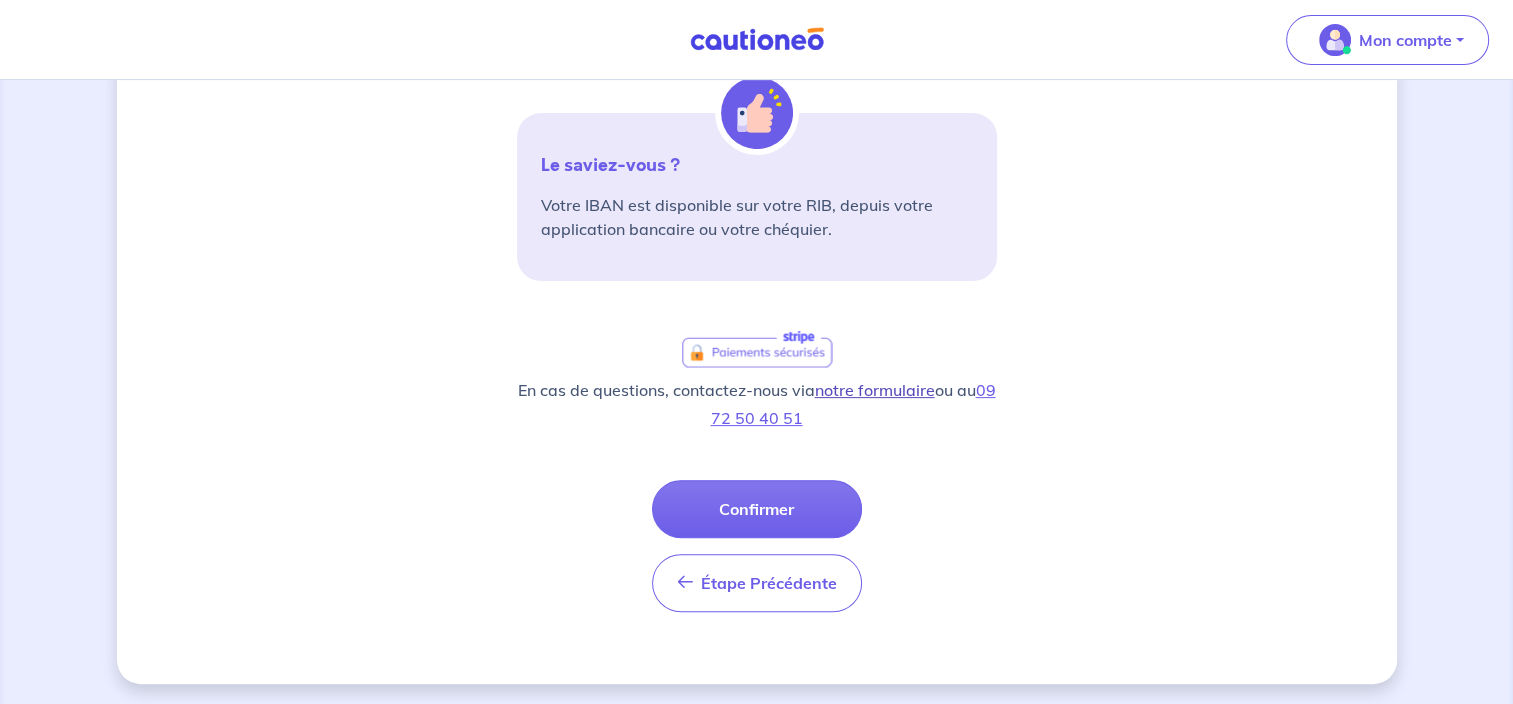 scroll, scrollTop: 519, scrollLeft: 0, axis: vertical 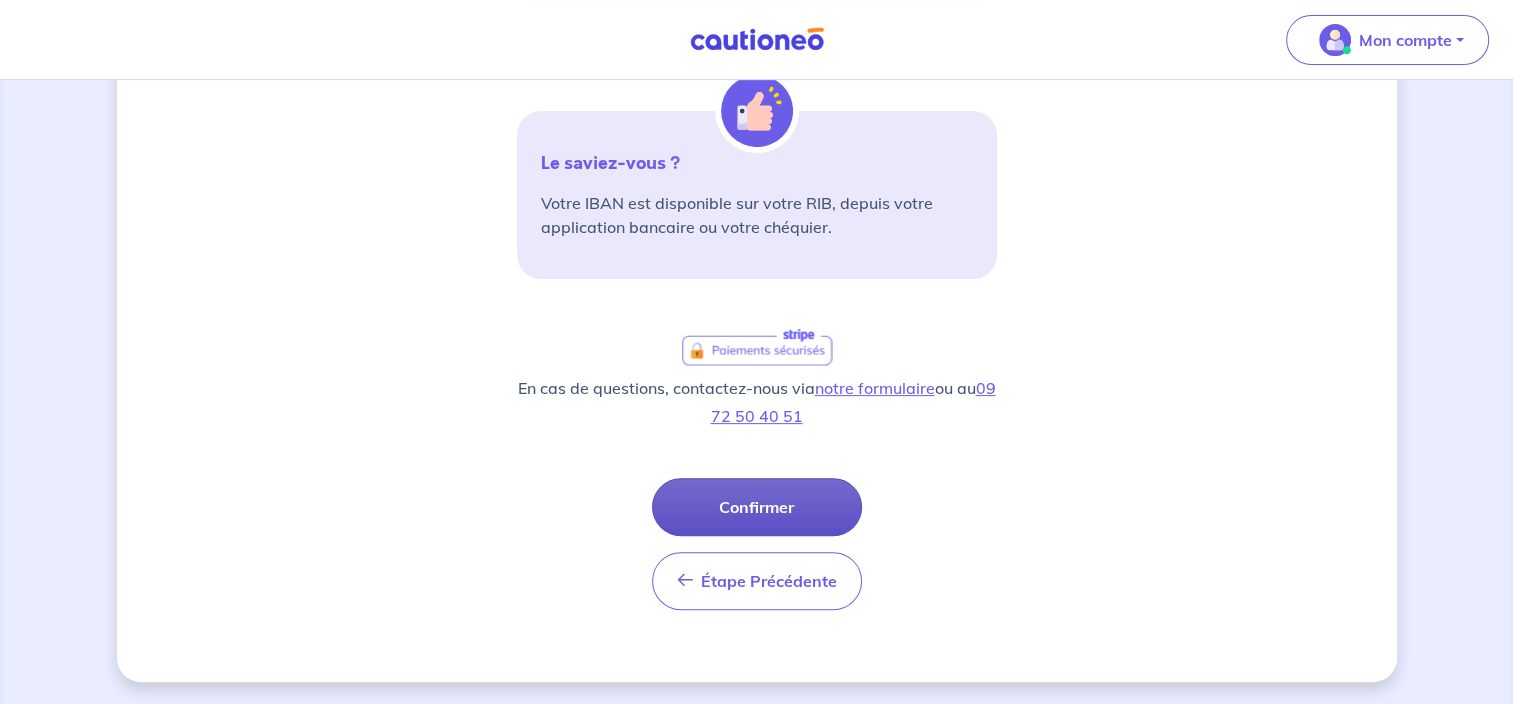 click on "Confirmer" at bounding box center [757, 507] 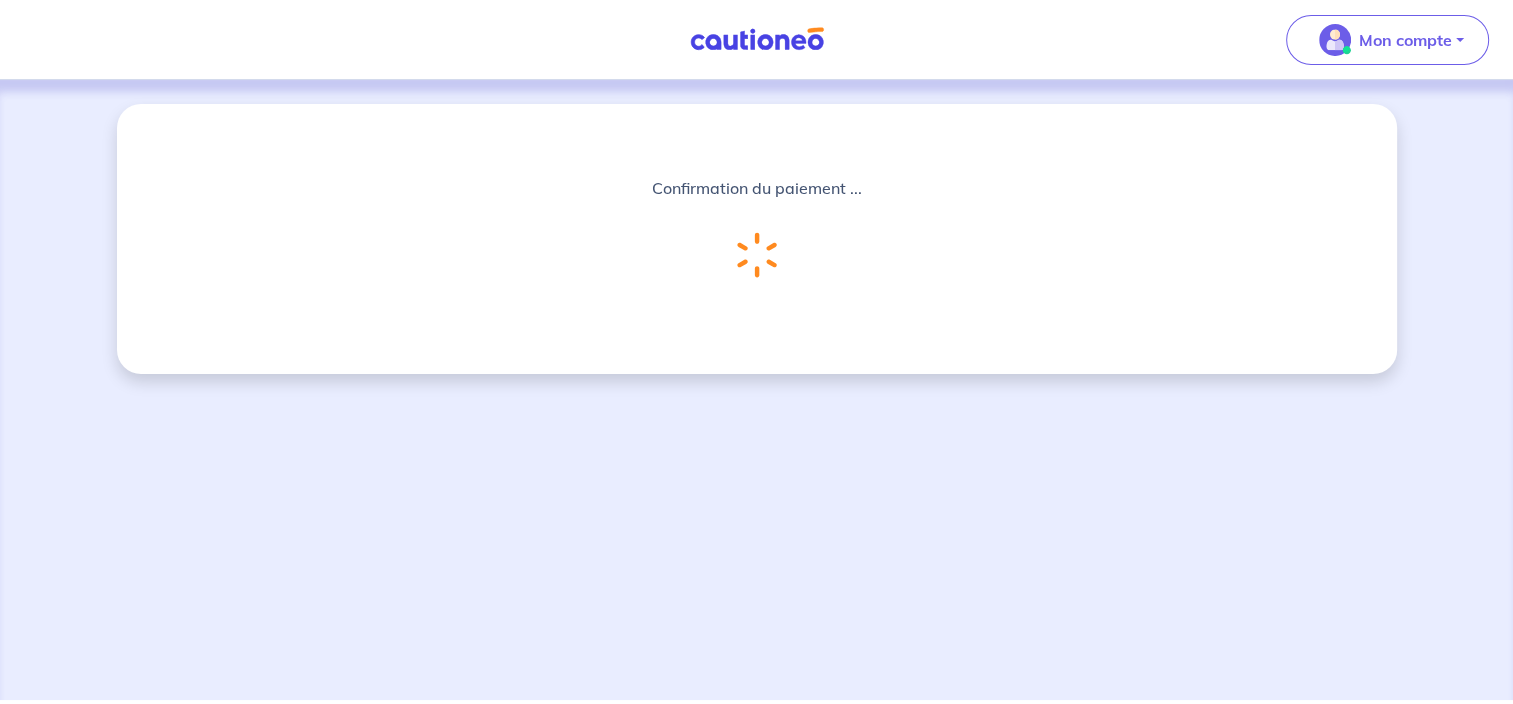 scroll, scrollTop: 0, scrollLeft: 0, axis: both 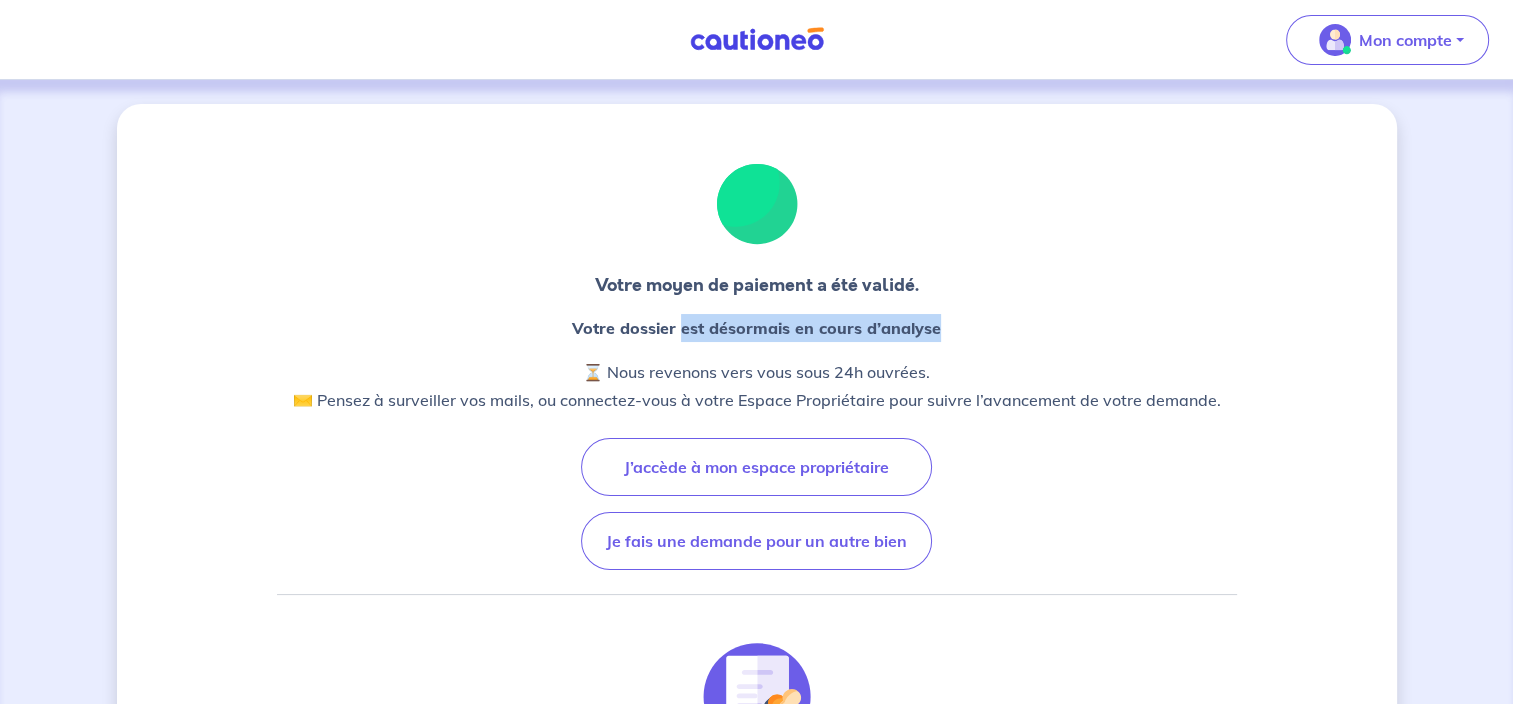 drag, startPoint x: 685, startPoint y: 327, endPoint x: 1003, endPoint y: 320, distance: 318.07703 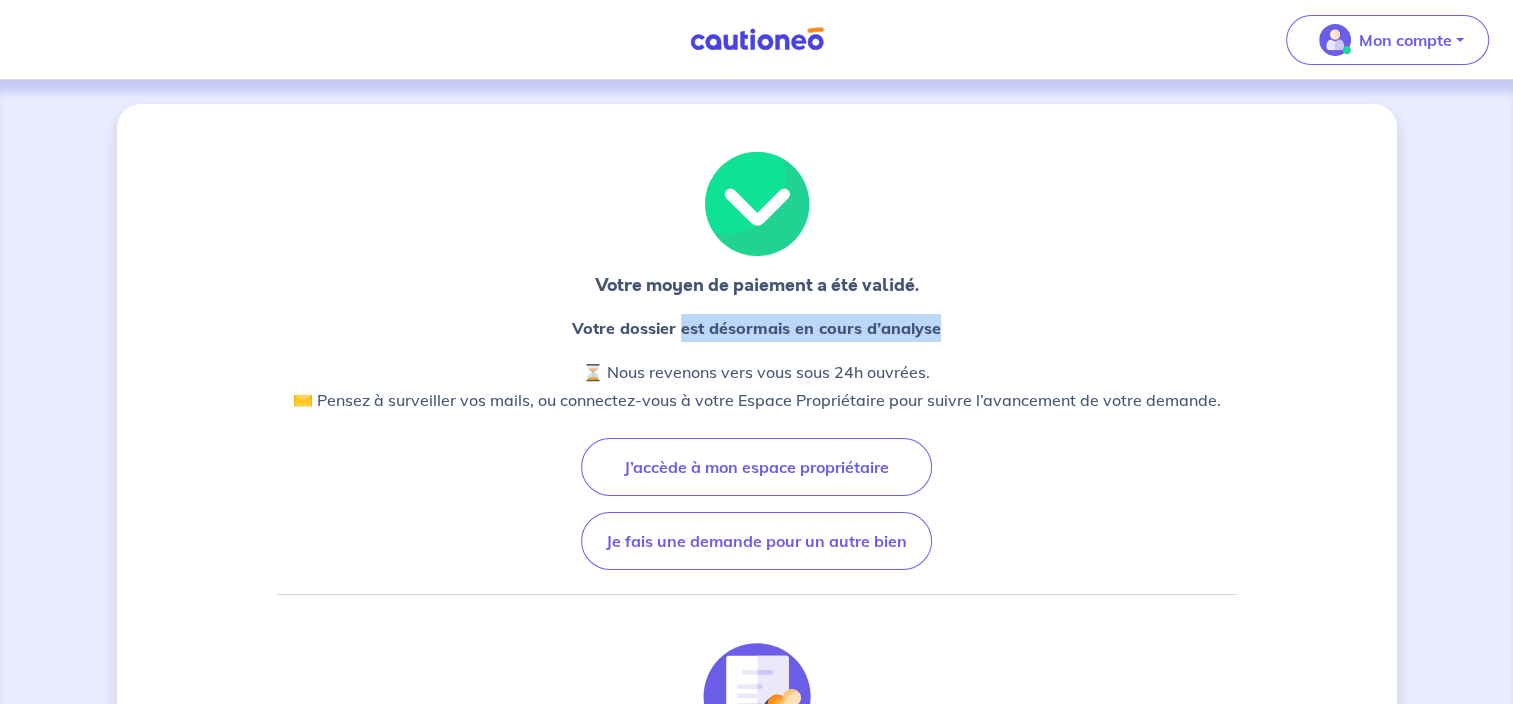 click on "Votre dossier est désormais en cours d’analyse" at bounding box center (757, 328) 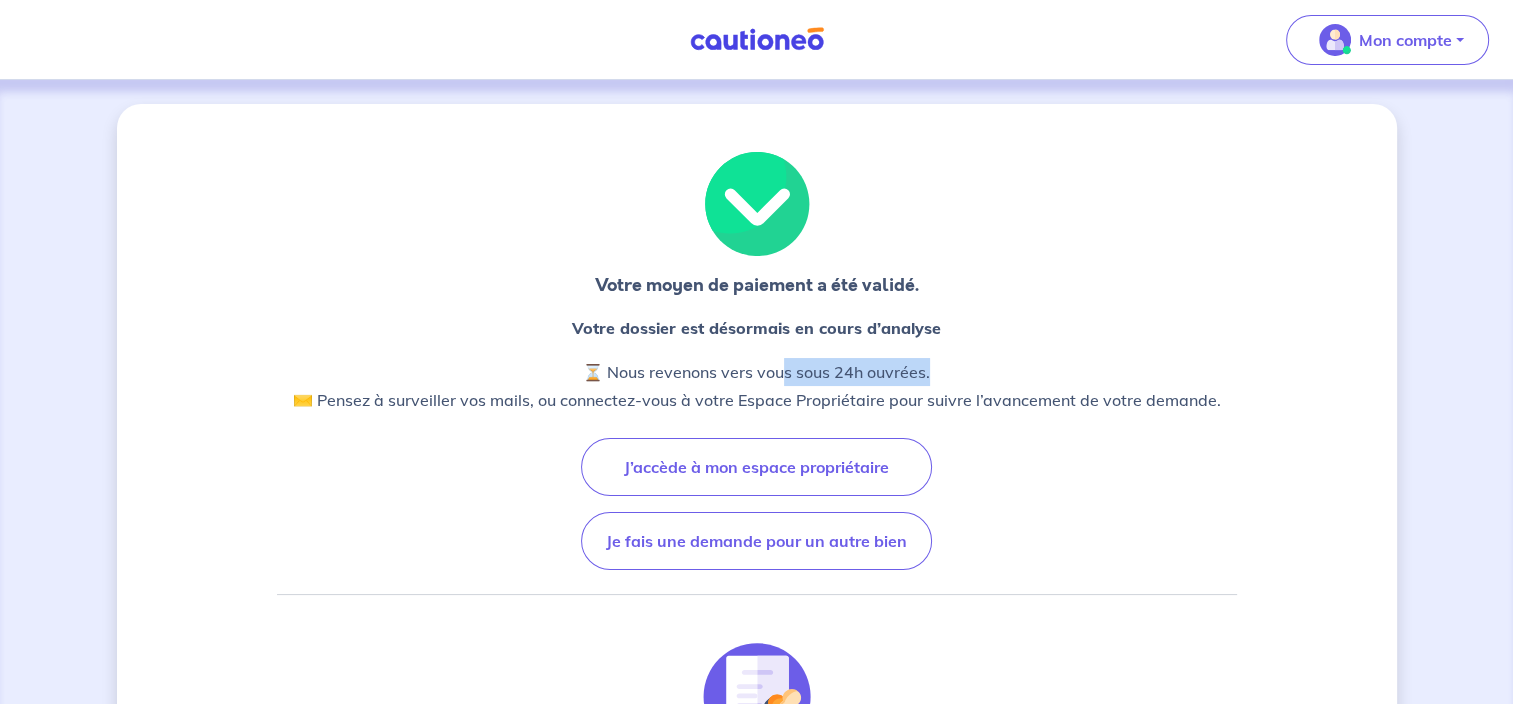drag, startPoint x: 787, startPoint y: 376, endPoint x: 952, endPoint y: 376, distance: 165 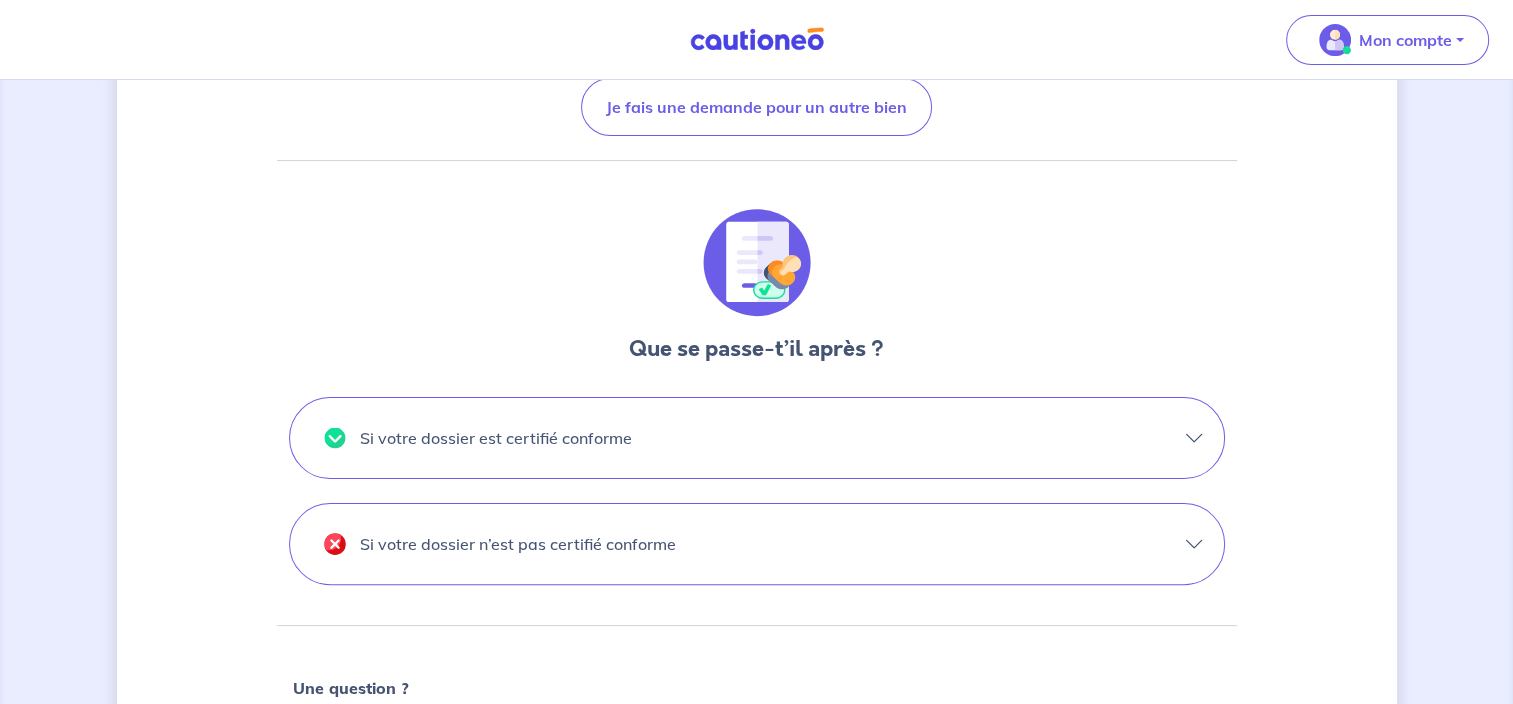 scroll, scrollTop: 500, scrollLeft: 0, axis: vertical 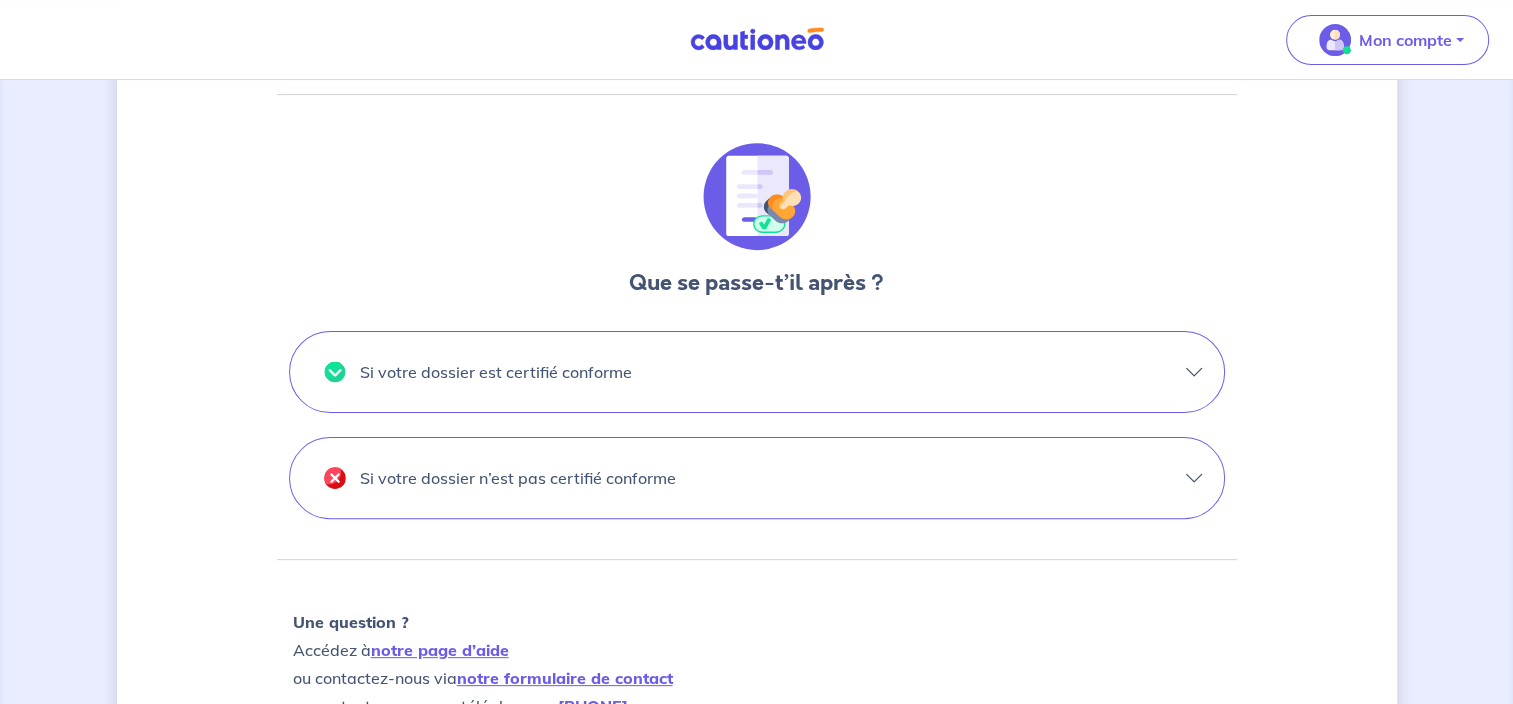click on "Si votre dossier est certifié conforme" at bounding box center [757, 372] 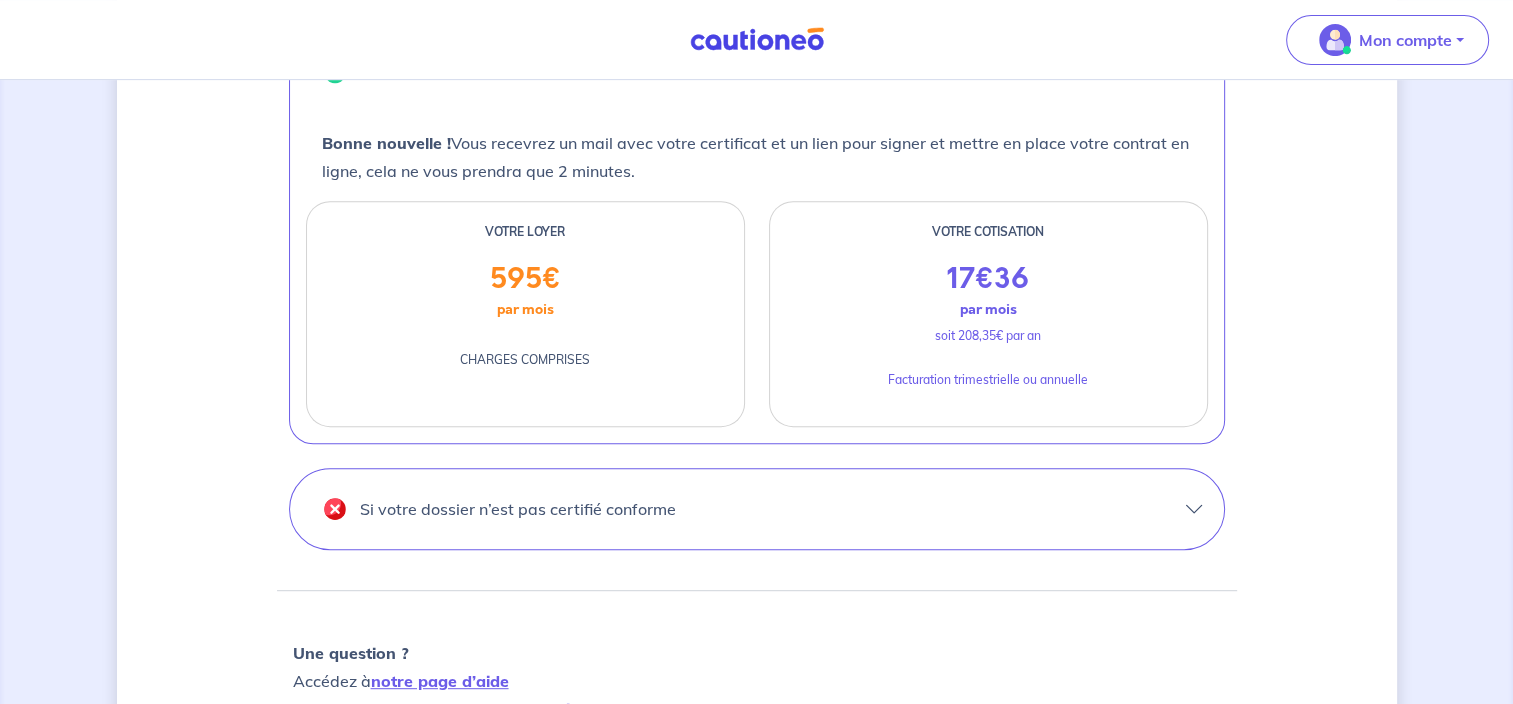scroll, scrollTop: 800, scrollLeft: 0, axis: vertical 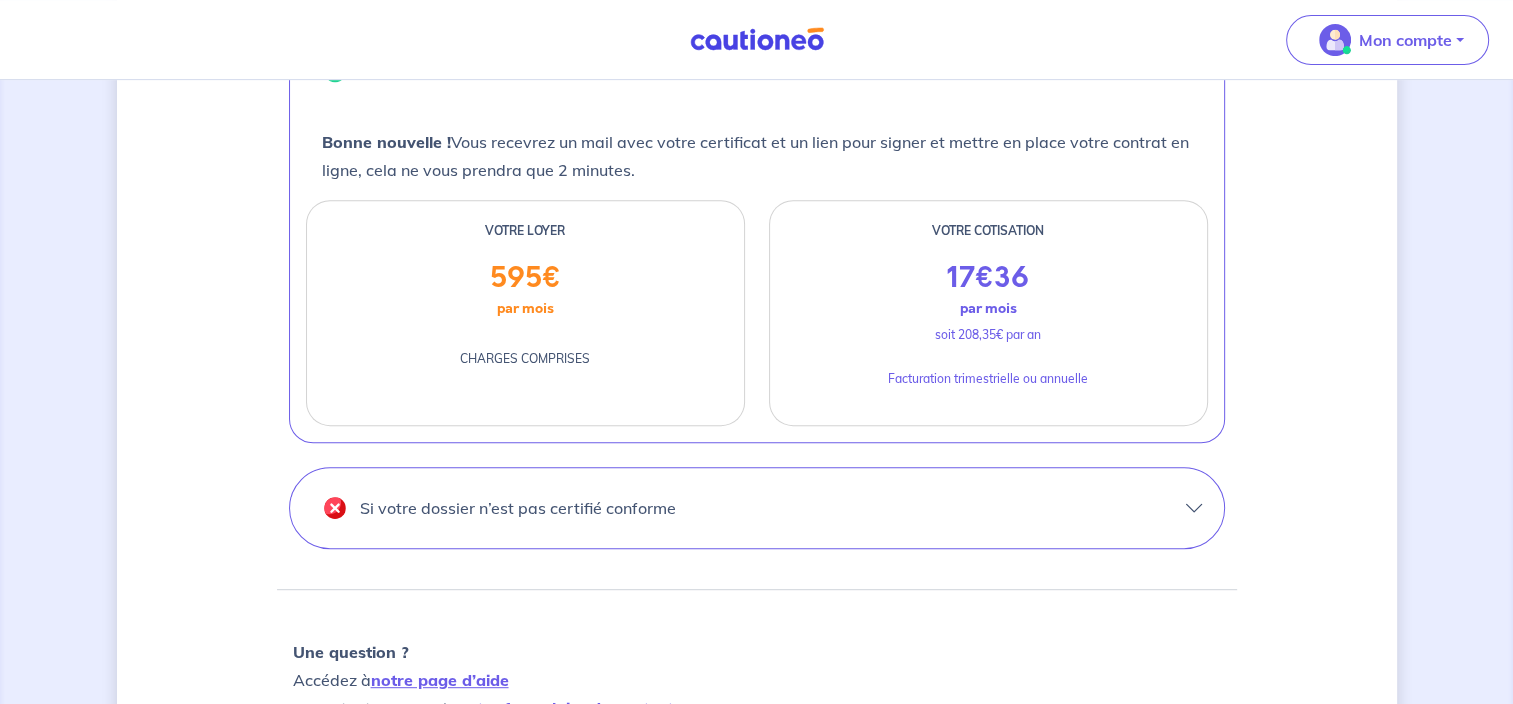 click on "Si votre dossier n’est pas certifié conforme" at bounding box center (757, 508) 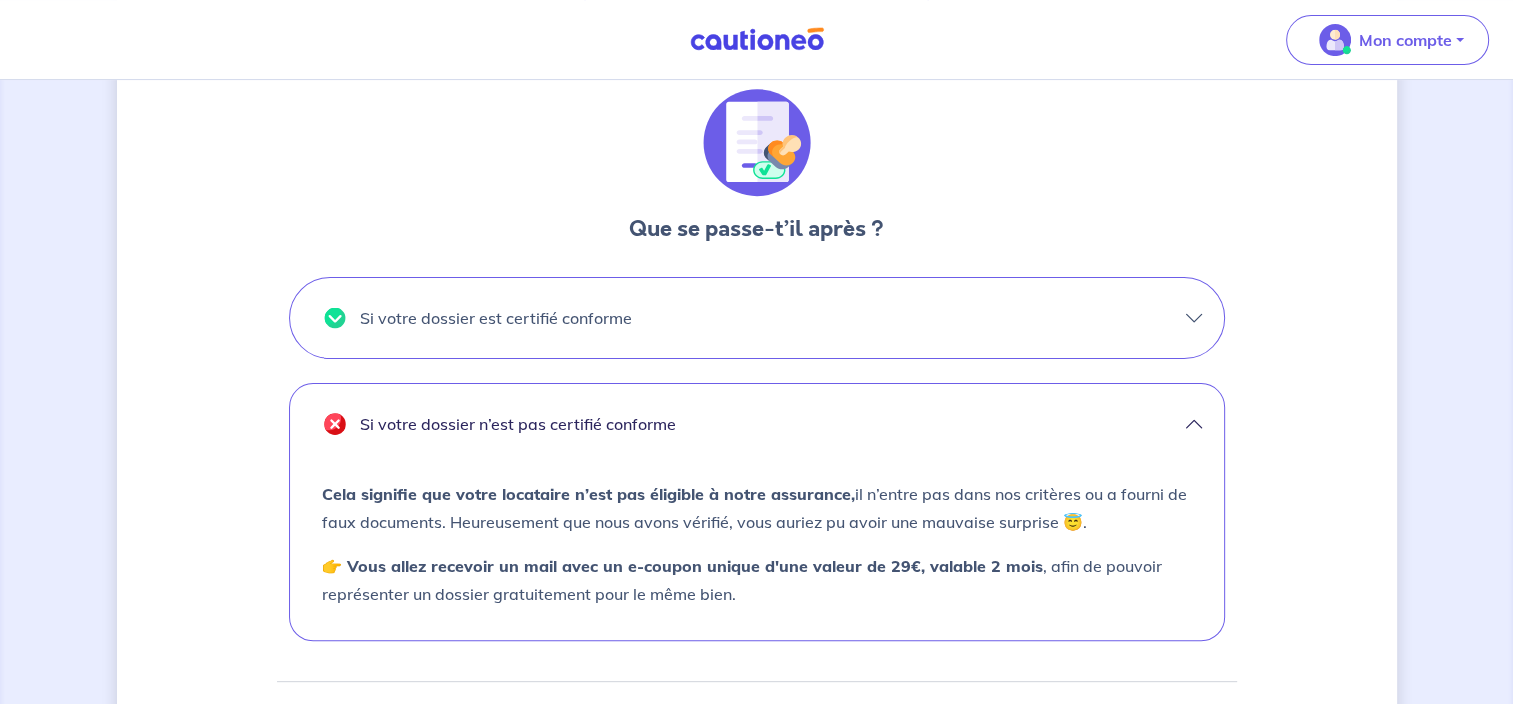 scroll, scrollTop: 0, scrollLeft: 0, axis: both 